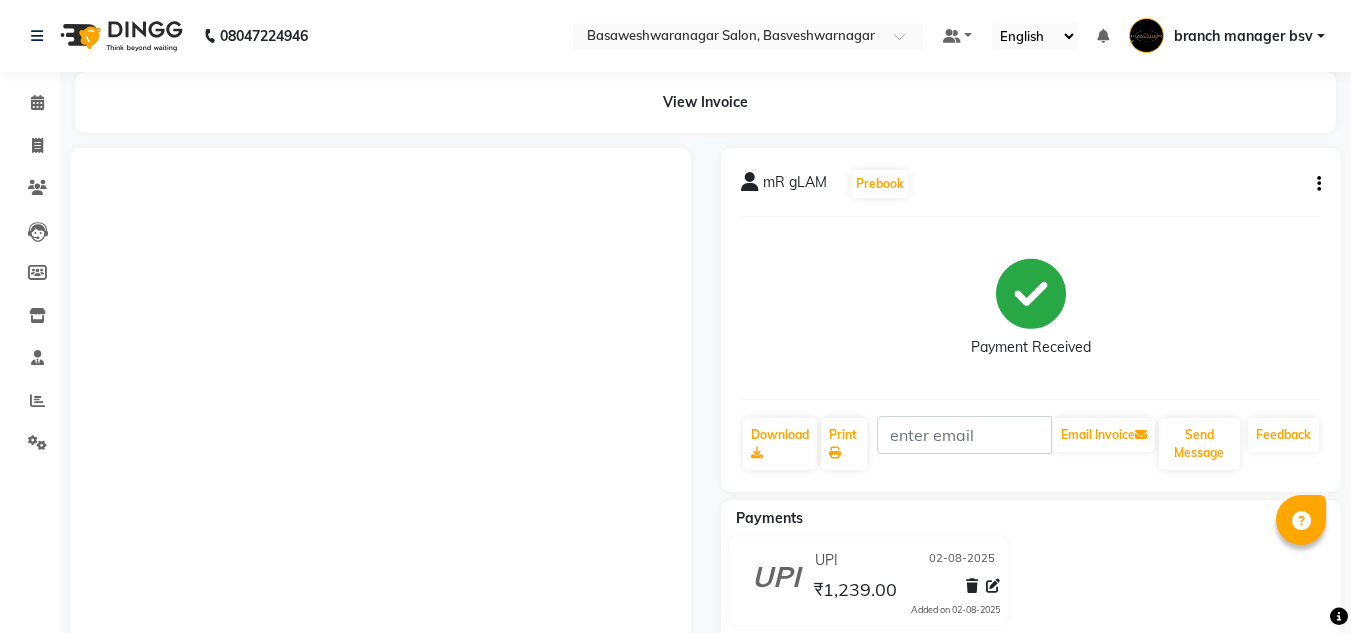 scroll, scrollTop: 0, scrollLeft: 0, axis: both 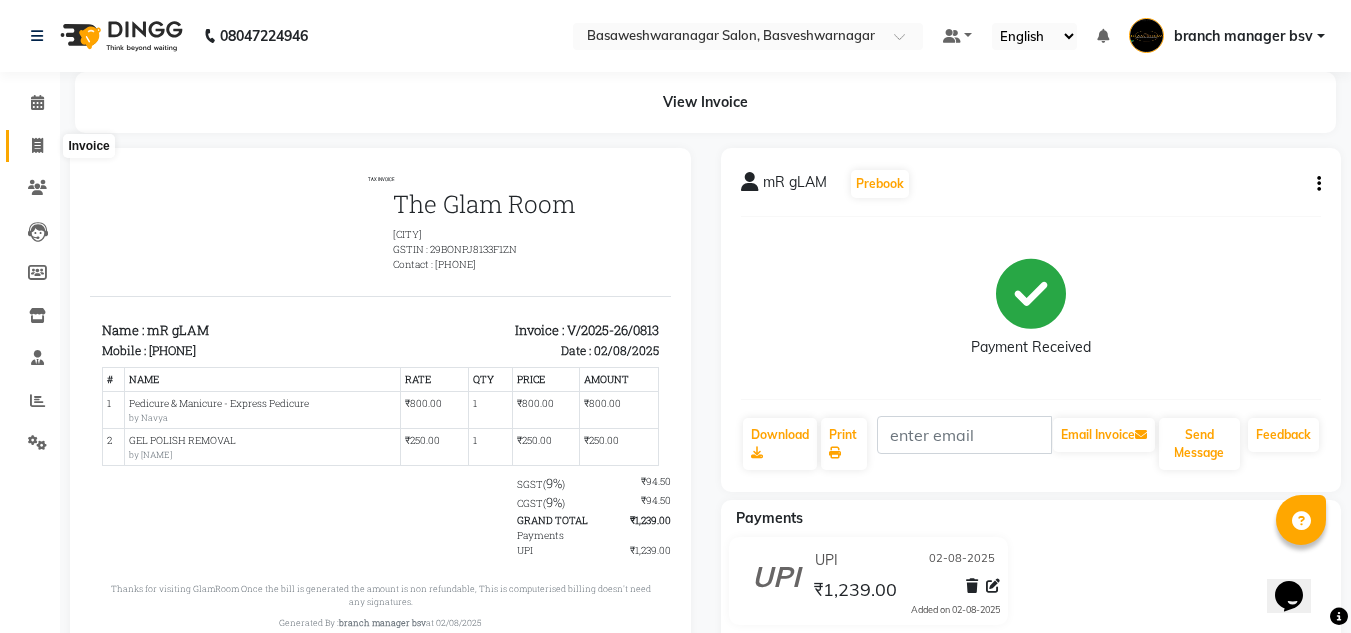 click 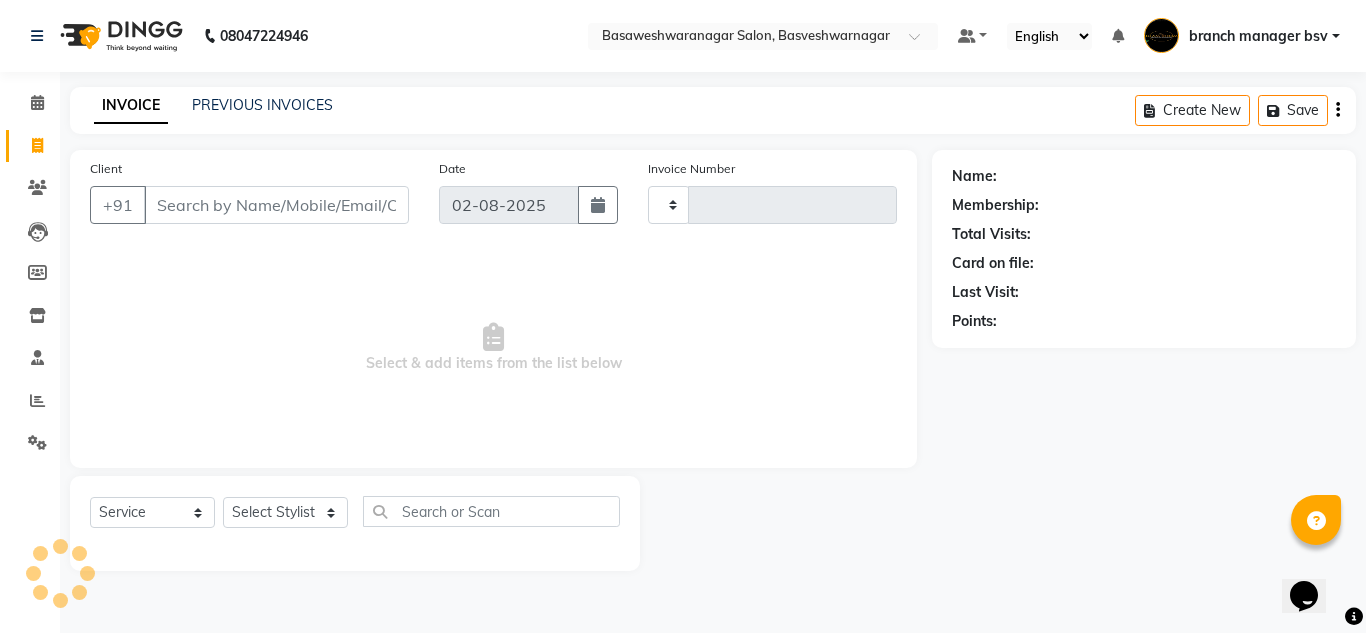 type on "0814" 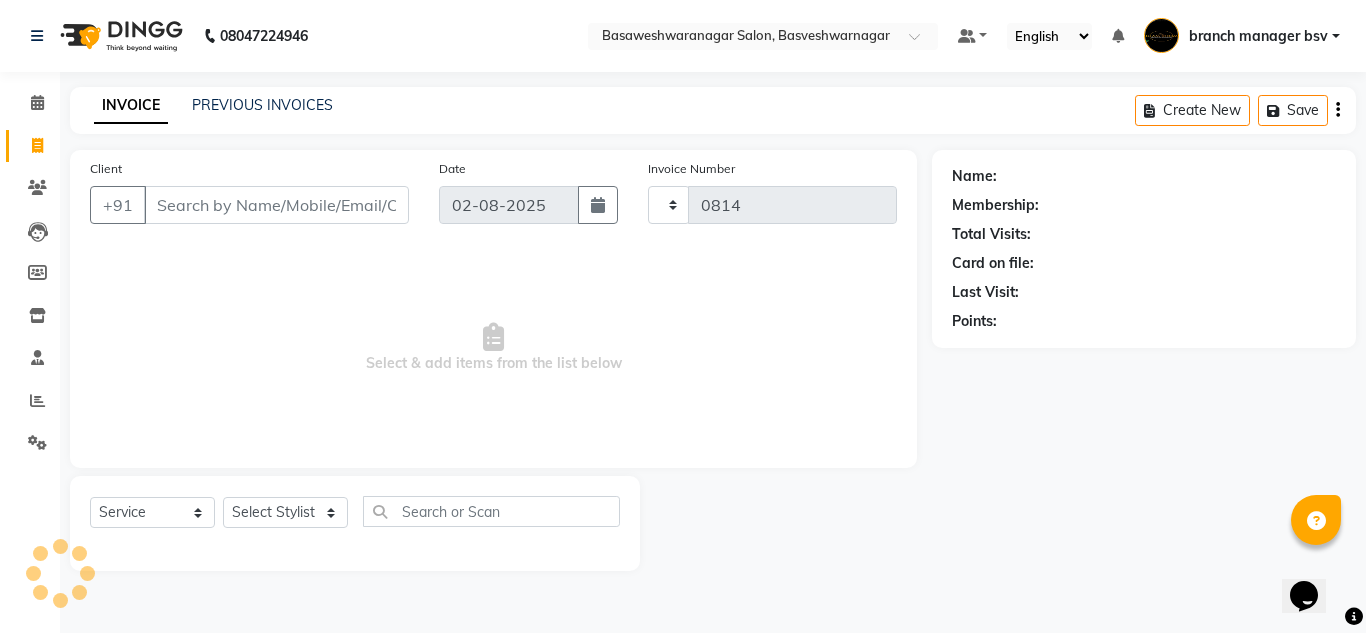 select on "842" 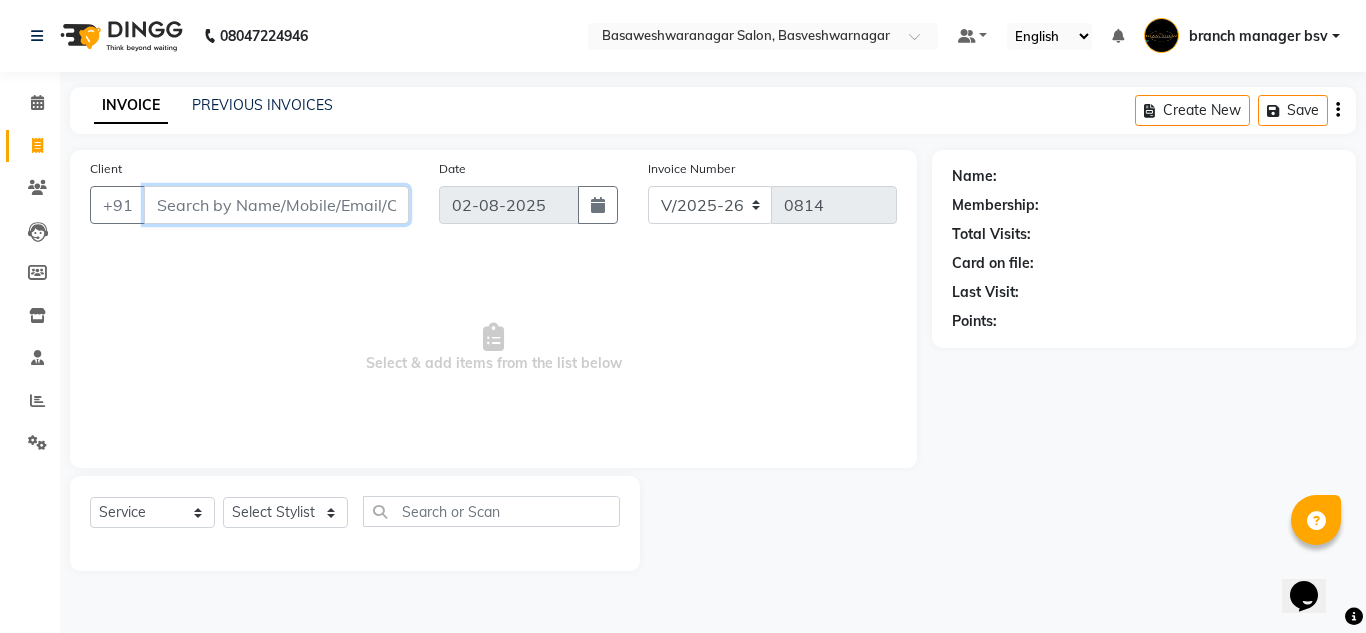 paste on "[PHONE]" 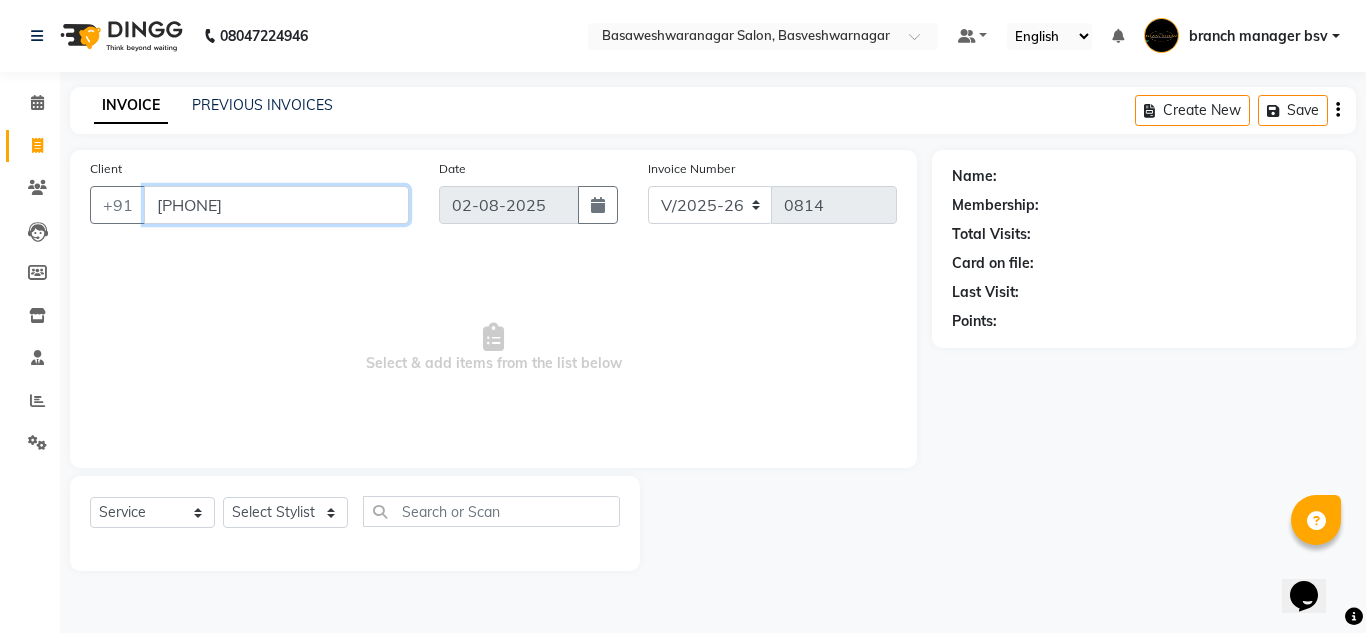 type on "[PHONE]" 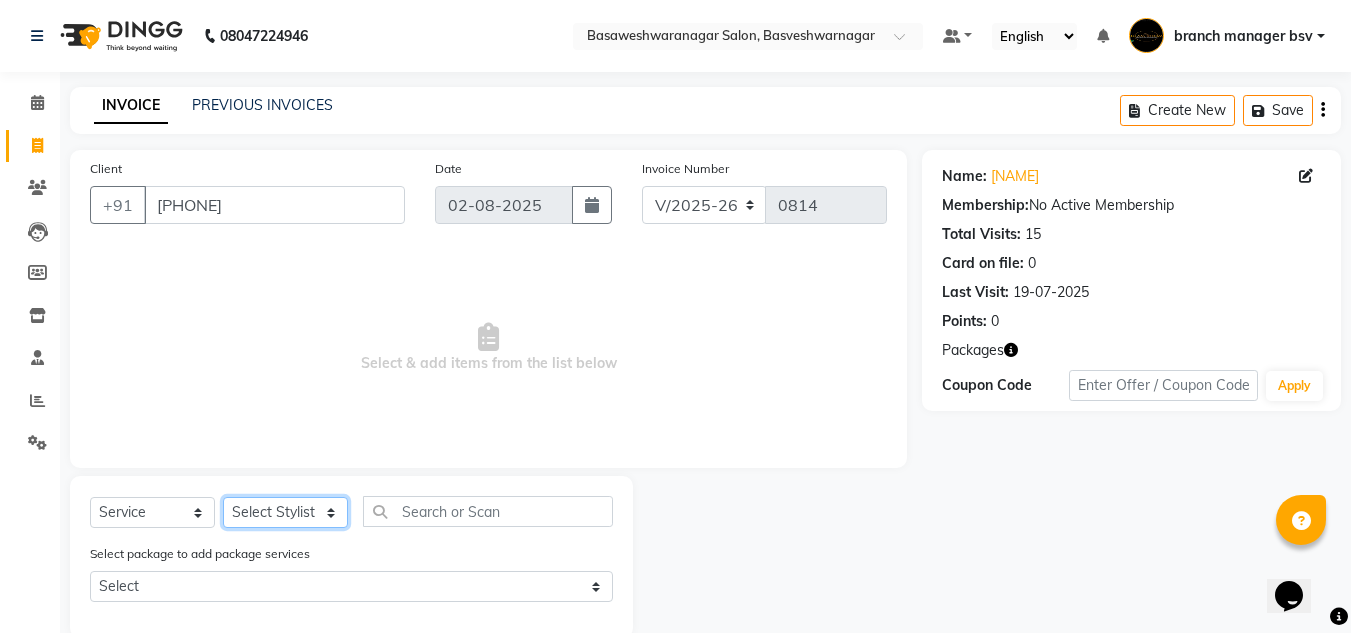 click on "Select Stylist ashwini branch manager bsv Dr.Jabin Dr mehzabin GURISH JASSI Jayshree Navya pooja accounts PRATIK RAJEESHA Rasna Sanskruthi shangnimwom SMIRTI SUMITH SUNITHA SUNNY Tanveer TEZZ The Glam Room theja Trishna urmi" 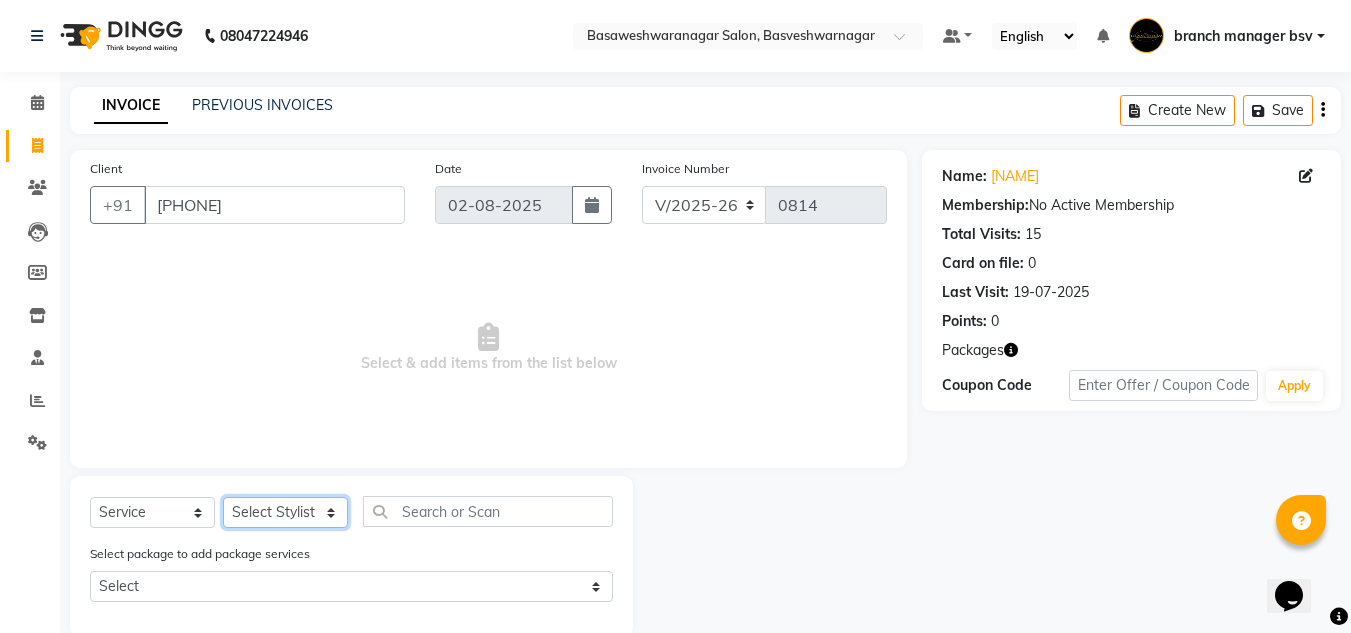 select on "46115" 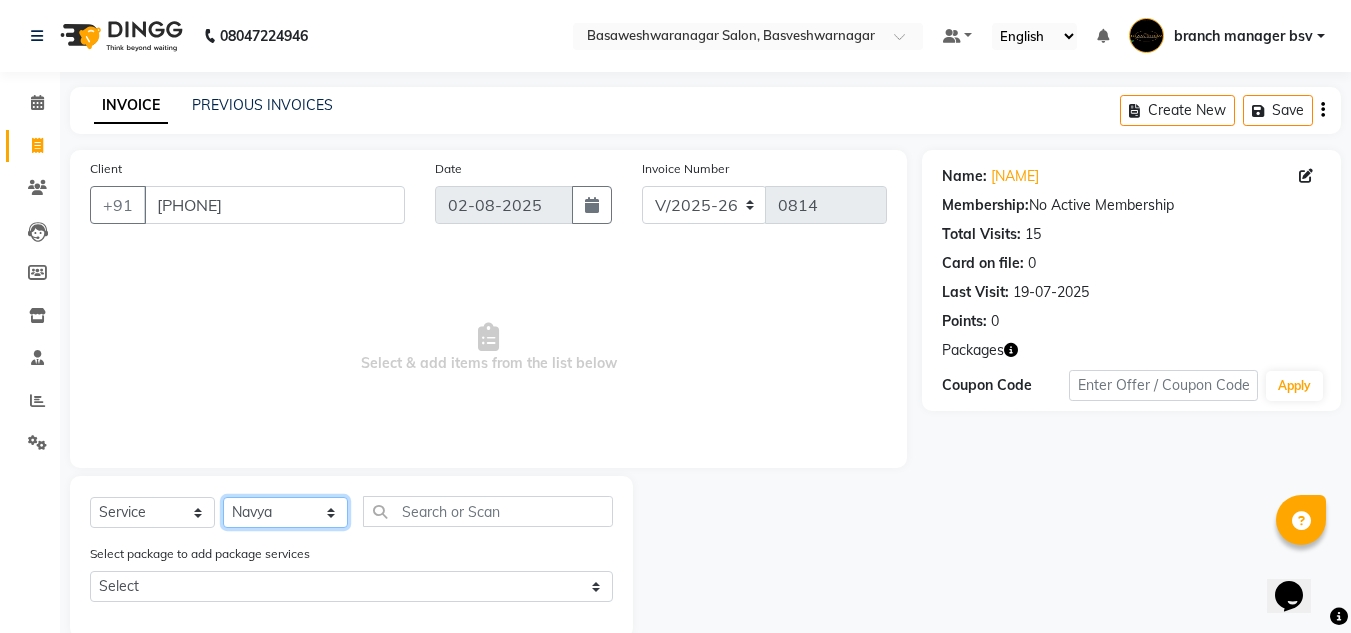 click on "Select Stylist ashwini branch manager bsv Dr.Jabin Dr mehzabin GURISH JASSI Jayshree Navya pooja accounts PRATIK RAJEESHA Rasna Sanskruthi shangnimwom SMIRTI SUMITH SUNITHA SUNNY Tanveer TEZZ The Glam Room theja Trishna urmi" 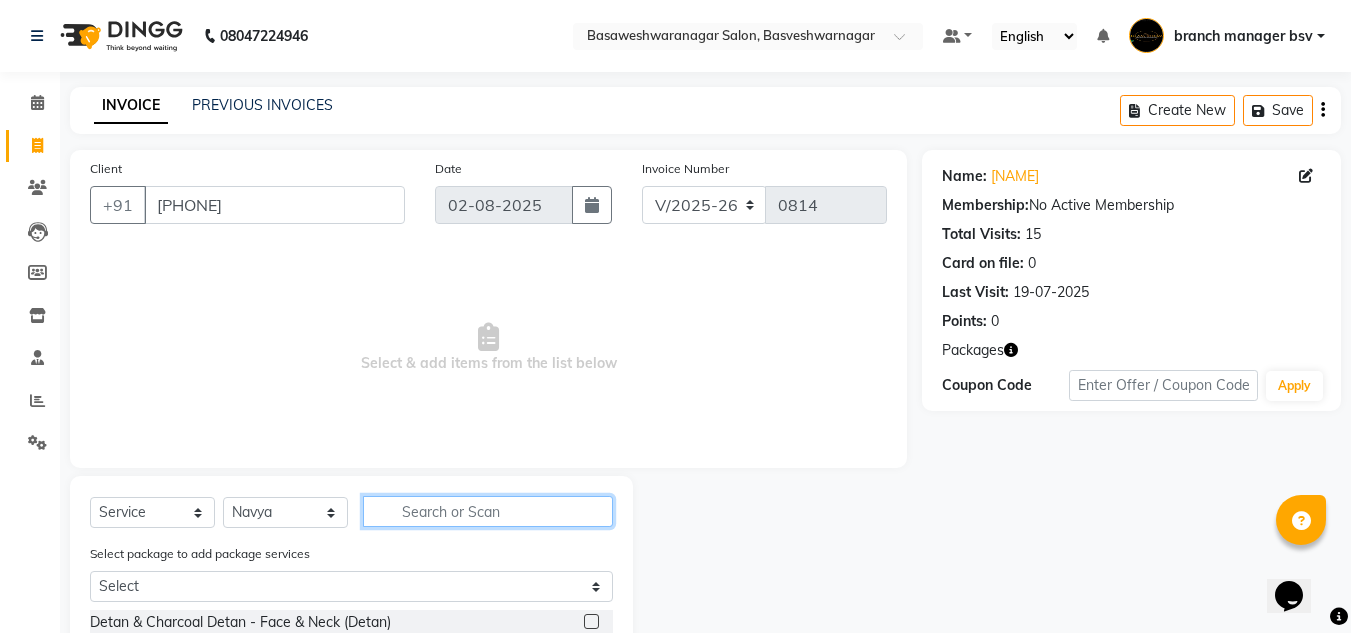 click 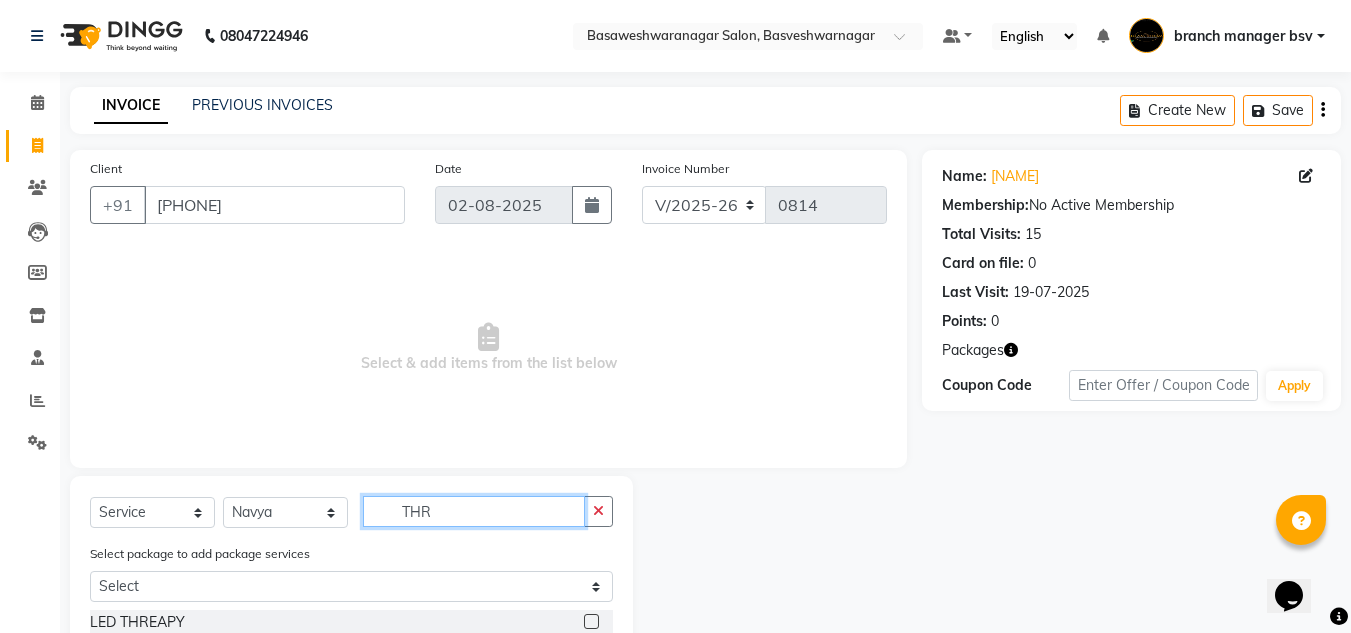 scroll, scrollTop: 180, scrollLeft: 0, axis: vertical 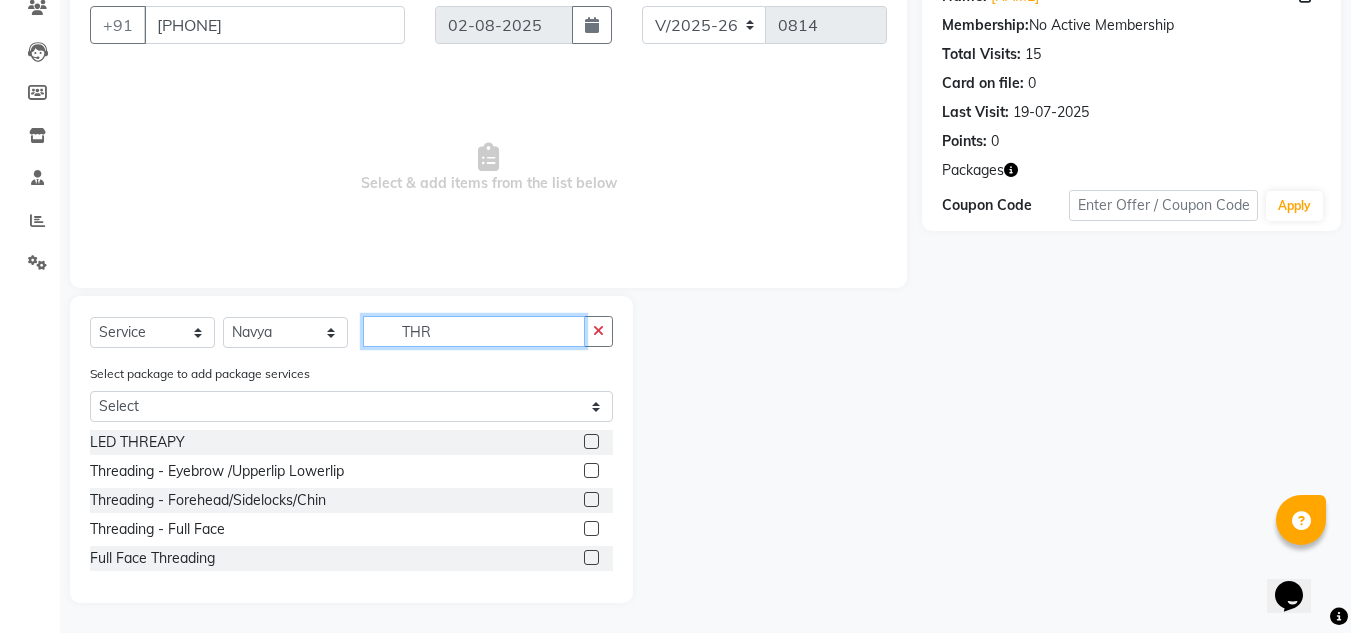 type on "THR" 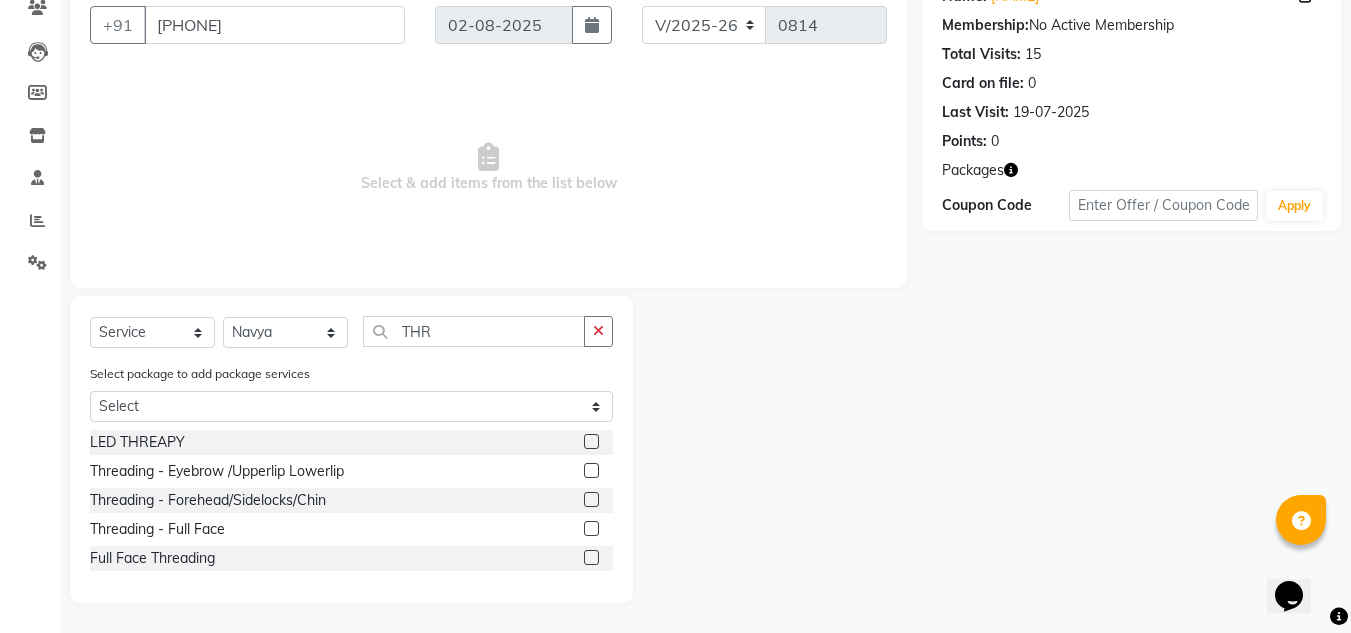 click 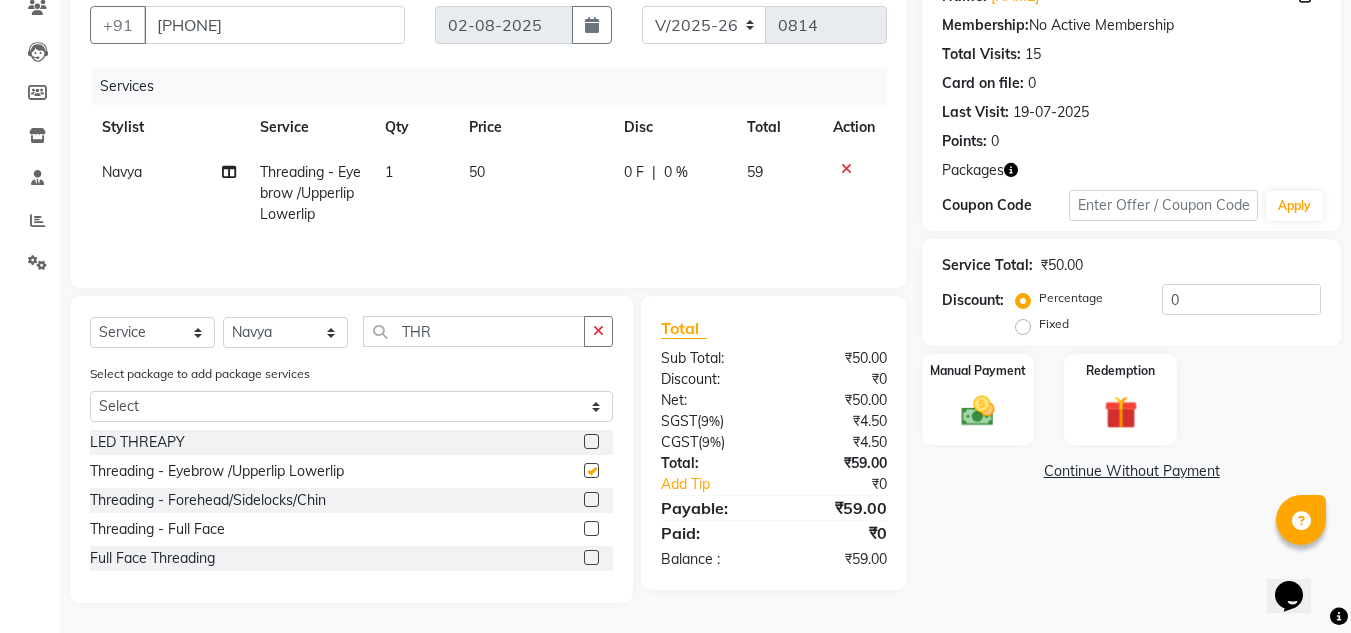 checkbox on "false" 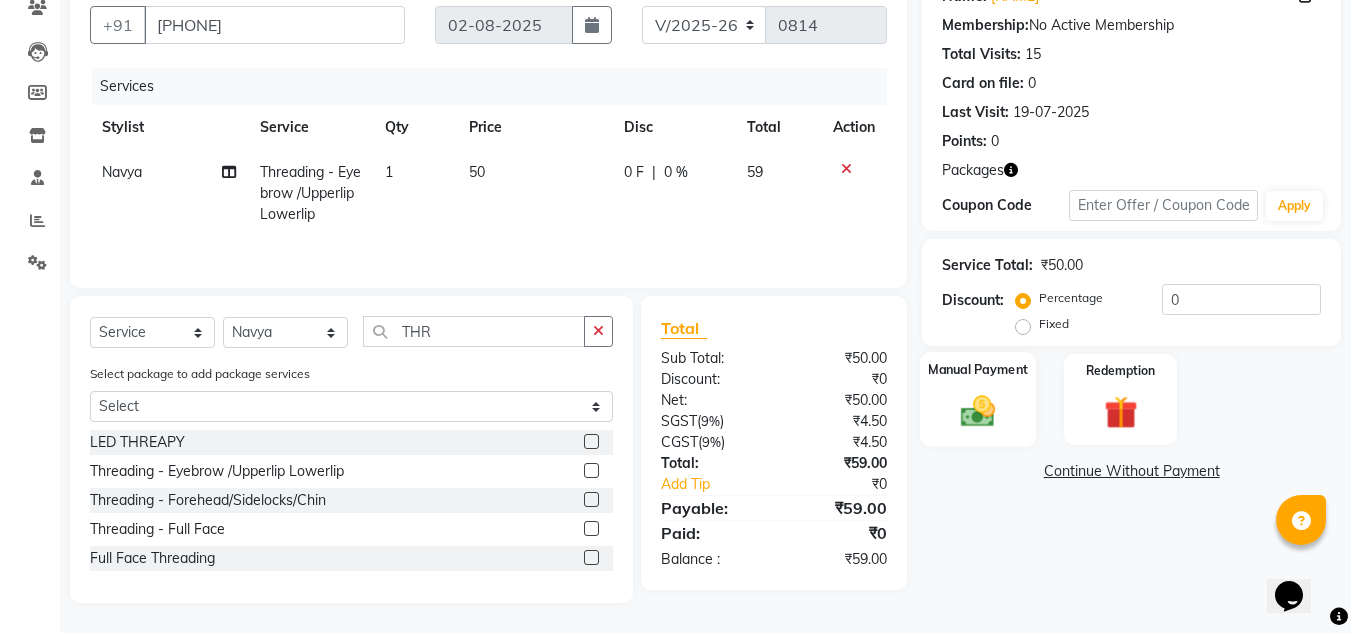 click 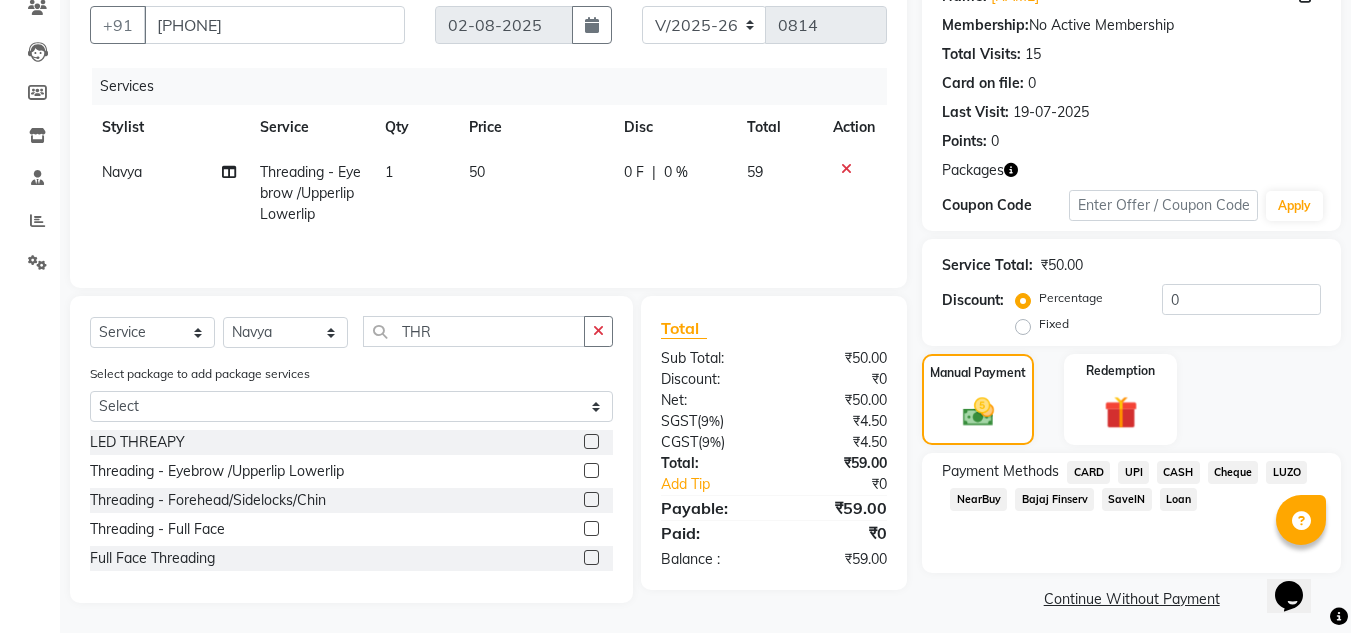 click on "UPI" 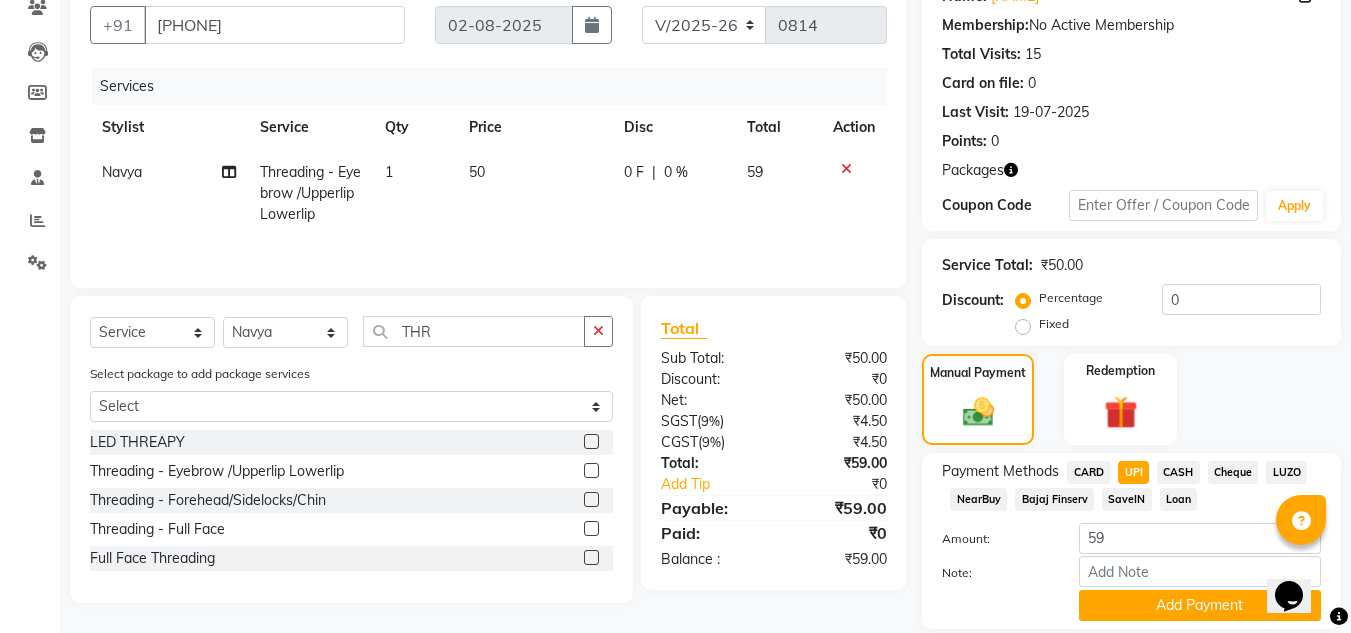 scroll, scrollTop: 247, scrollLeft: 0, axis: vertical 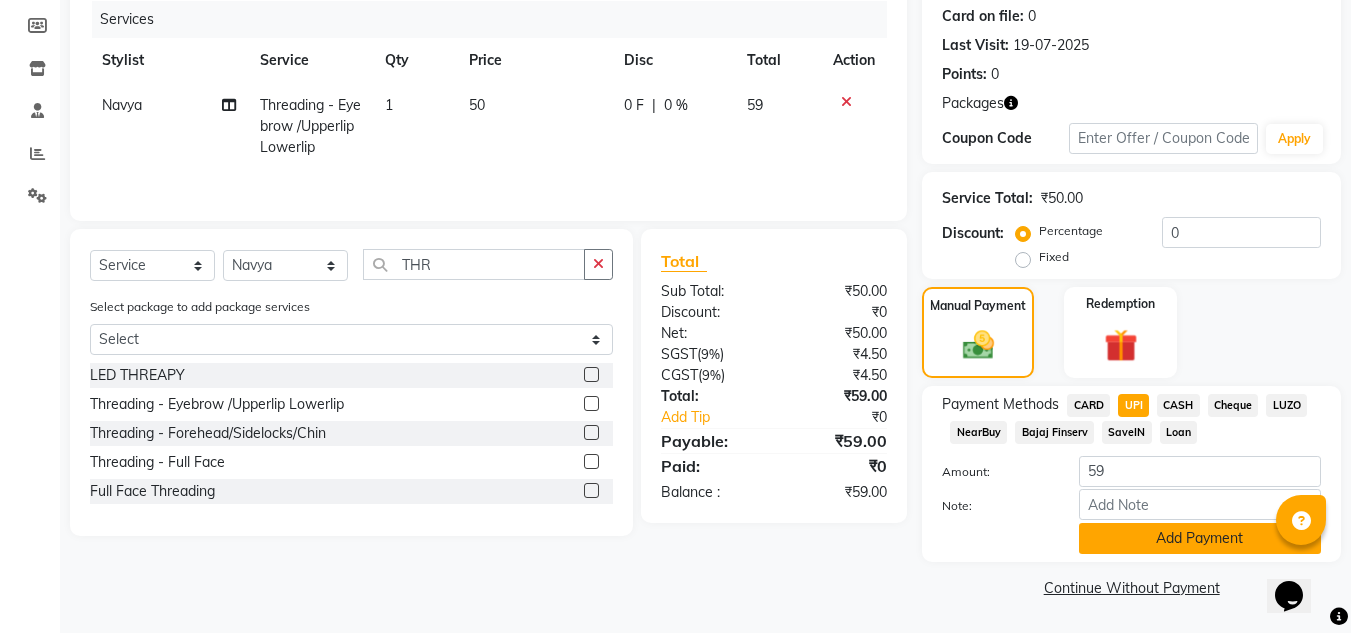 click on "Add Payment" 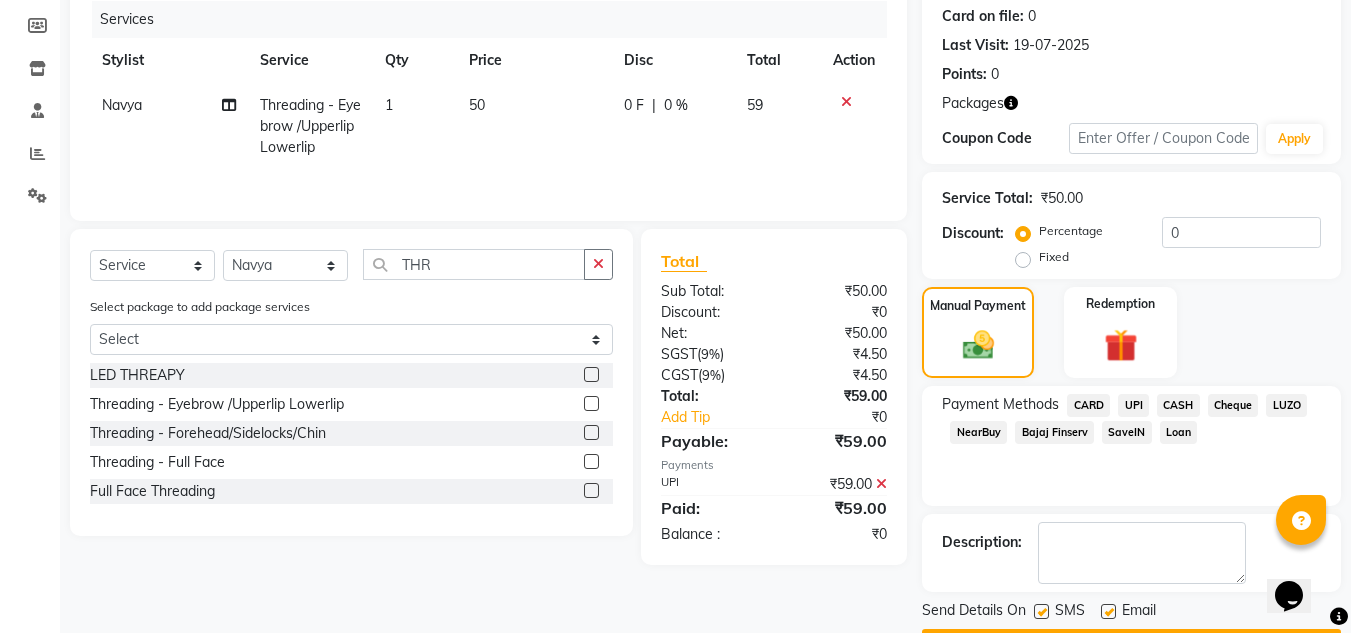 scroll, scrollTop: 304, scrollLeft: 0, axis: vertical 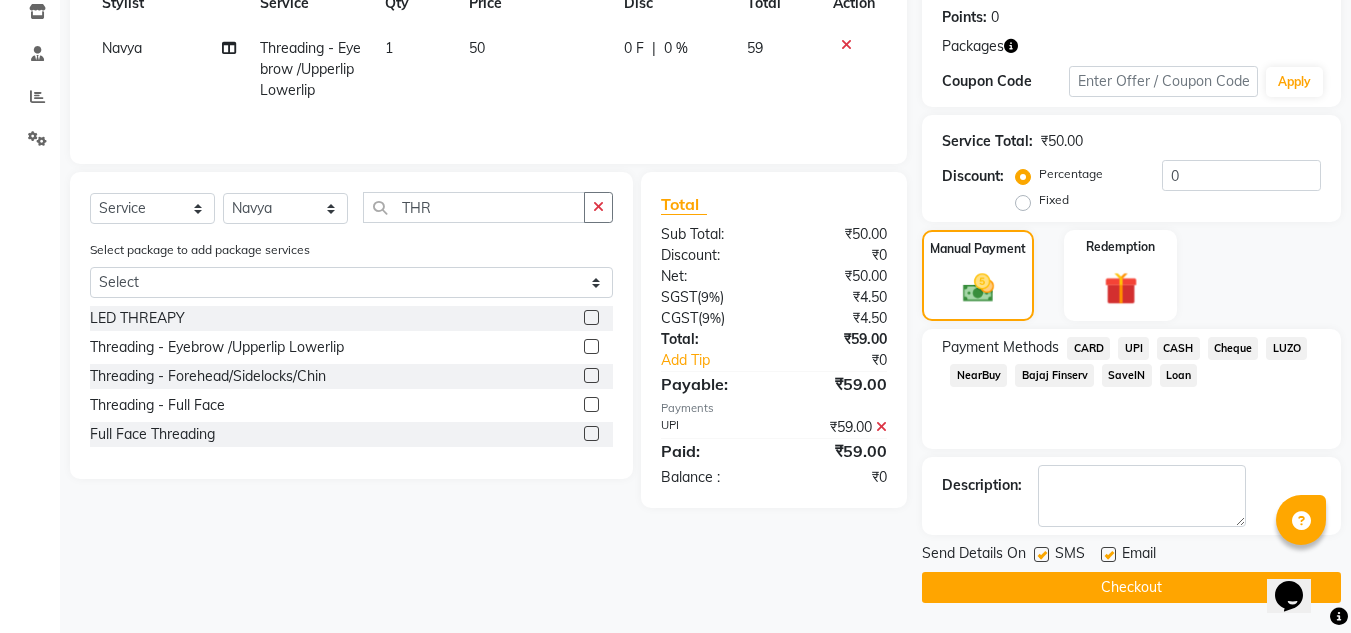 click on "Checkout" 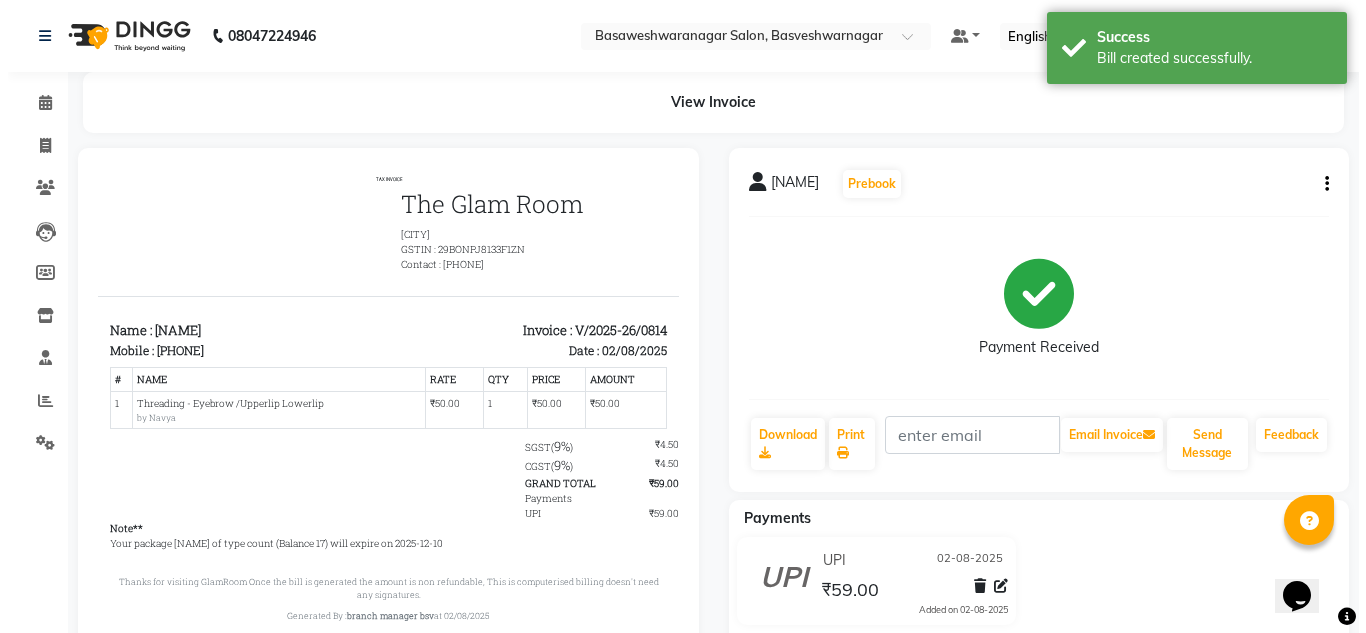 scroll, scrollTop: 0, scrollLeft: 0, axis: both 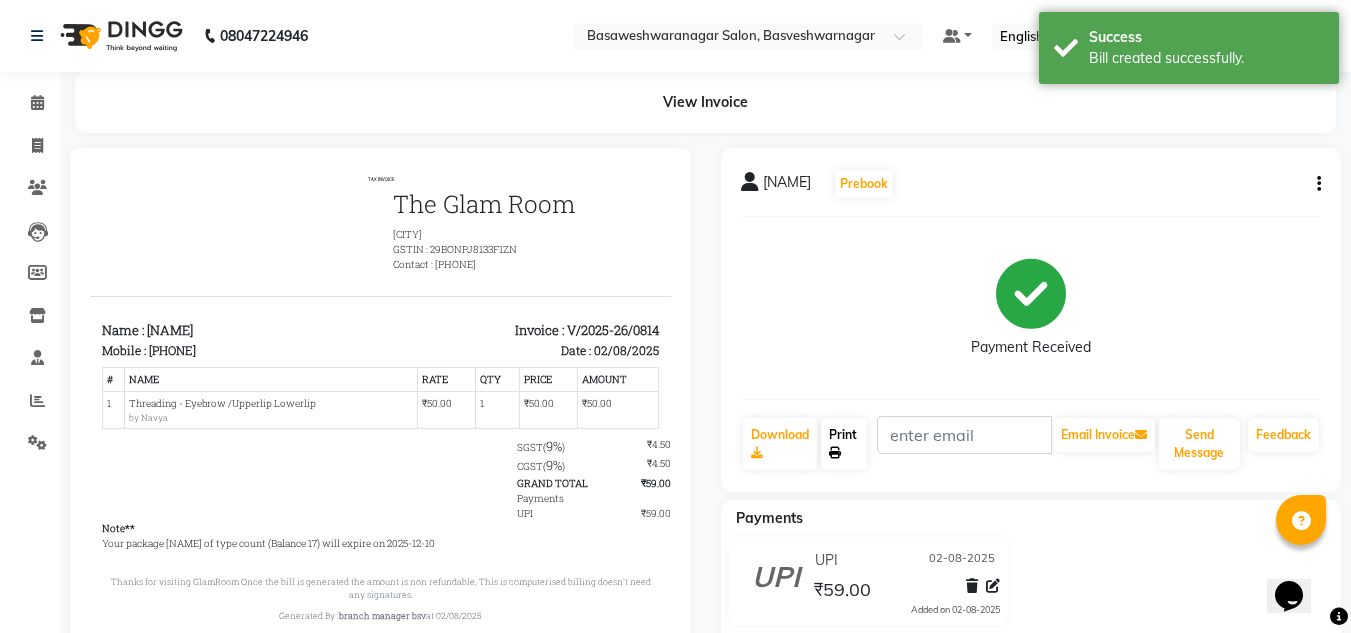 click on "Print" 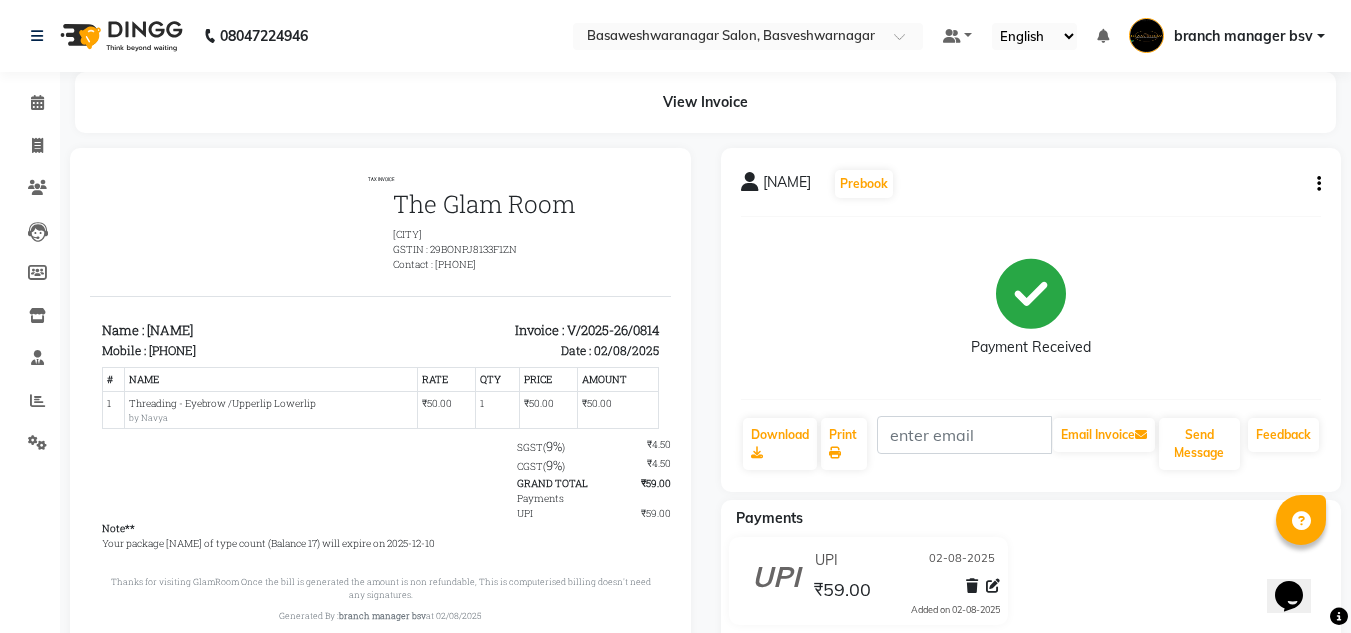 click on "[NAME] Prebook" 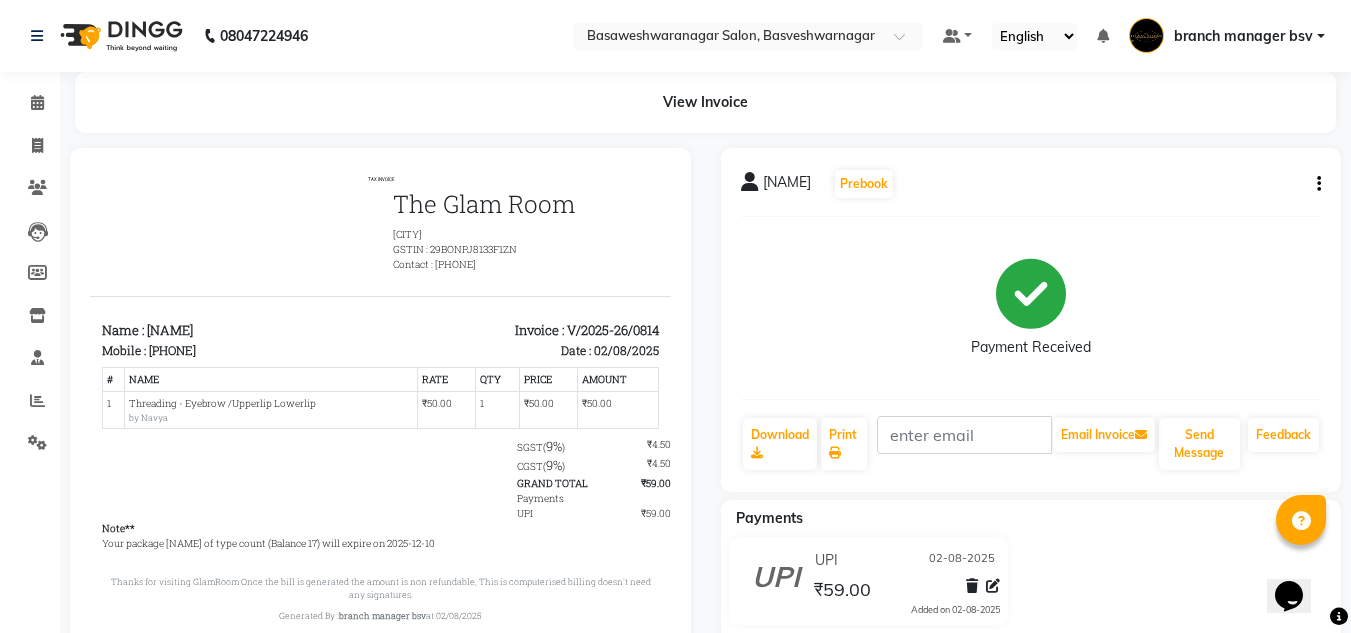 click on "[PHONE]" at bounding box center (172, 350) 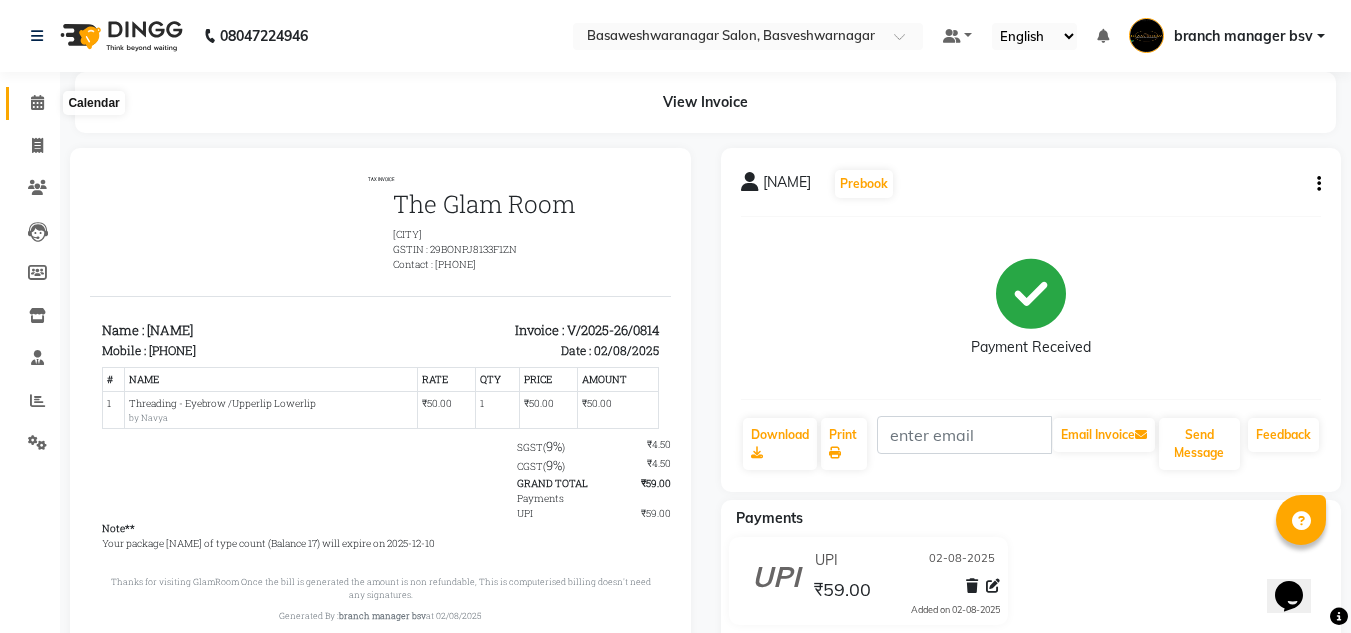 click 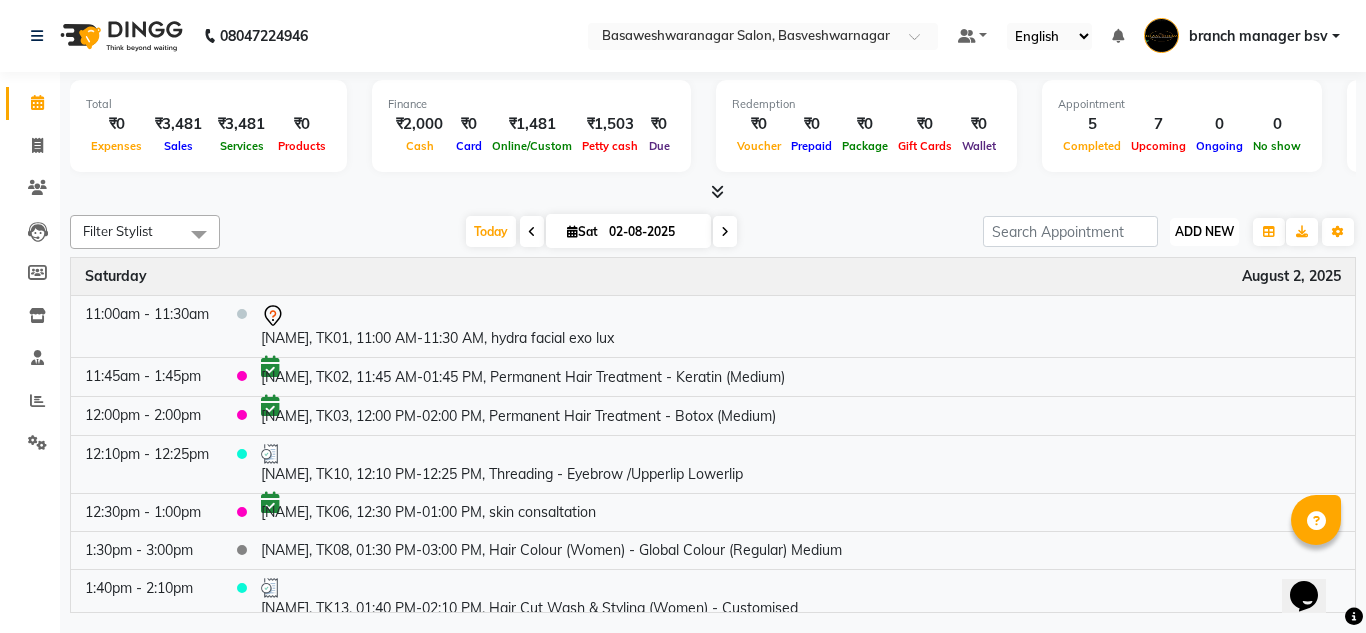 click on "ADD NEW" at bounding box center [1204, 231] 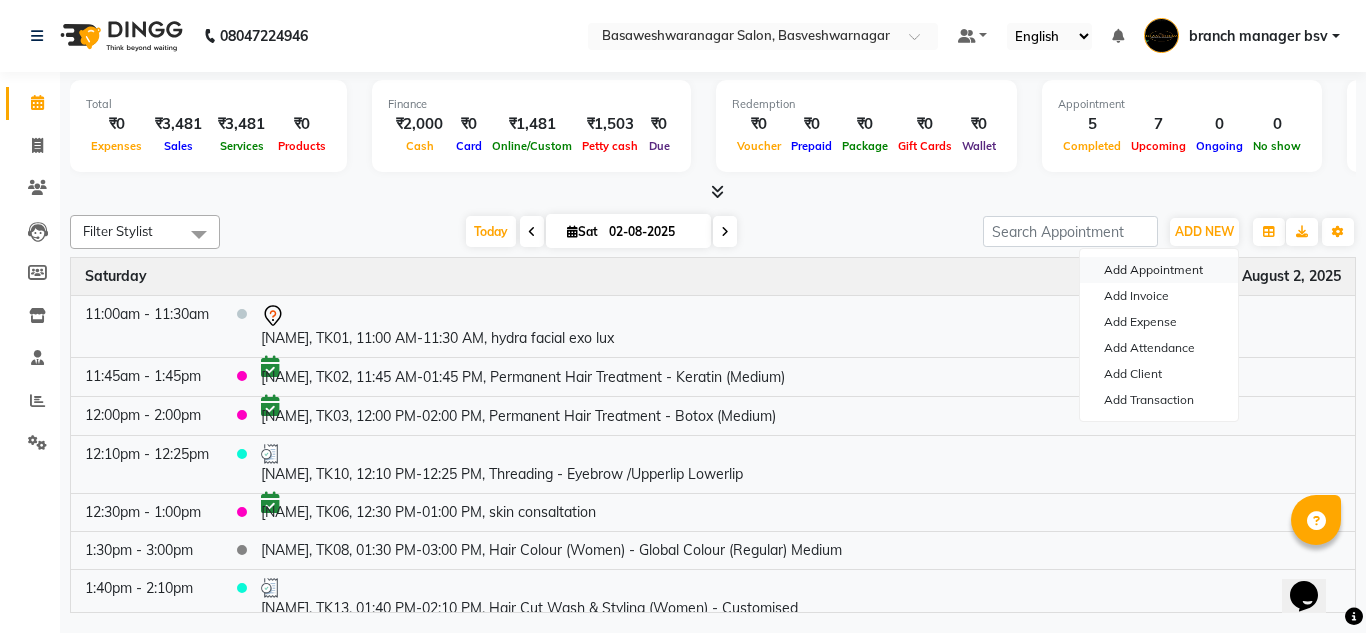 click on "Add Appointment" at bounding box center [1159, 270] 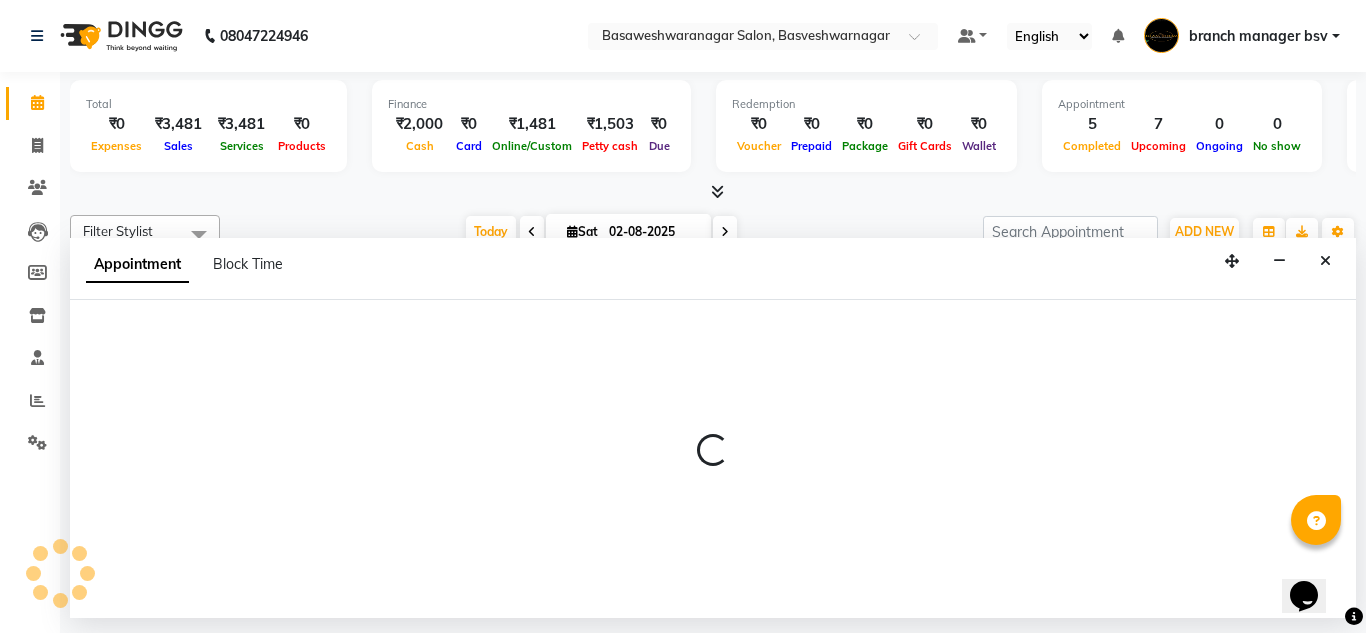 select on "tentative" 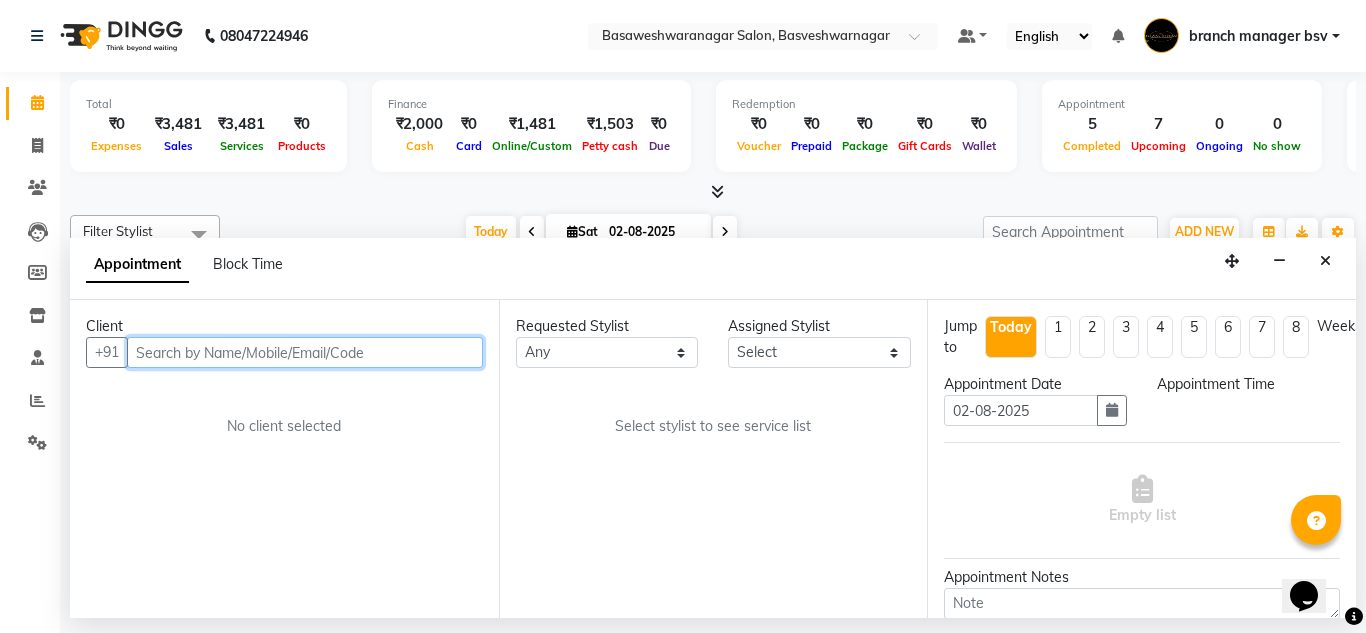 select on "540" 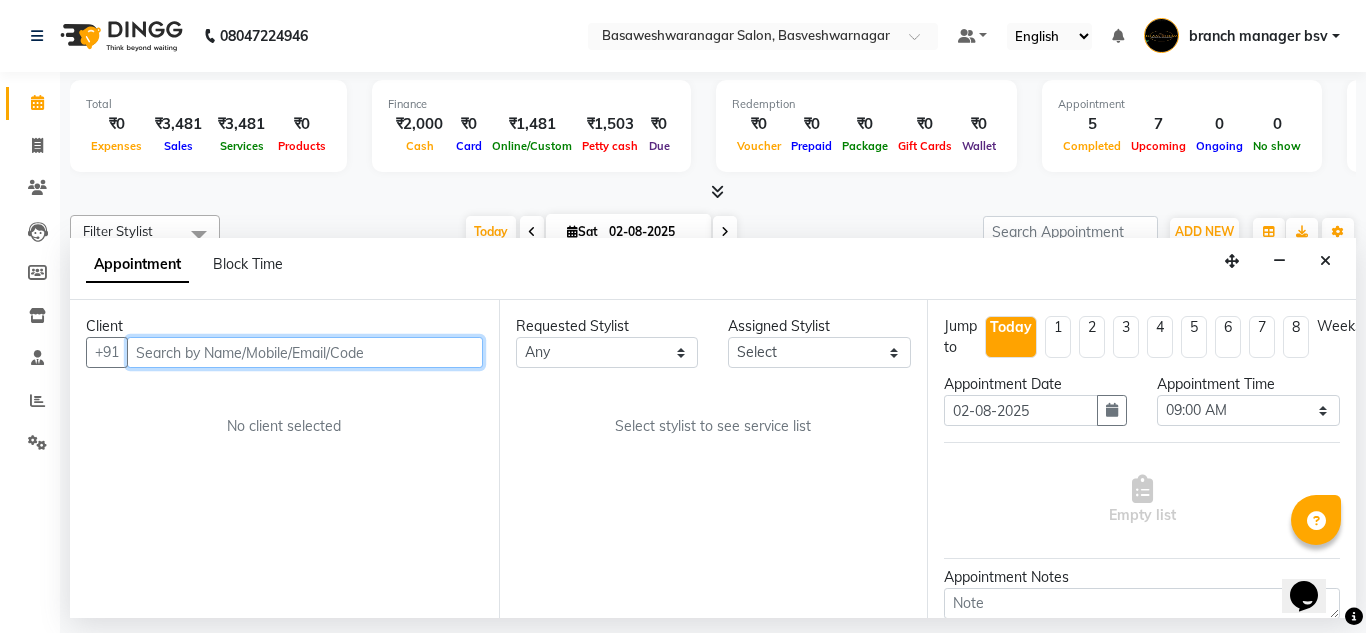 click at bounding box center [305, 352] 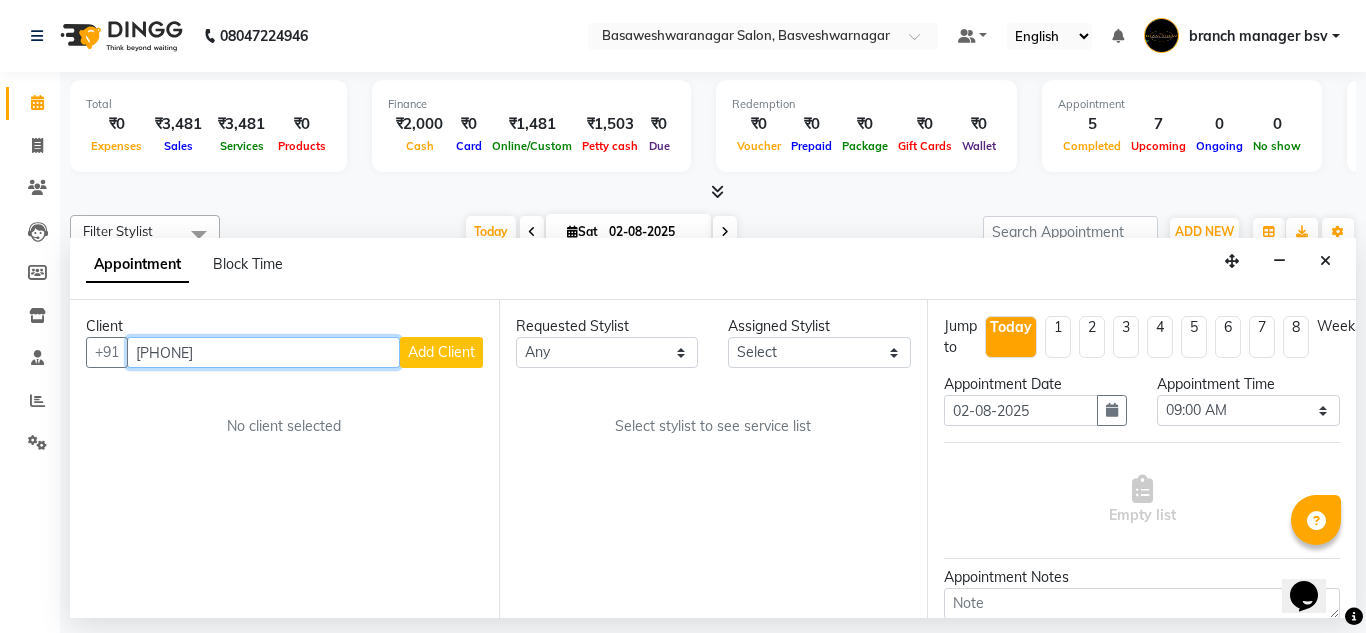 type on "[PHONE]" 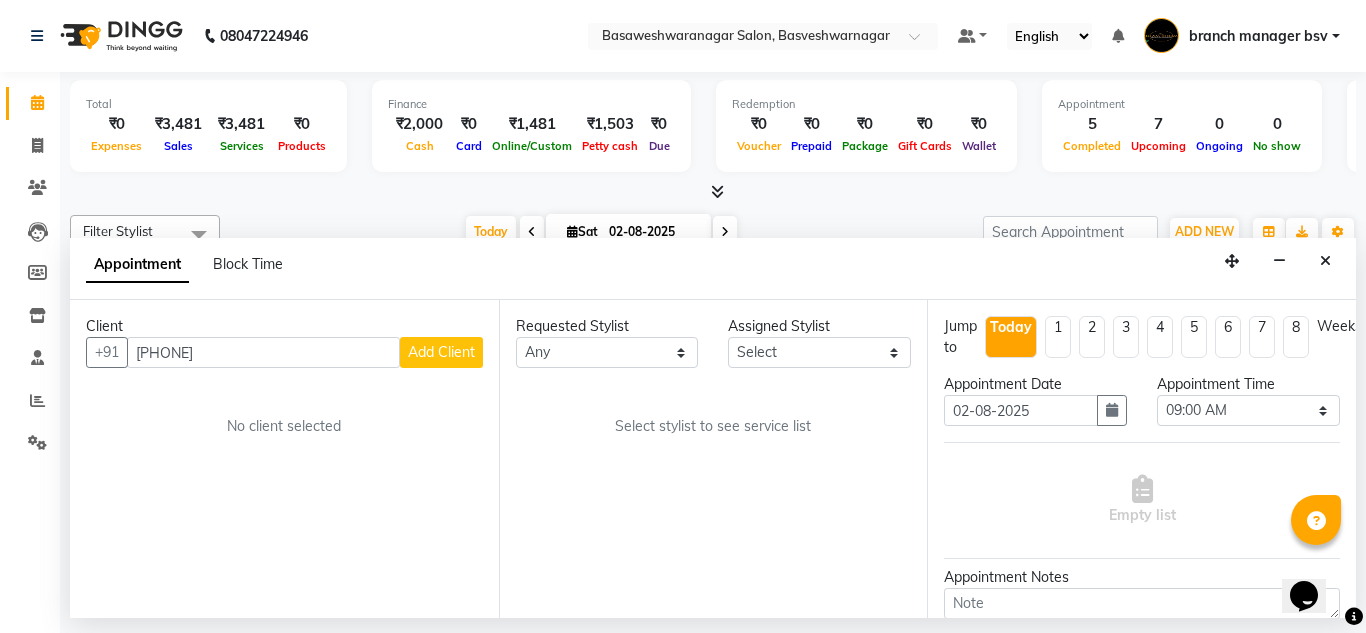 click on "Add Client" at bounding box center (441, 352) 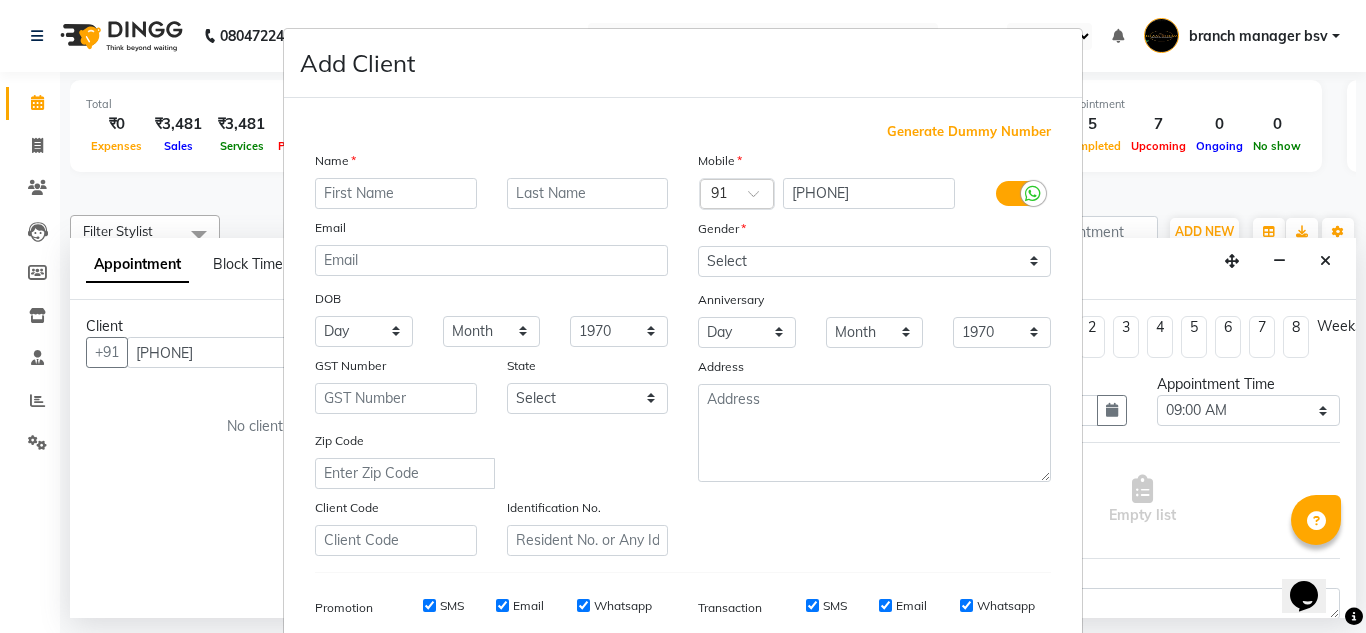 scroll, scrollTop: 290, scrollLeft: 0, axis: vertical 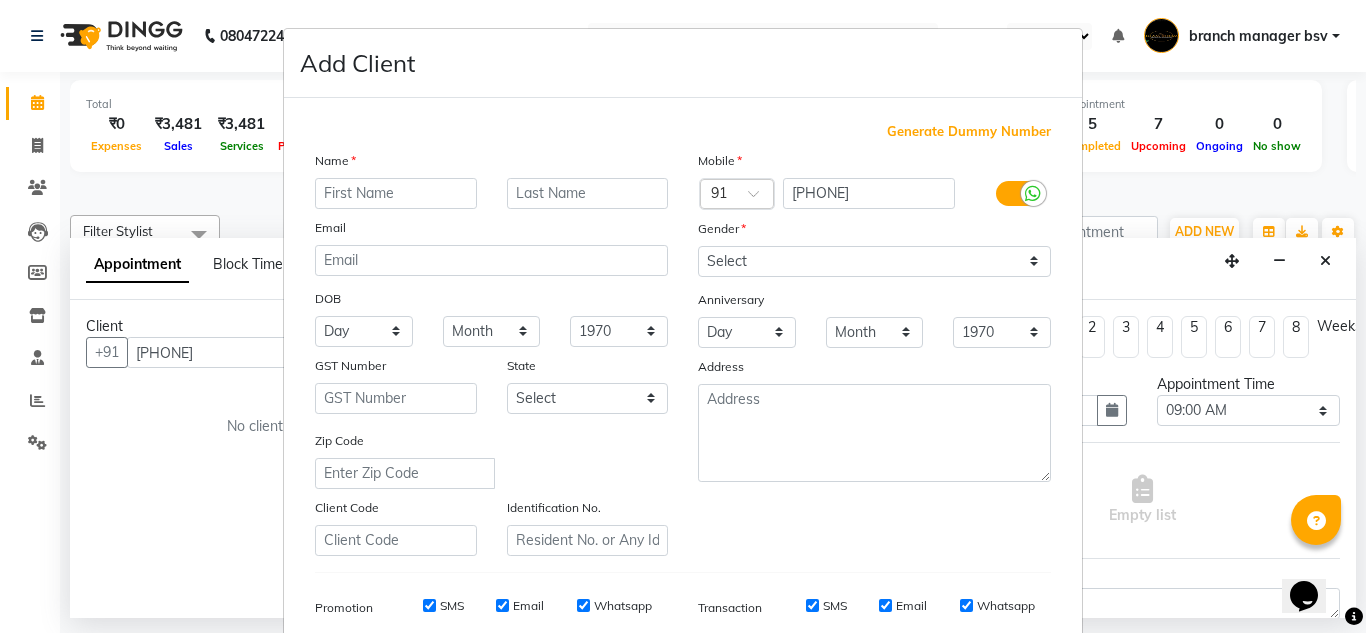 click on "Name Email DOB Day 01 02 03 04 05 06 07 08 09 10 11 12 13 14 15 16 17 18 19 20 21 22 23 24 25 26 27 28 29 30 31 Month January February March April May June July August September October November December 1940 1941 1942 1943 1944 1945 1946 1947 1948 1949 1950 1951 1952 1953 1954 1955 1956 1957 1958 1959 1960 1961 1962 1963 1964 1965 1966 1967 1968 1969 1970 1971 1972 1973 1974 1975 1976 1977 1978 1979 1980 1981 1982 1983 1984 1985 1986 1987 1988 1989 1990 1991 1992 1993 1994 1995 1996 1997 1998 1999 2000 2001 2002 2003 2004 2005 2006 2007 2008 2009 2010 2011 2012 2013 2014 2015 2016 2017 2018 2019 2020 2021 2022 2023 2024 GST Number State Select Andaman and Nicobar Islands Andhra Pradesh Arunachal Pradesh Assam Bihar Chandigarh Chhattisgarh Dadra and Nagar Haveli Daman and Diu Delhi Goa Gujarat Haryana Himachal Pradesh Jammu and Kashmir Jharkhand Karnataka Kerala Lakshadweep Madhya Pradesh Maharashtra Manipur Meghalaya Mizoram Nagaland Odisha Pondicherry Punjab Rajasthan Sikkim Tamil Nadu Telangana Tripura" at bounding box center [491, 353] 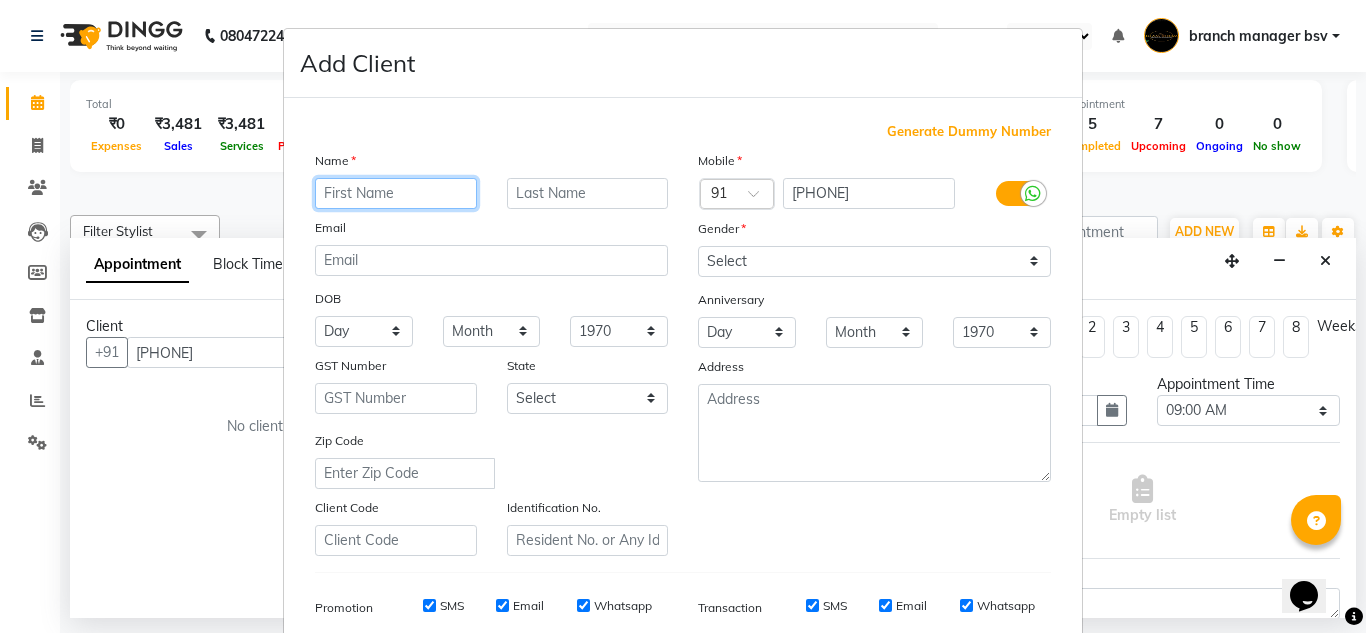 click at bounding box center [396, 193] 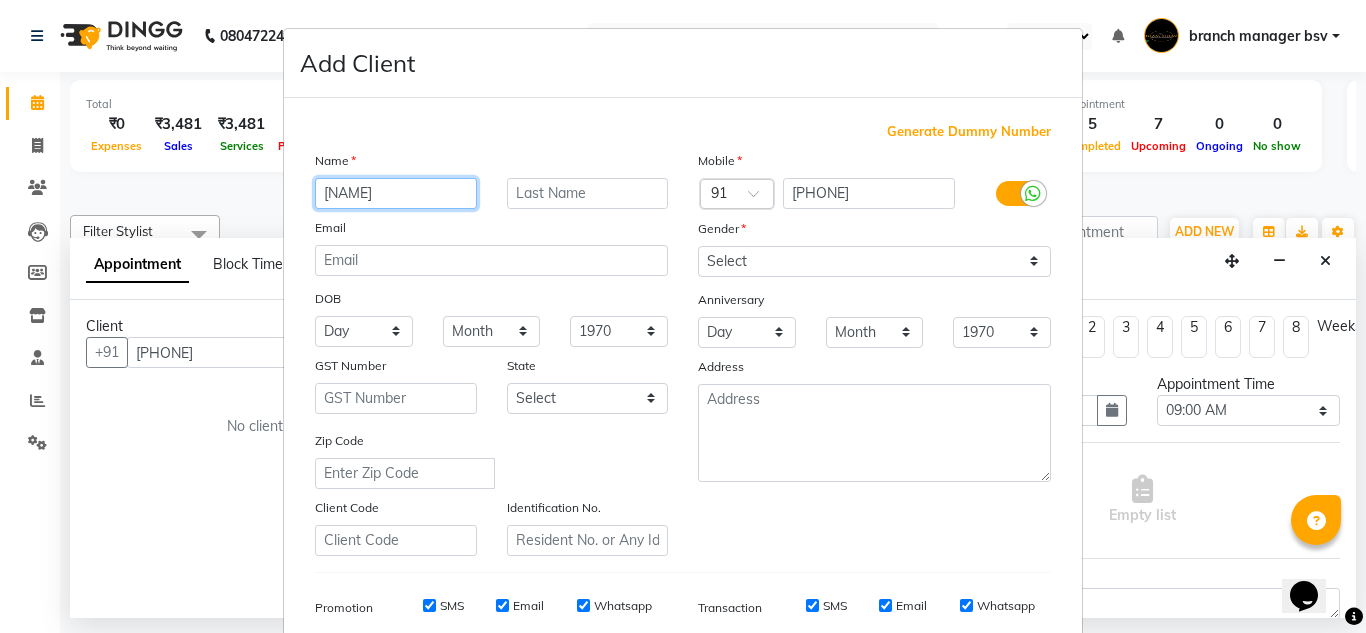 type on "[NAME]" 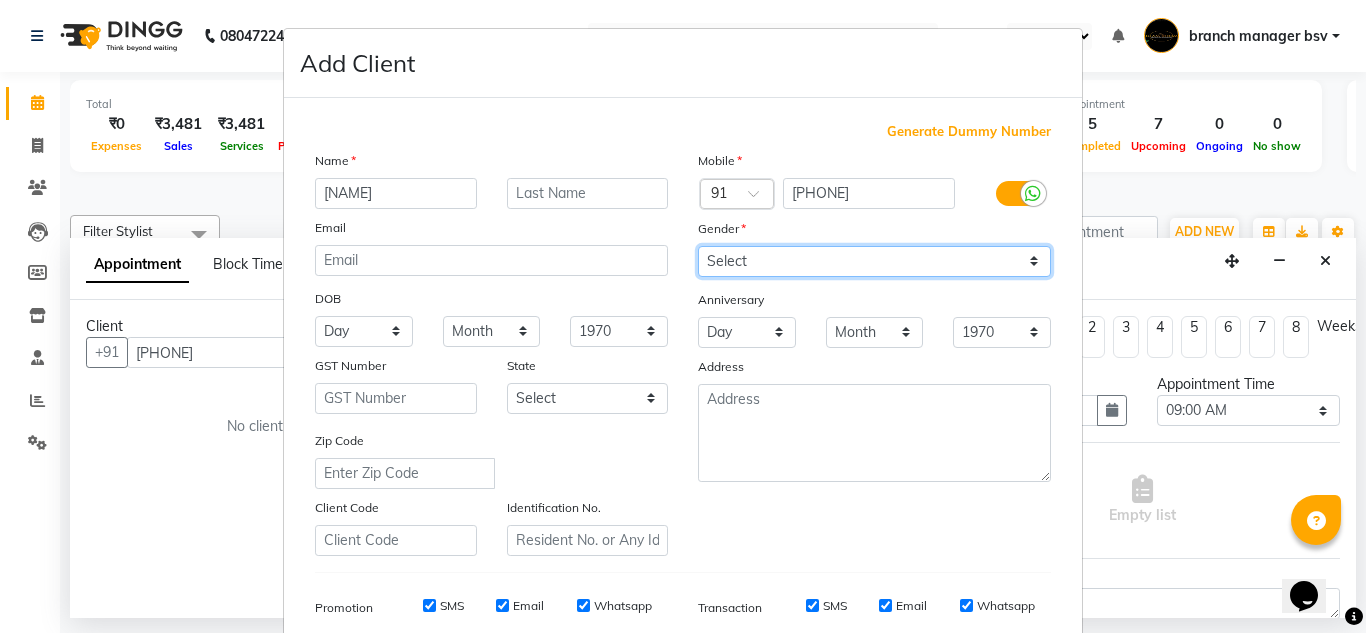 click on "Select Male Female Other Prefer Not To Say" at bounding box center (874, 261) 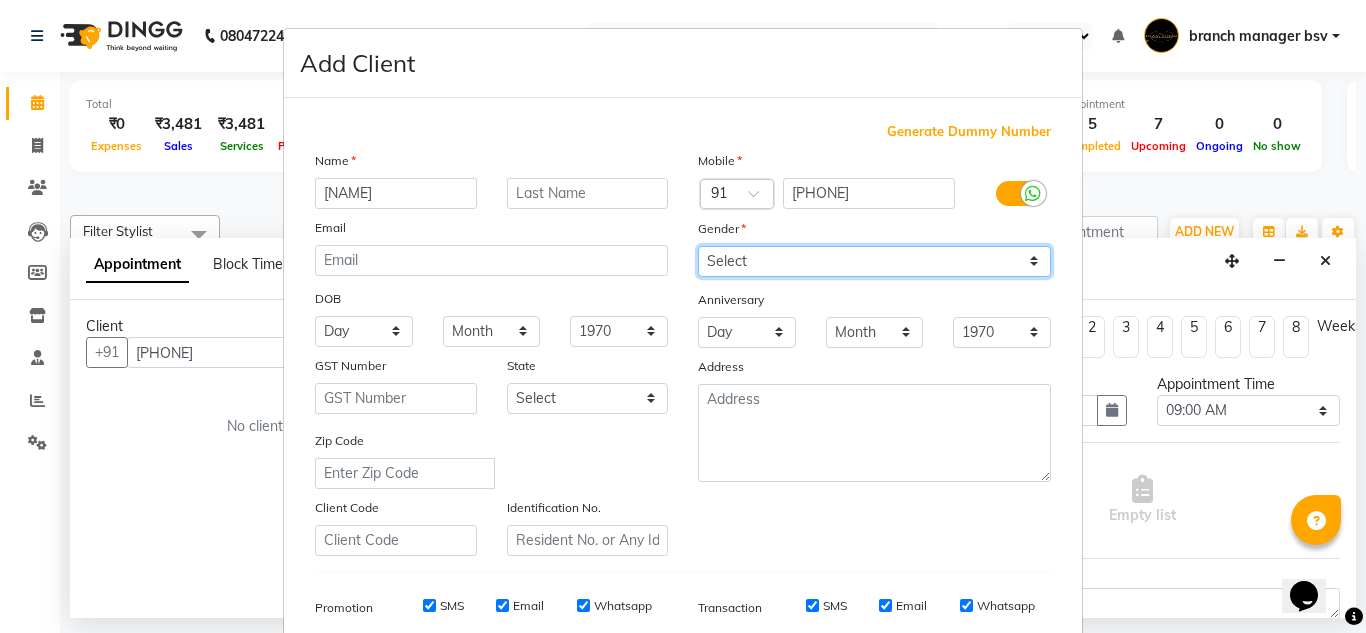select on "female" 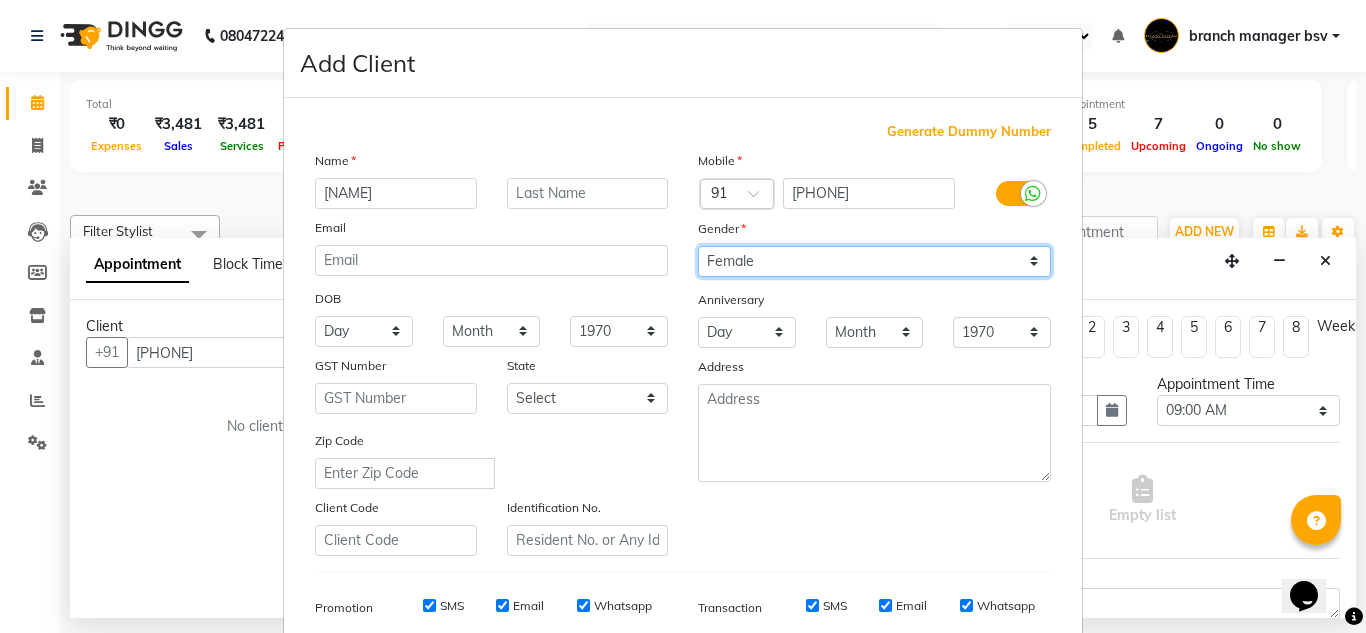 click on "Select Male Female Other Prefer Not To Say" at bounding box center (874, 261) 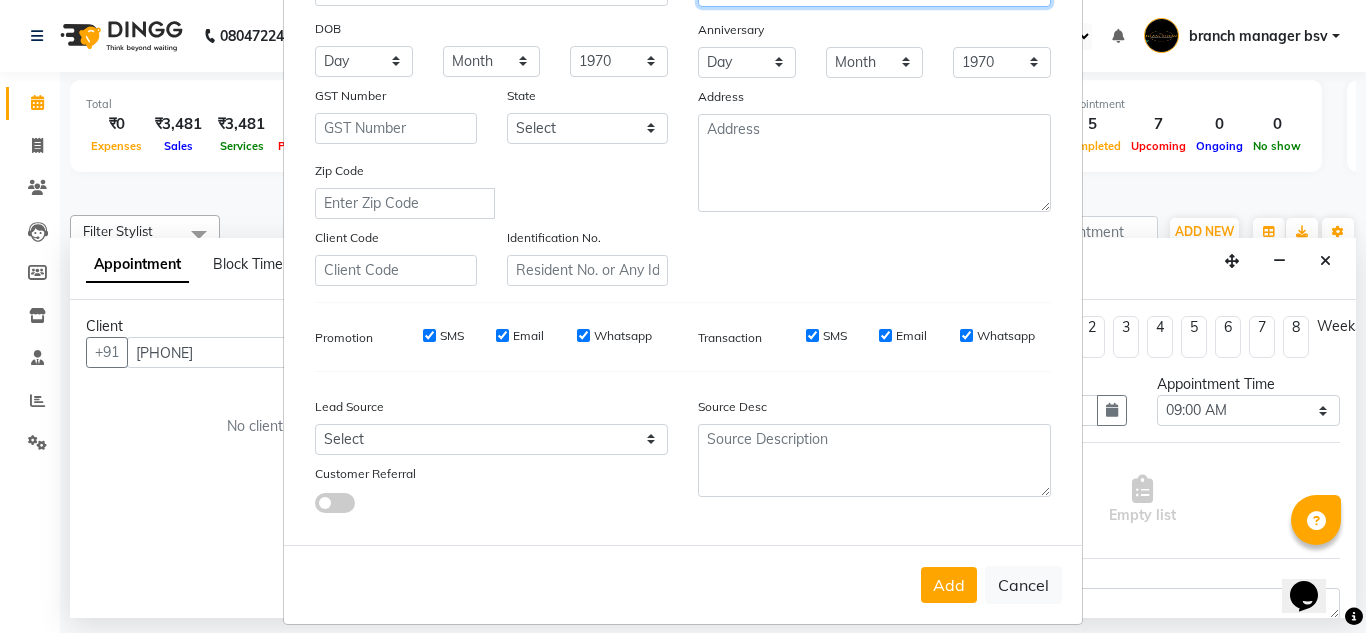 scroll, scrollTop: 290, scrollLeft: 0, axis: vertical 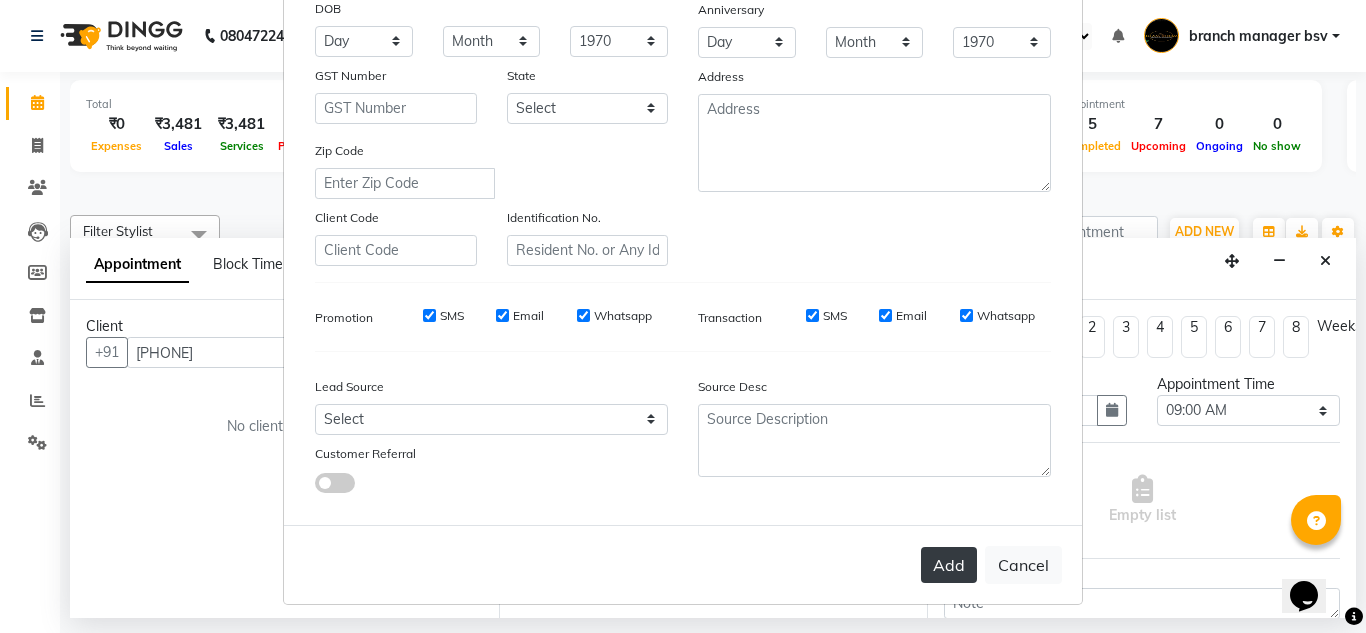 click on "Add" at bounding box center (949, 565) 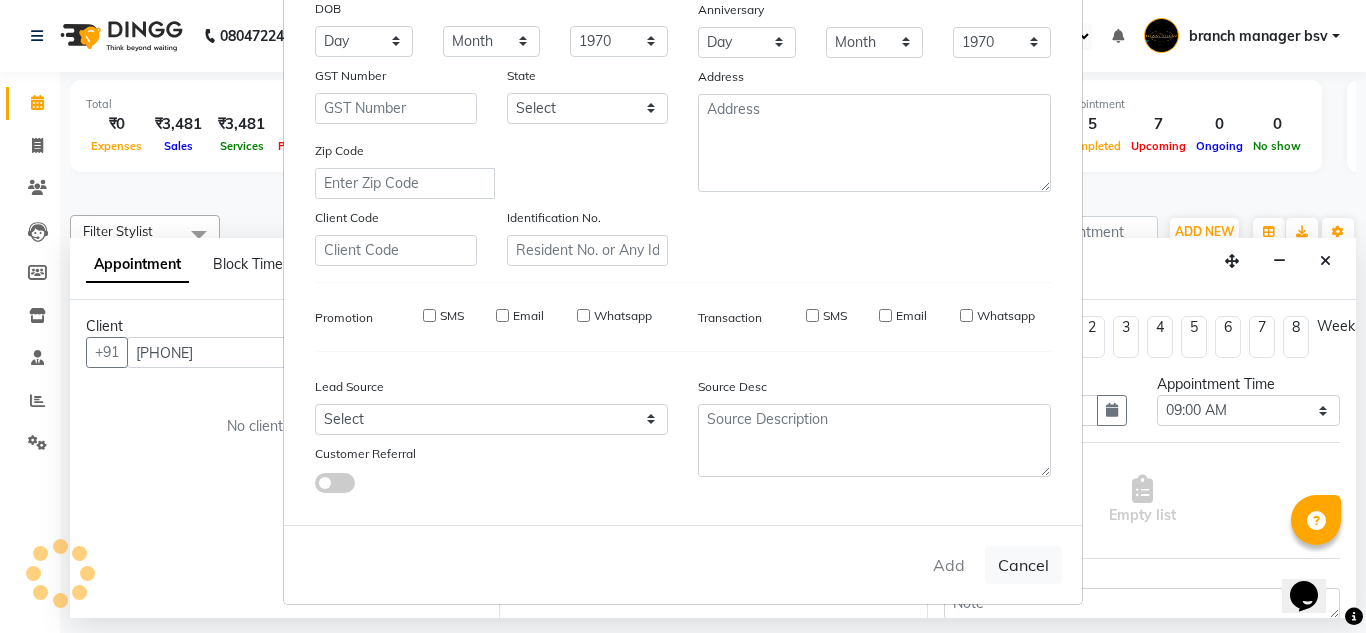 type on "[PHONE]" 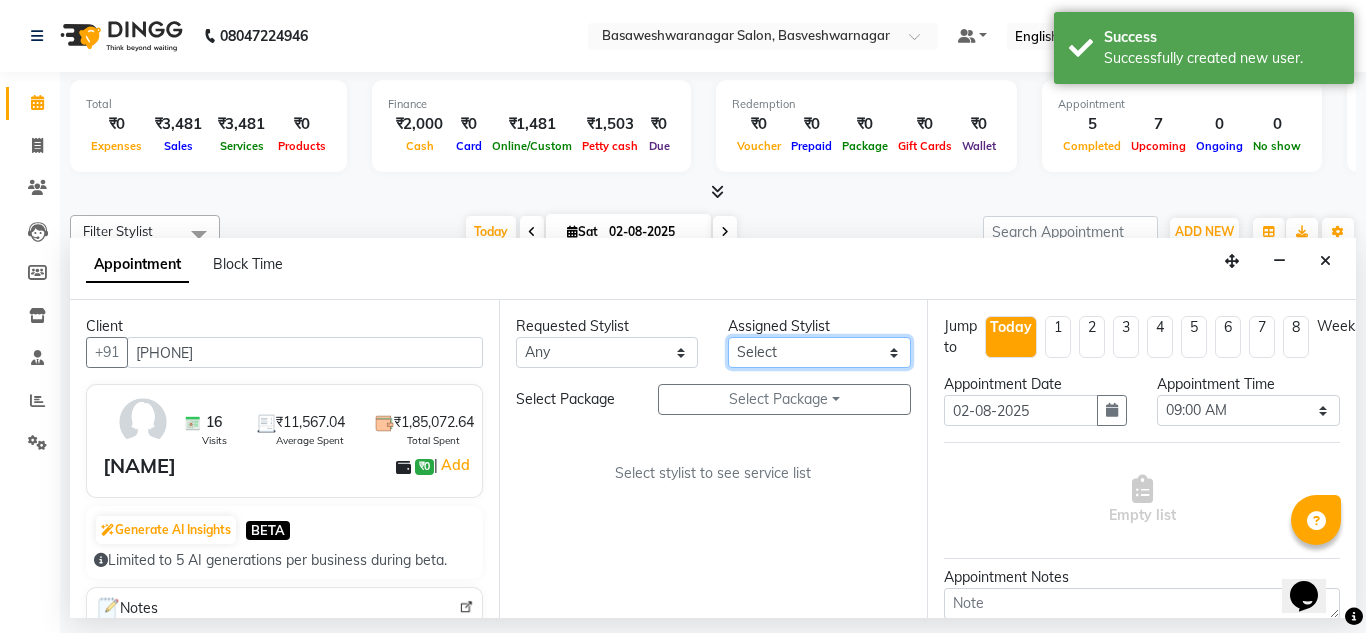 click on "Select ashwini branch manager bsv Dr.Jabin Dr mehzabin GURISH JASSI Jayshree Navya pooja accounts PRATIK RAJEESHA Rasna Sanskruthi shangnimwom SMIRTI SUMITH SUNITHA SUNNY Tanveer  TEZZ The Glam Room theja Trishna urmi" at bounding box center [819, 352] 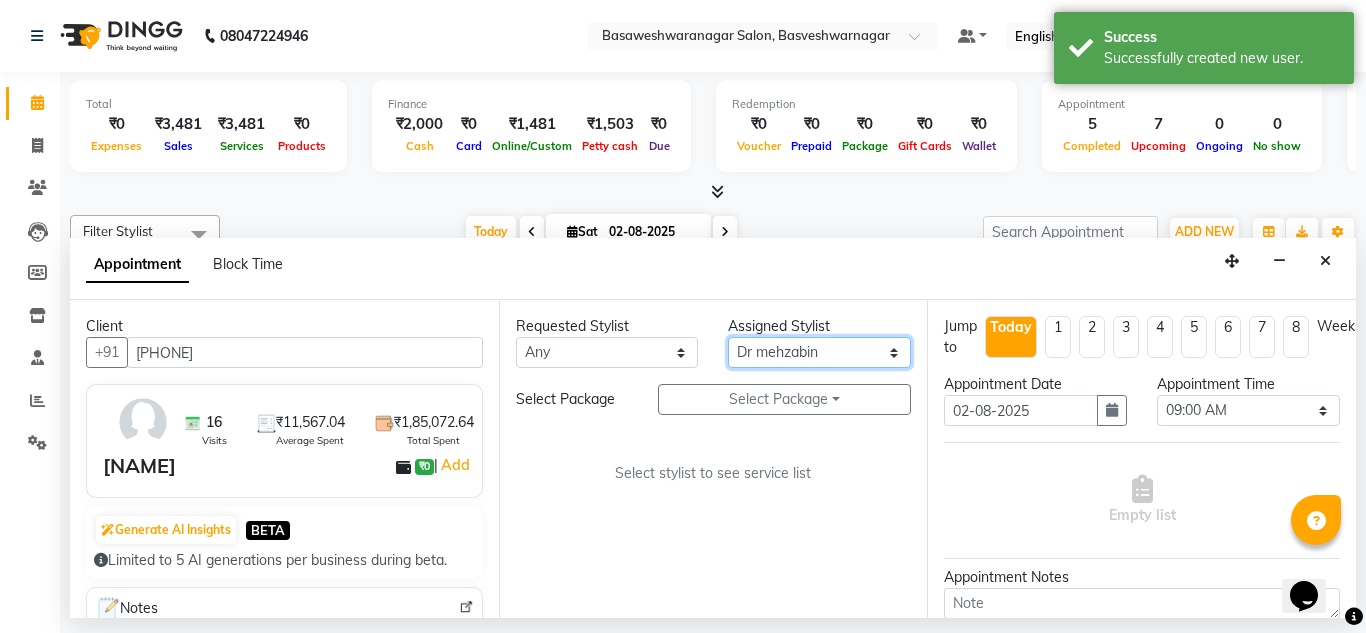 click on "Select ashwini branch manager bsv Dr.Jabin Dr mehzabin GURISH JASSI Jayshree Navya pooja accounts PRATIK RAJEESHA Rasna Sanskruthi shangnimwom SMIRTI SUMITH SUNITHA SUNNY Tanveer  TEZZ The Glam Room theja Trishna urmi" at bounding box center [819, 352] 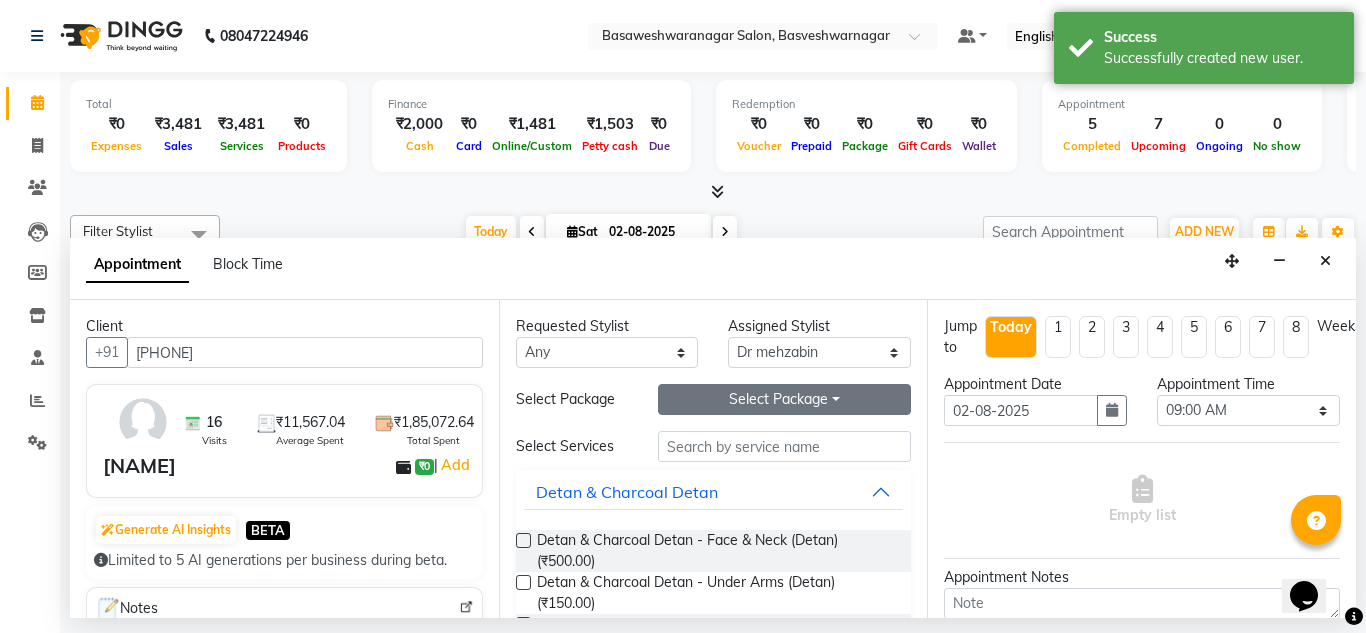 click on "Select Package  Toggle Dropdown" at bounding box center (785, 399) 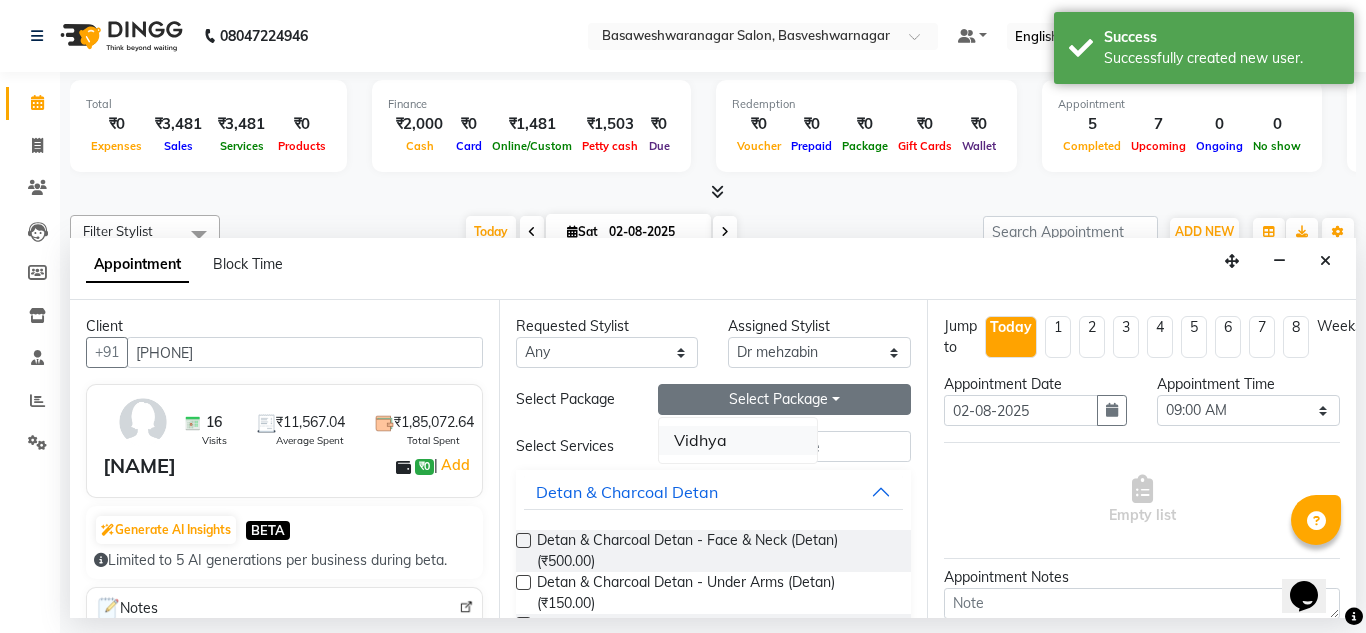 click on "Vidhya" at bounding box center (738, 440) 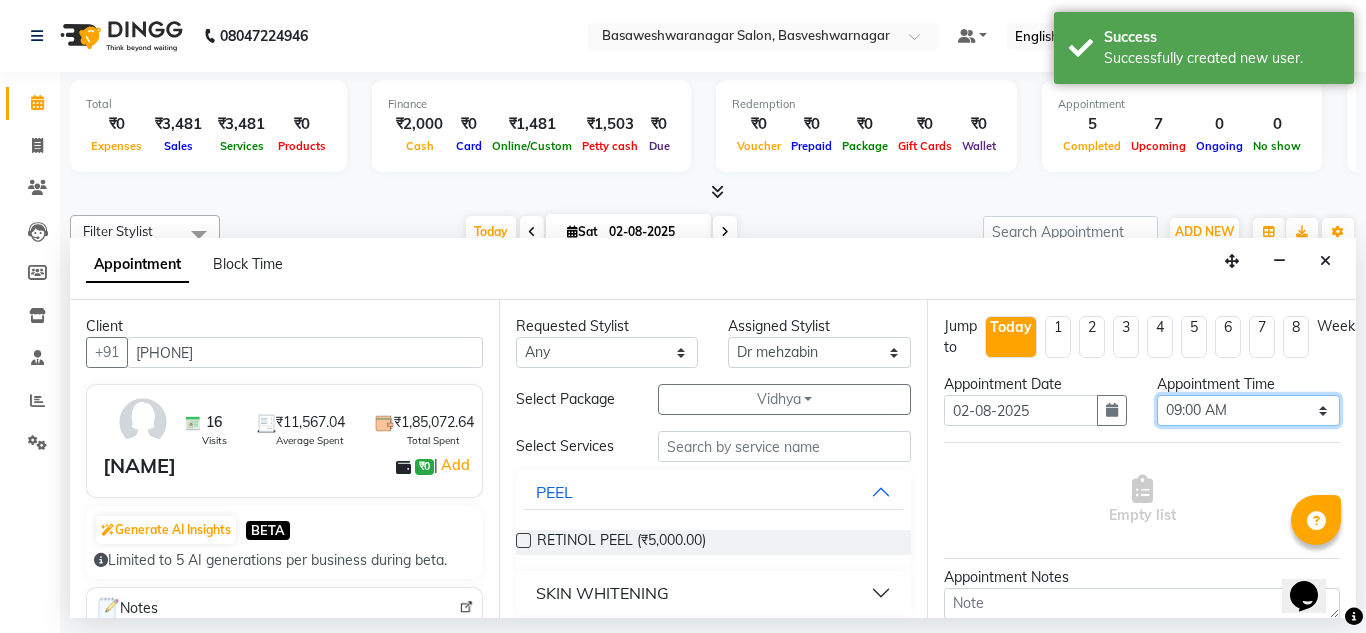click on "Select 09:00 AM 09:15 AM 09:30 AM 09:45 AM 10:00 AM 10:15 AM 10:30 AM 10:45 AM 11:00 AM 11:15 AM 11:30 AM 11:45 AM 12:00 PM 12:15 PM 12:30 PM 12:45 PM 01:00 PM 01:15 PM 01:30 PM 01:45 PM 02:00 PM 02:15 PM 02:30 PM 02:45 PM 03:00 PM 03:15 PM 03:30 PM 03:45 PM 04:00 PM 04:15 PM 04:30 PM 04:45 PM 05:00 PM 05:15 PM 05:30 PM 05:45 PM 06:00 PM 06:15 PM 06:30 PM 06:45 PM 07:00 PM 07:15 PM 07:30 PM 07:45 PM 08:00 PM" at bounding box center [1248, 410] 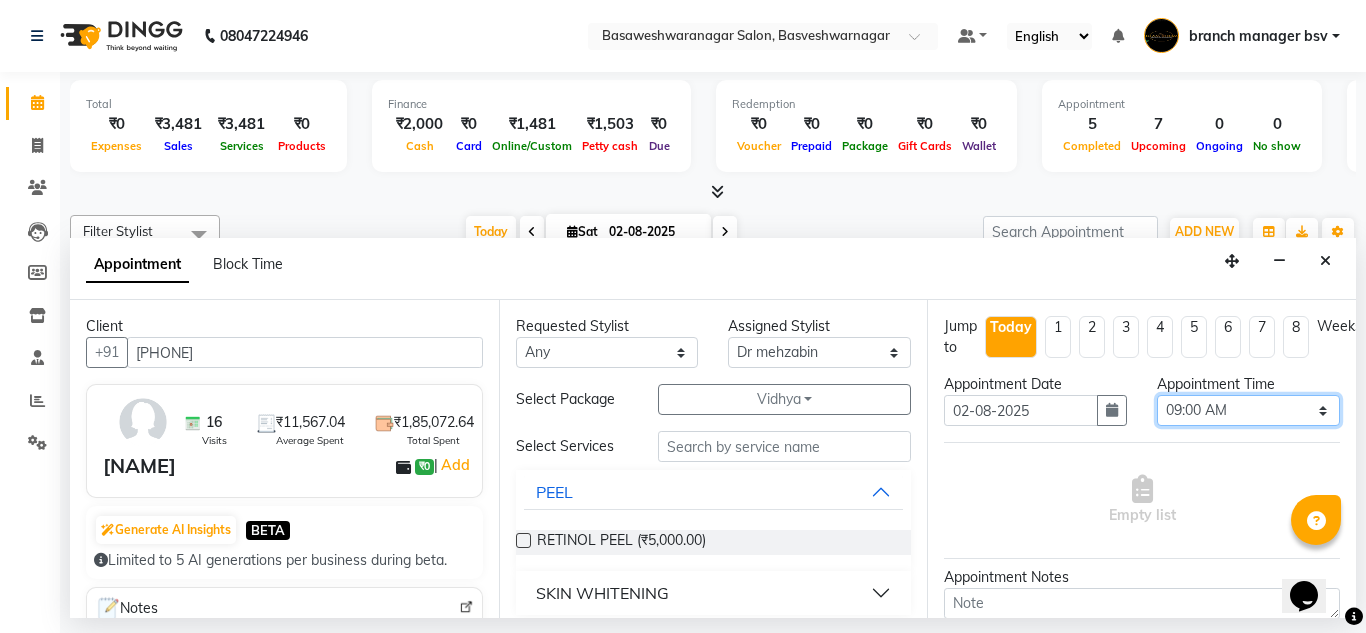 select on "900" 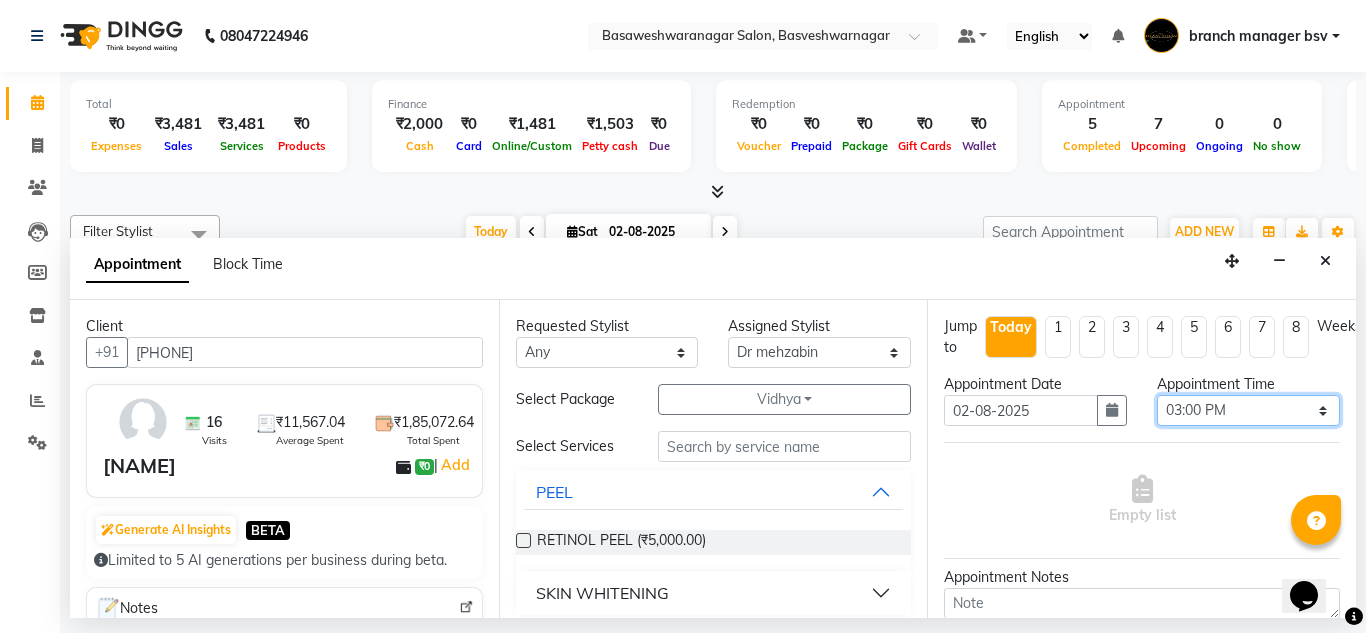 click on "Select 09:00 AM 09:15 AM 09:30 AM 09:45 AM 10:00 AM 10:15 AM 10:30 AM 10:45 AM 11:00 AM 11:15 AM 11:30 AM 11:45 AM 12:00 PM 12:15 PM 12:30 PM 12:45 PM 01:00 PM 01:15 PM 01:30 PM 01:45 PM 02:00 PM 02:15 PM 02:30 PM 02:45 PM 03:00 PM 03:15 PM 03:30 PM 03:45 PM 04:00 PM 04:15 PM 04:30 PM 04:45 PM 05:00 PM 05:15 PM 05:30 PM 05:45 PM 06:00 PM 06:15 PM 06:30 PM 06:45 PM 07:00 PM 07:15 PM 07:30 PM 07:45 PM 08:00 PM" at bounding box center [1248, 410] 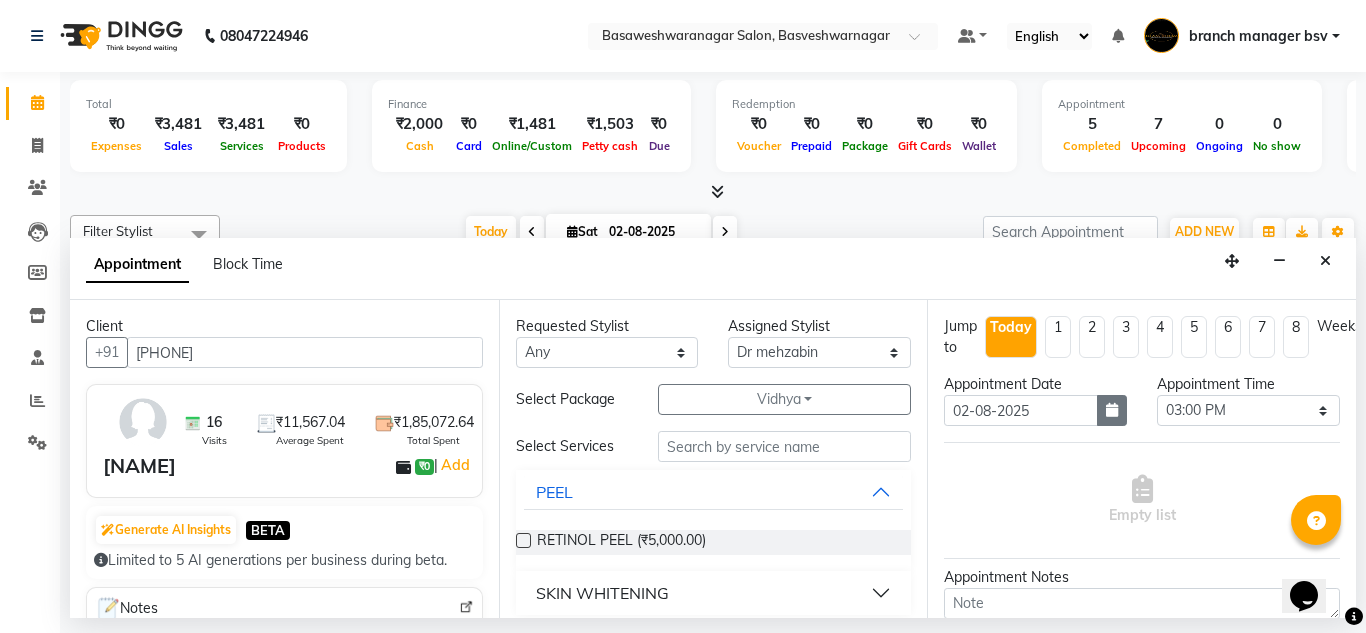click at bounding box center (1112, 410) 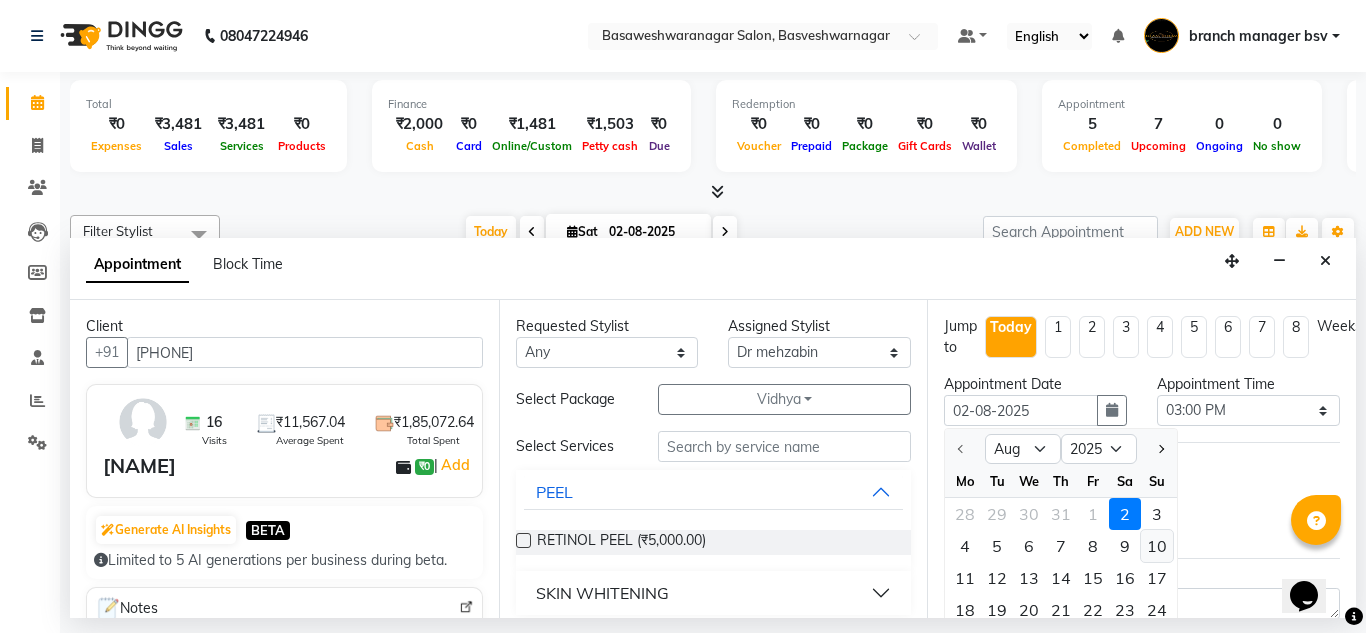 click on "10" at bounding box center [1157, 546] 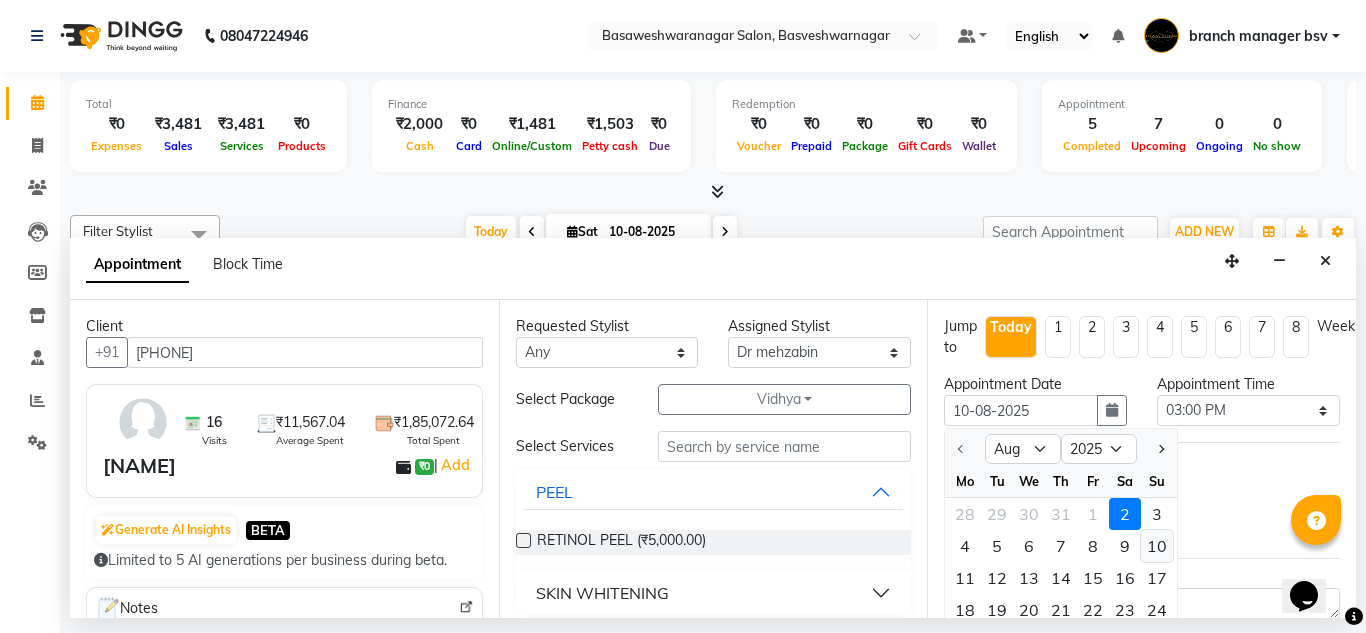 select on "900" 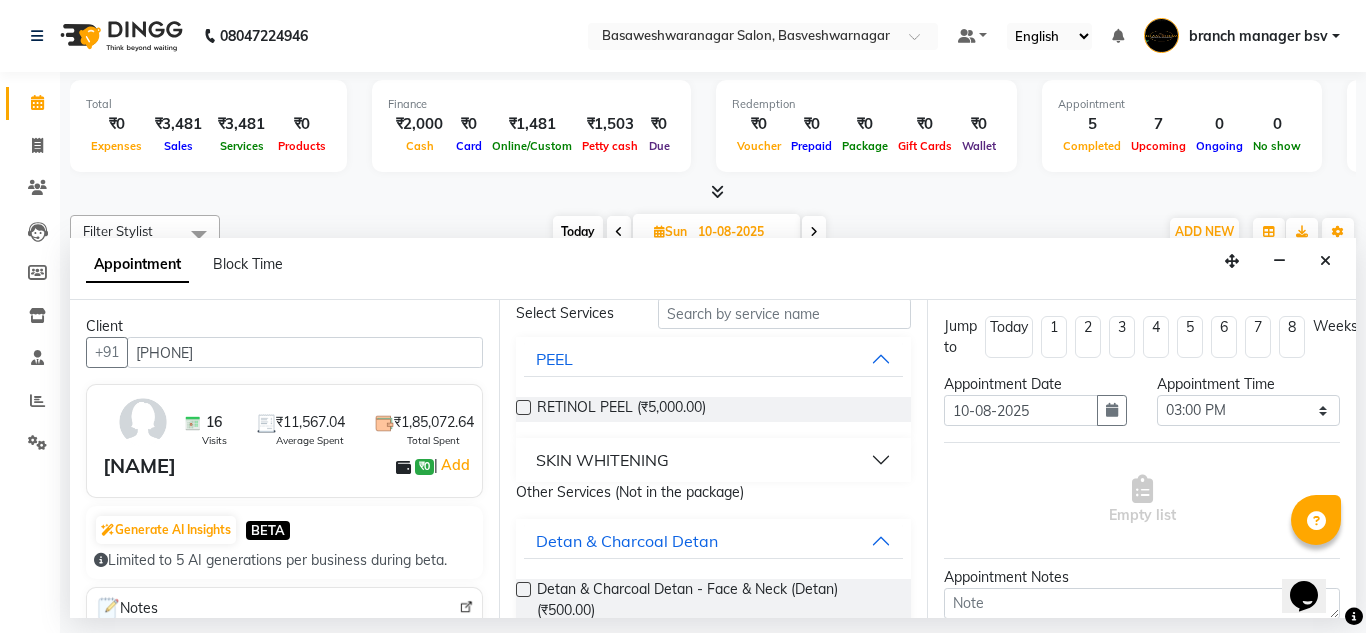 scroll, scrollTop: 134, scrollLeft: 0, axis: vertical 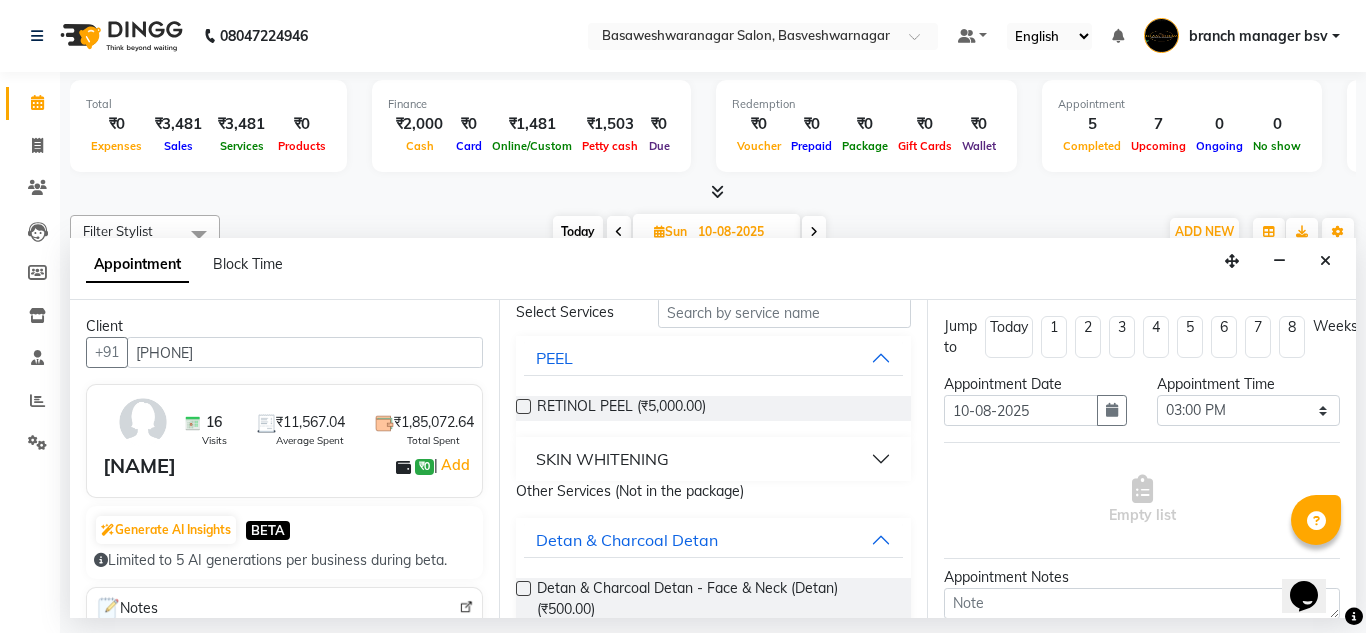 click on "SKIN WHITENING" at bounding box center [714, 459] 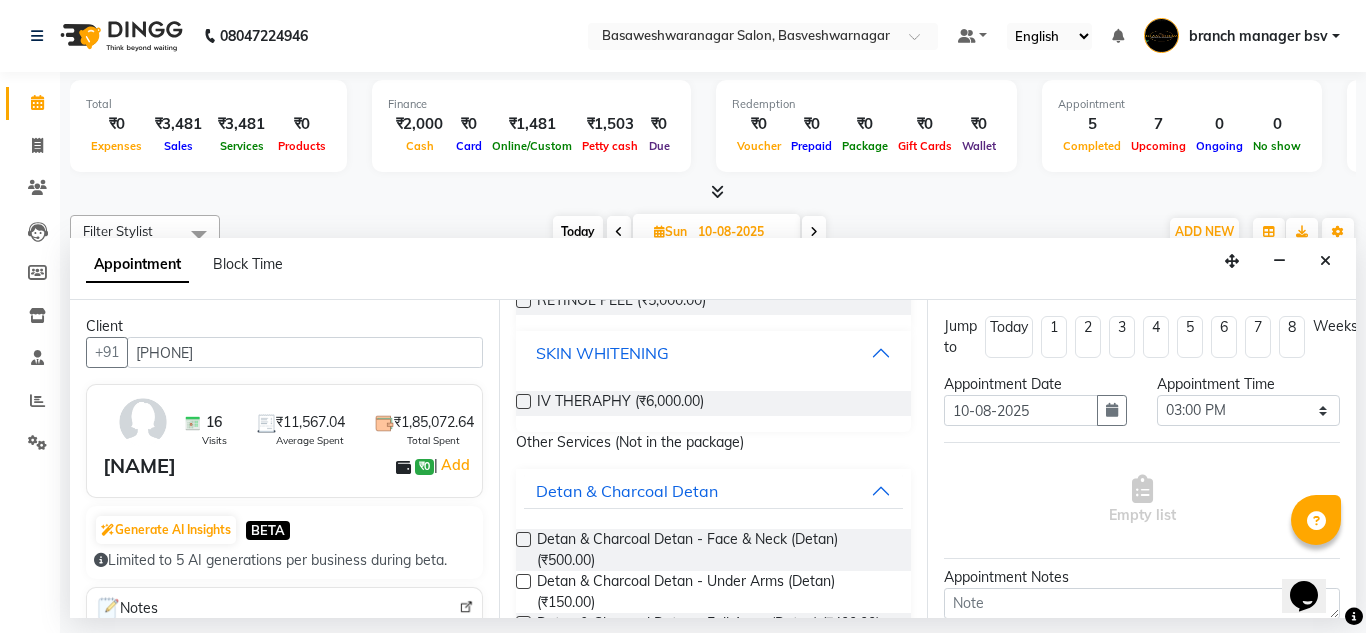 scroll, scrollTop: 247, scrollLeft: 0, axis: vertical 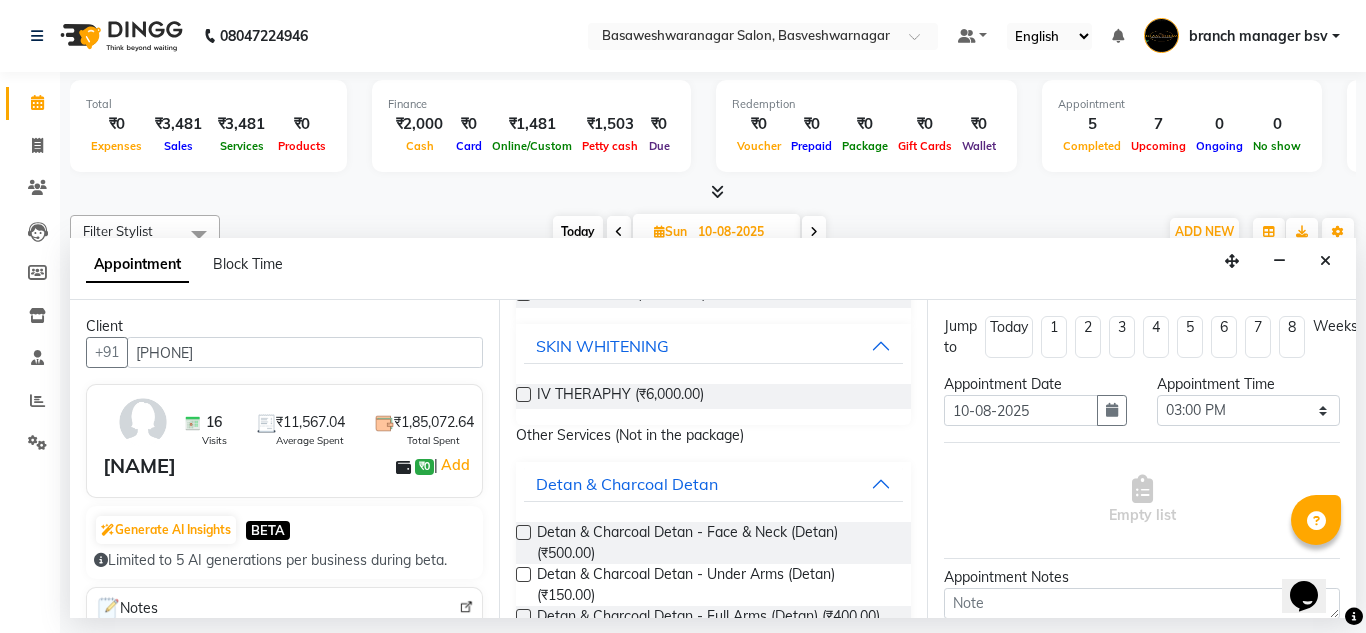 click at bounding box center [523, 394] 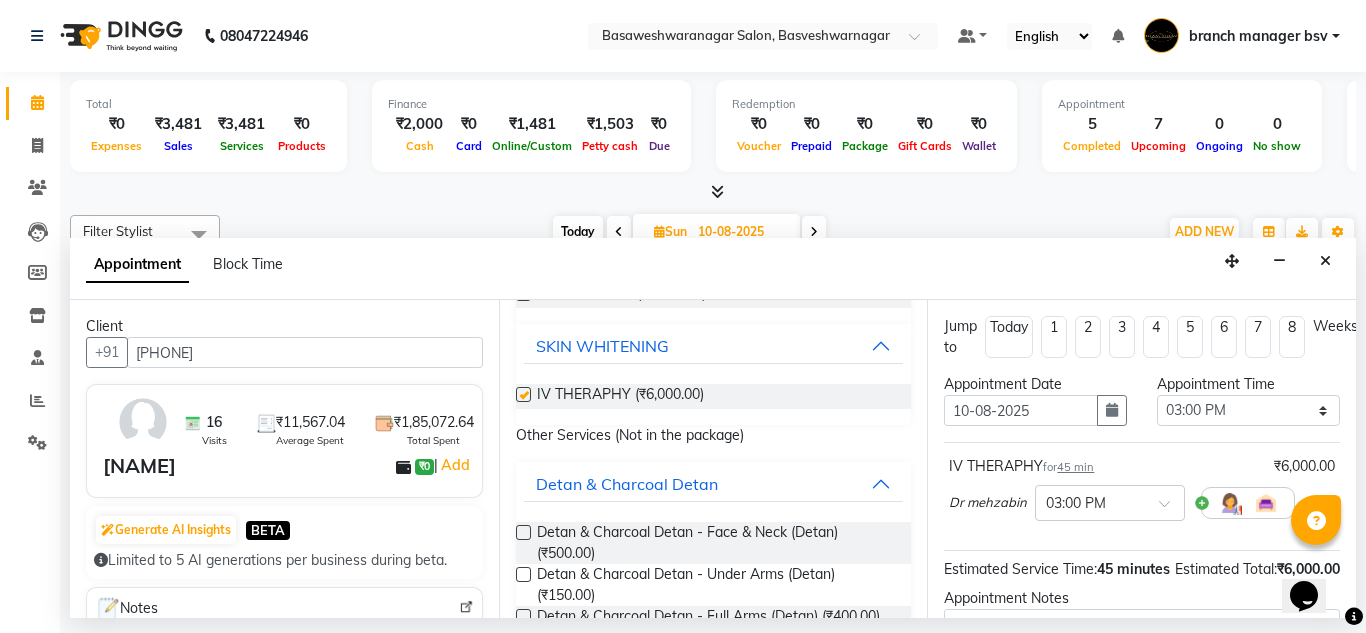 checkbox on "false" 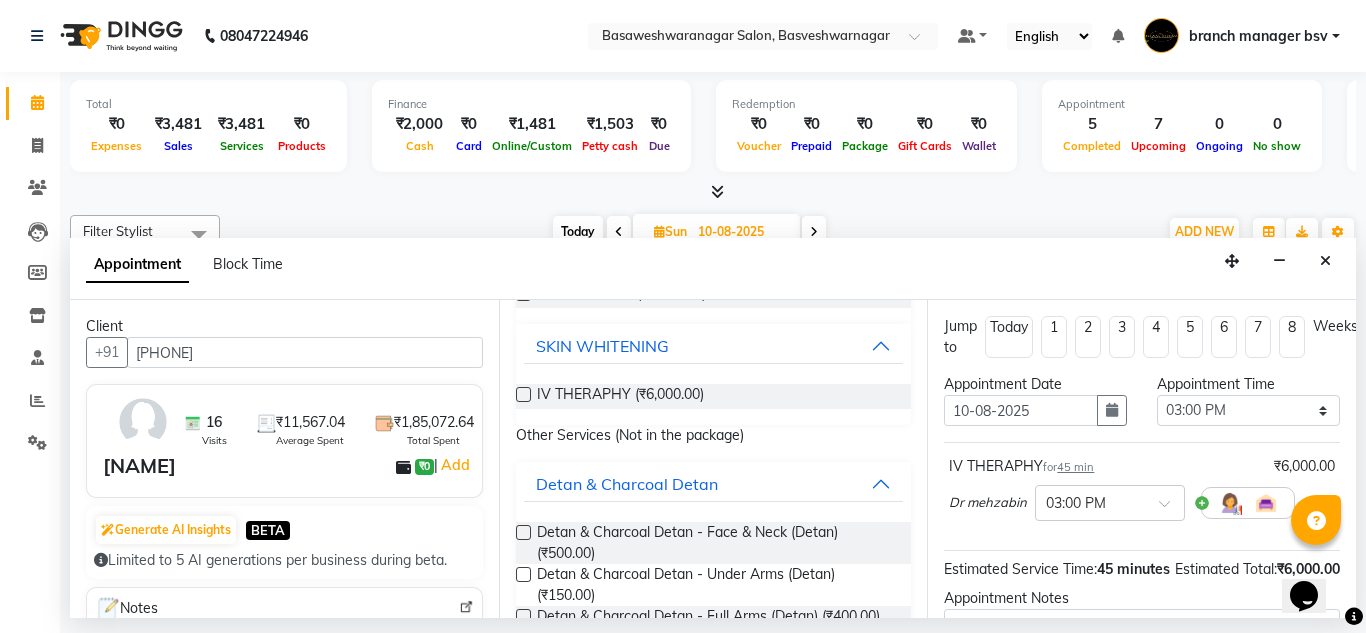 scroll, scrollTop: 244, scrollLeft: 0, axis: vertical 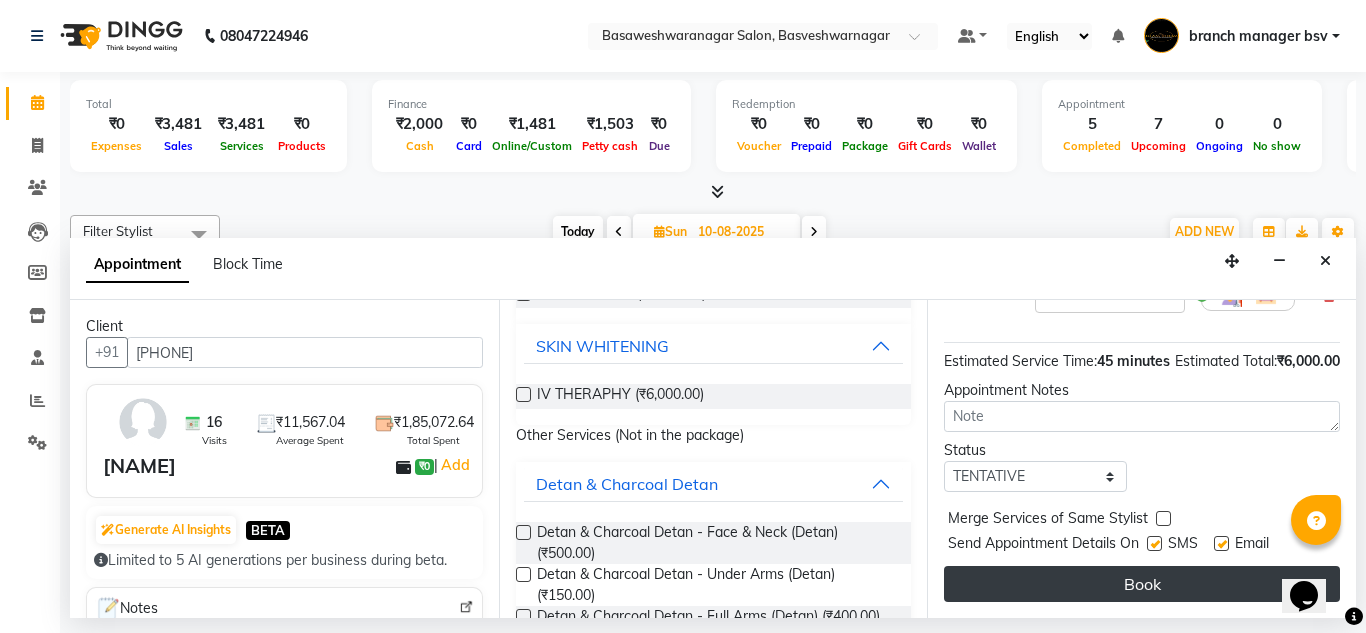 click on "Book" at bounding box center (1142, 584) 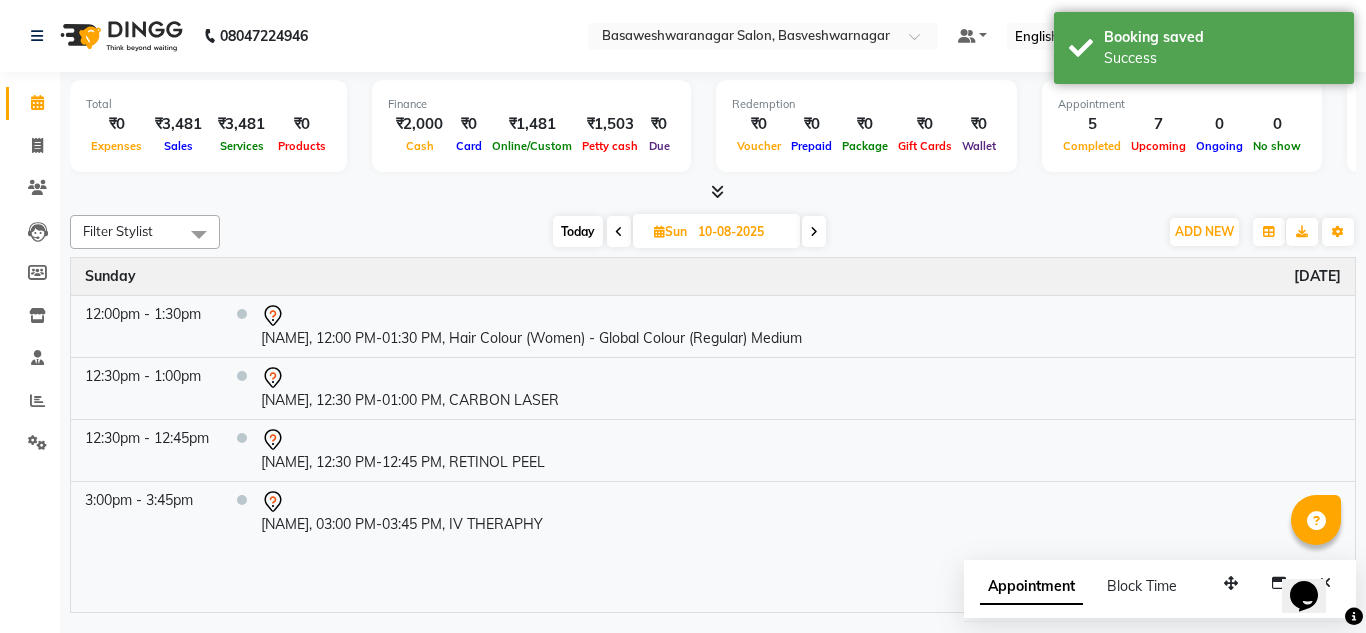 click on "Today" at bounding box center [578, 231] 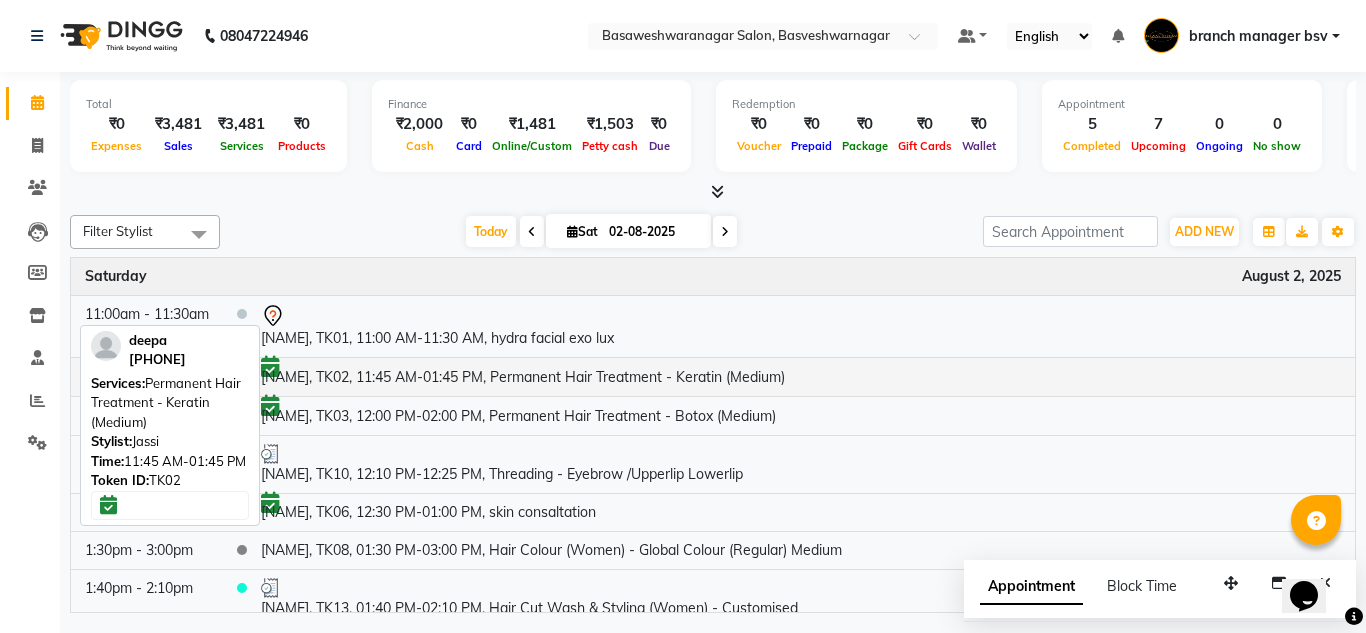 click on "[NAME], TK02, 11:45 AM-01:45 PM, Permanent Hair Treatment - Keratin (Medium)" at bounding box center (801, 376) 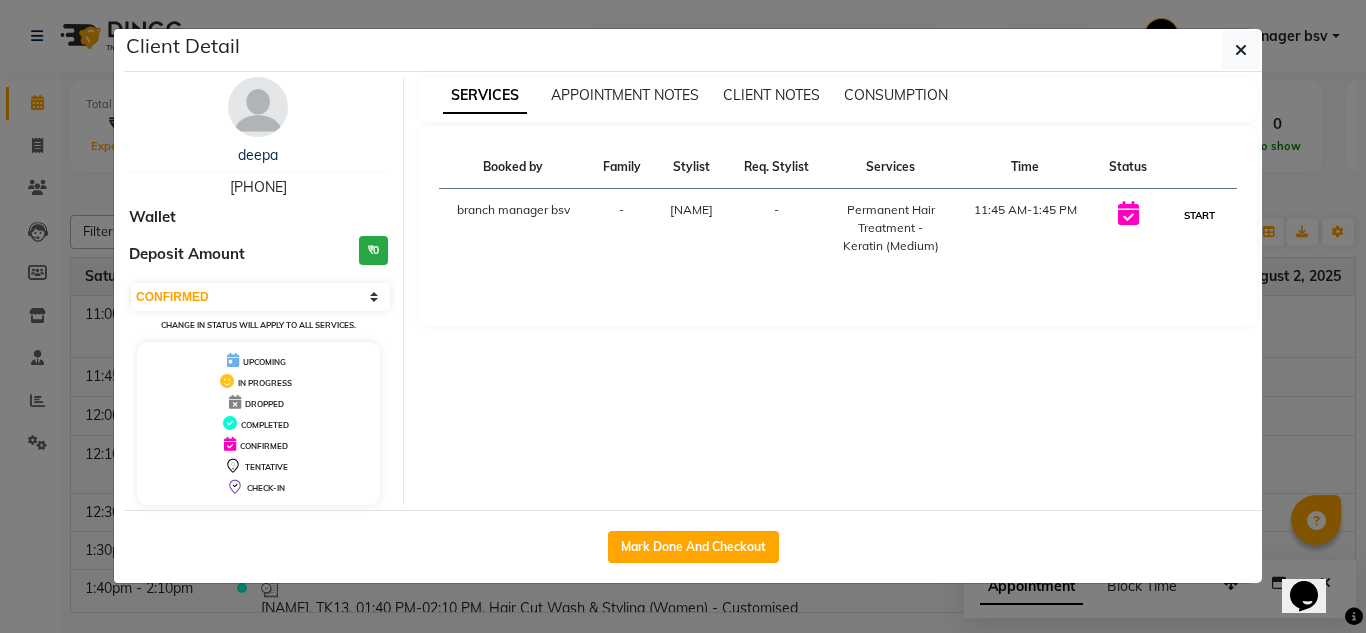 click on "START" at bounding box center (1199, 215) 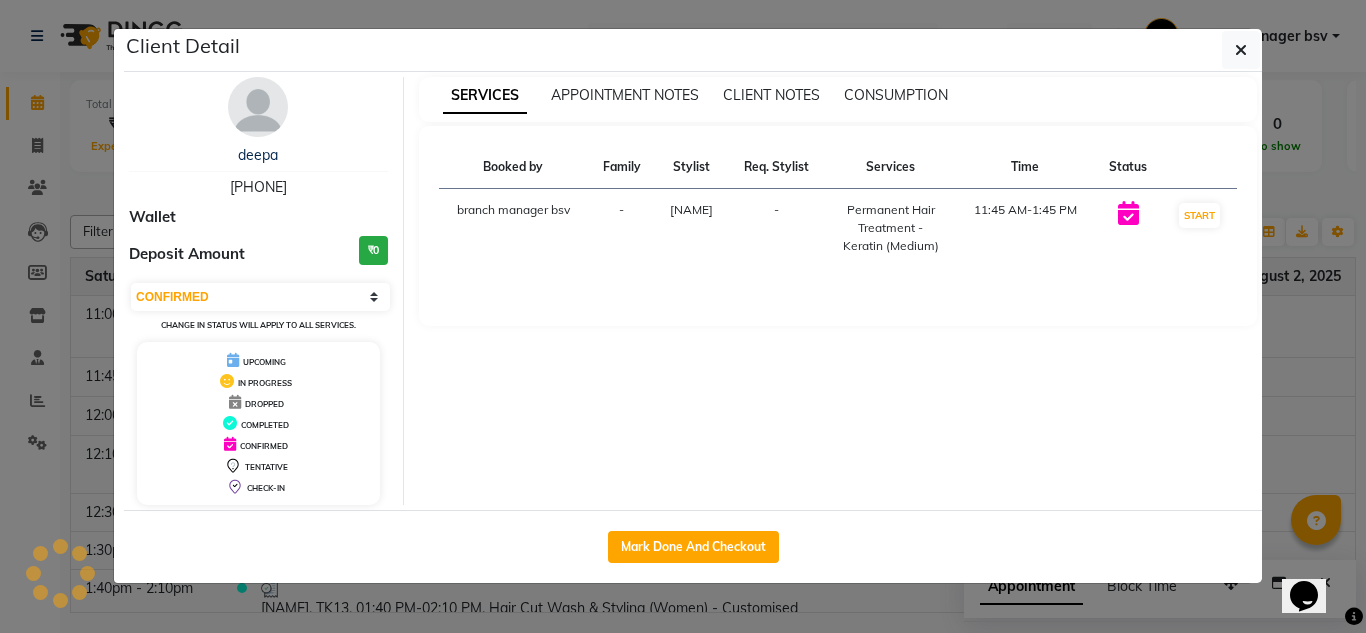click on "Client Detail [NAME] [PHONE] Wallet Deposit Amount ₹0 Select IN SERVICE CONFIRMED TENTATIVE CHECK IN MARK DONE DROPPED UPCOMING Change in status will apply to all services. UPCOMING IN PROGRESS DROPPED COMPLETED CONFIRMED TENTATIVE CHECK-IN SERVICES APPOINTMENT NOTES CLIENT NOTES CONSUMPTION Booked by Family Stylist Req. Stylist Services Time Status branch manager bsv - JASSI - Permanent Hair Treatment - Keratin (Medium) 11:45 AM-1:45 PM START Mark Done And Checkout" 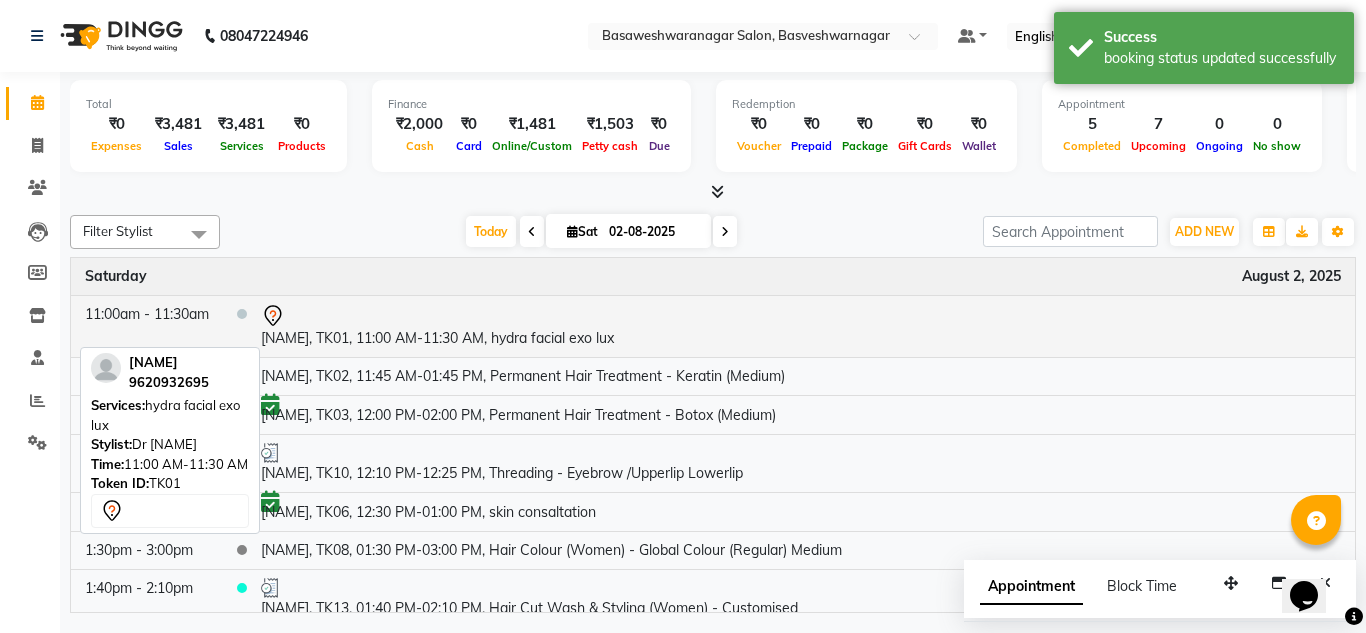 click at bounding box center [801, 316] 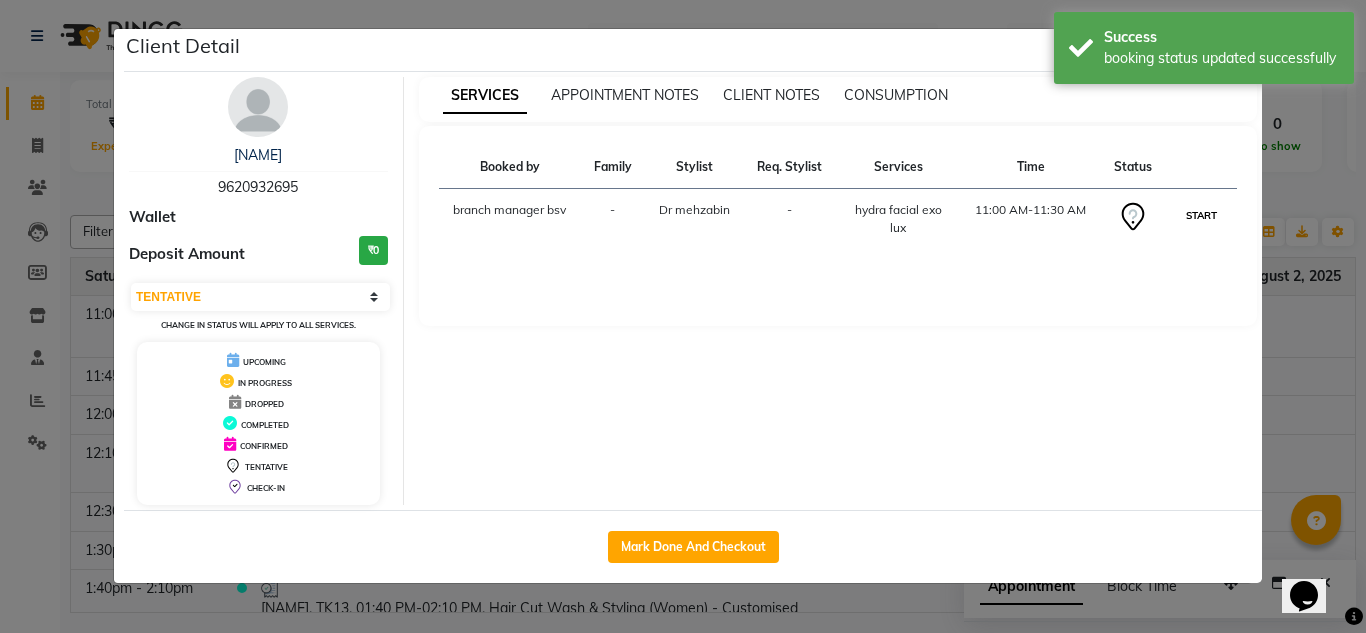 click on "START" at bounding box center [1201, 215] 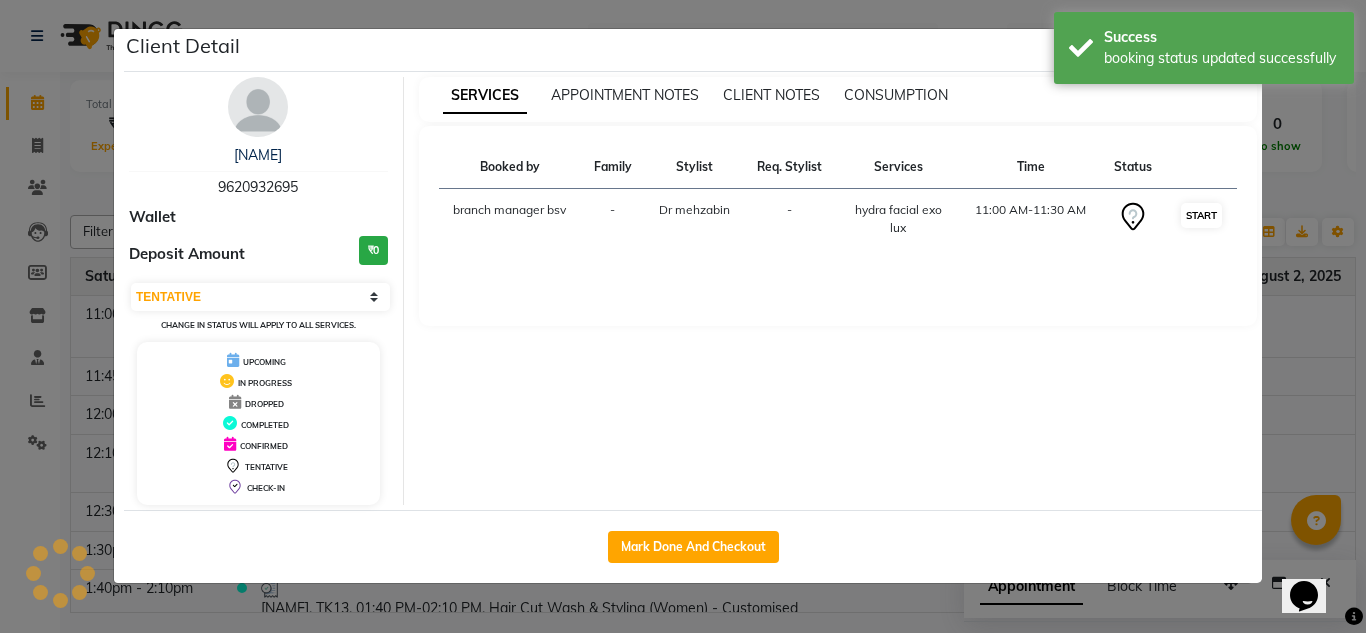 select on "1" 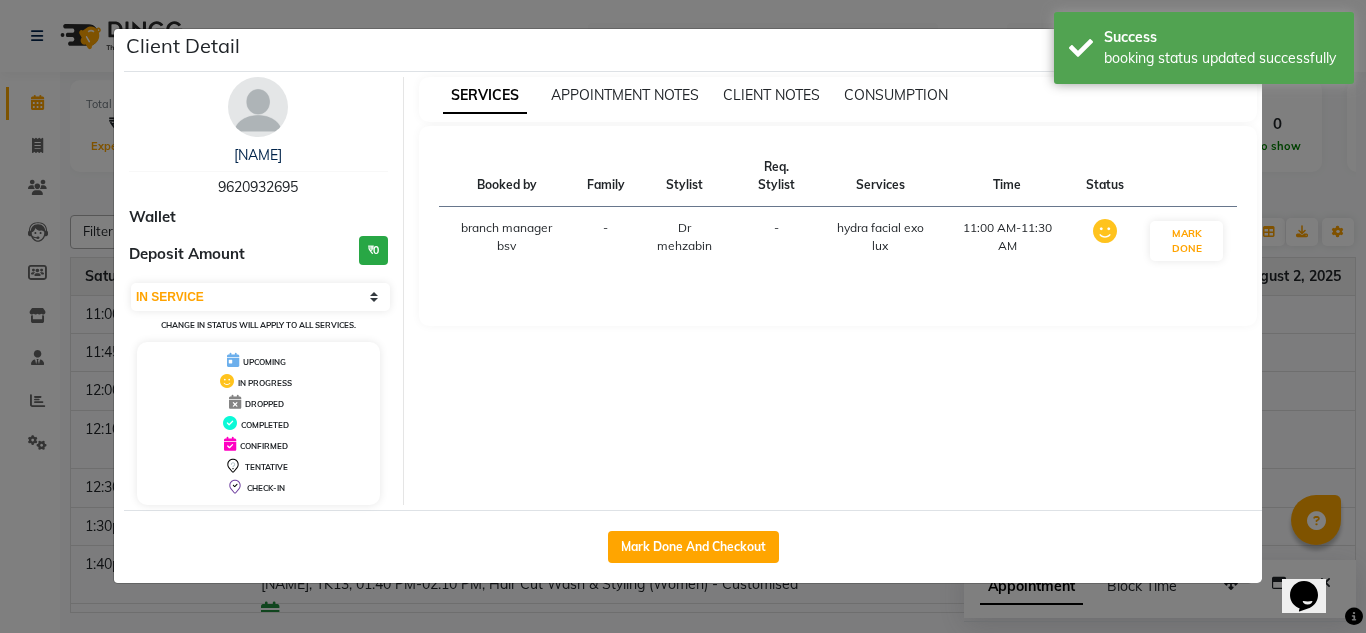 click on "Client Detail [NAME] [PHONE] Wallet Deposit Amount ₹0 Select IN SERVICE CONFIRMED TENTATIVE CHECK IN MARK DONE DROPPED UPCOMING Change in status will apply to all services. UPCOMING IN PROGRESS DROPPED COMPLETED CONFIRMED TENTATIVE CHECK-IN SERVICES APPOINTMENT NOTES CLIENT NOTES CONSUMPTION Booked by Family Stylist Req. Stylist Services Time Status branch manager bsv - Dr mehzabin - hydra facial exo lux 11:00 AM-11:30 AM MARK DONE Mark Done And Checkout" 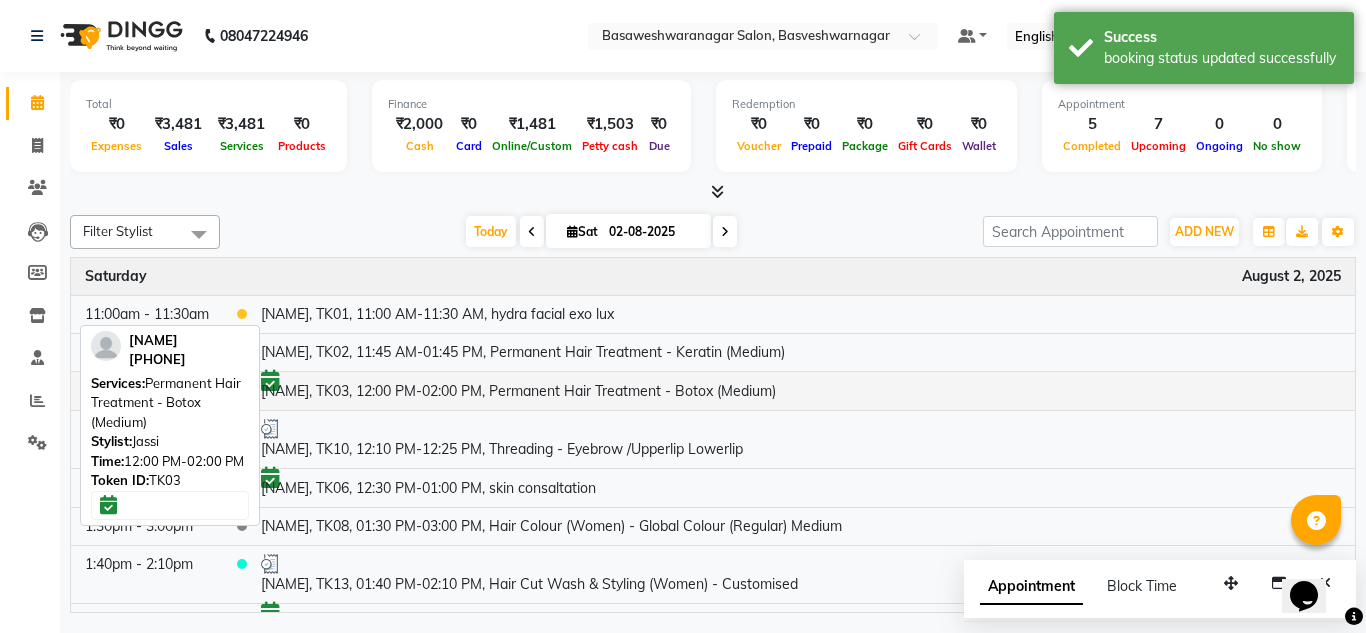 click on "[NAME], TK03, 12:00 PM-02:00 PM, Permanent Hair Treatment - Botox (Medium)" at bounding box center (801, 390) 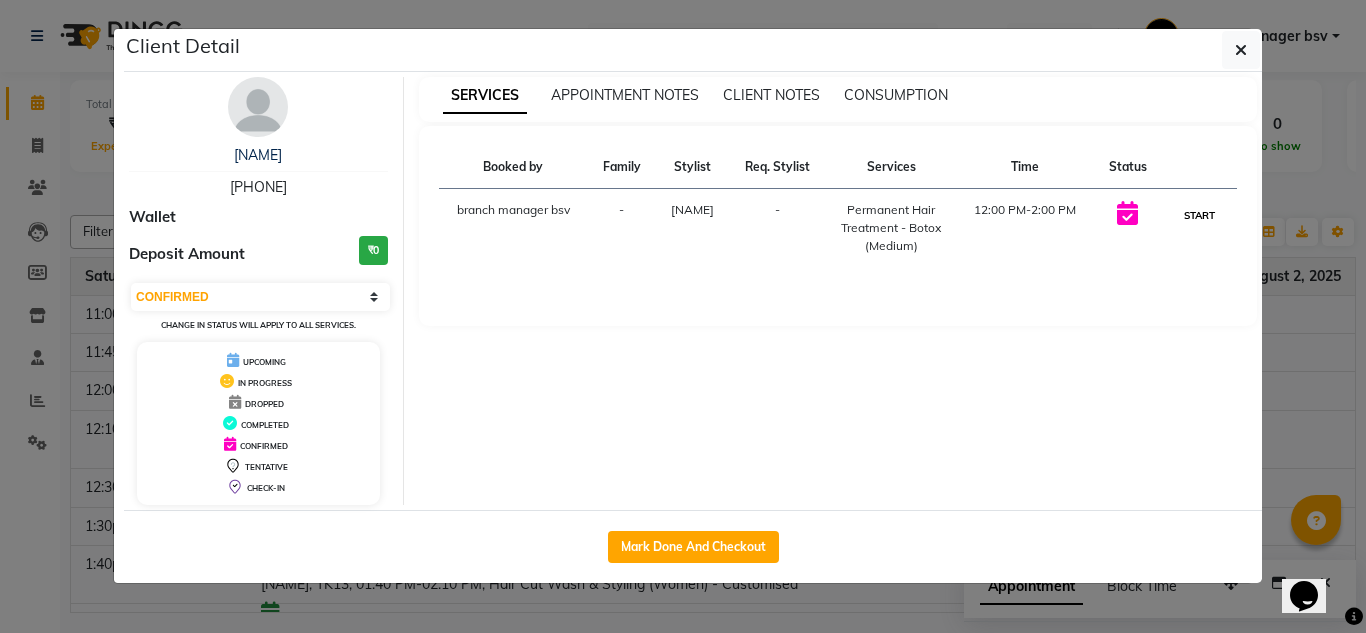 click on "START" at bounding box center [1199, 215] 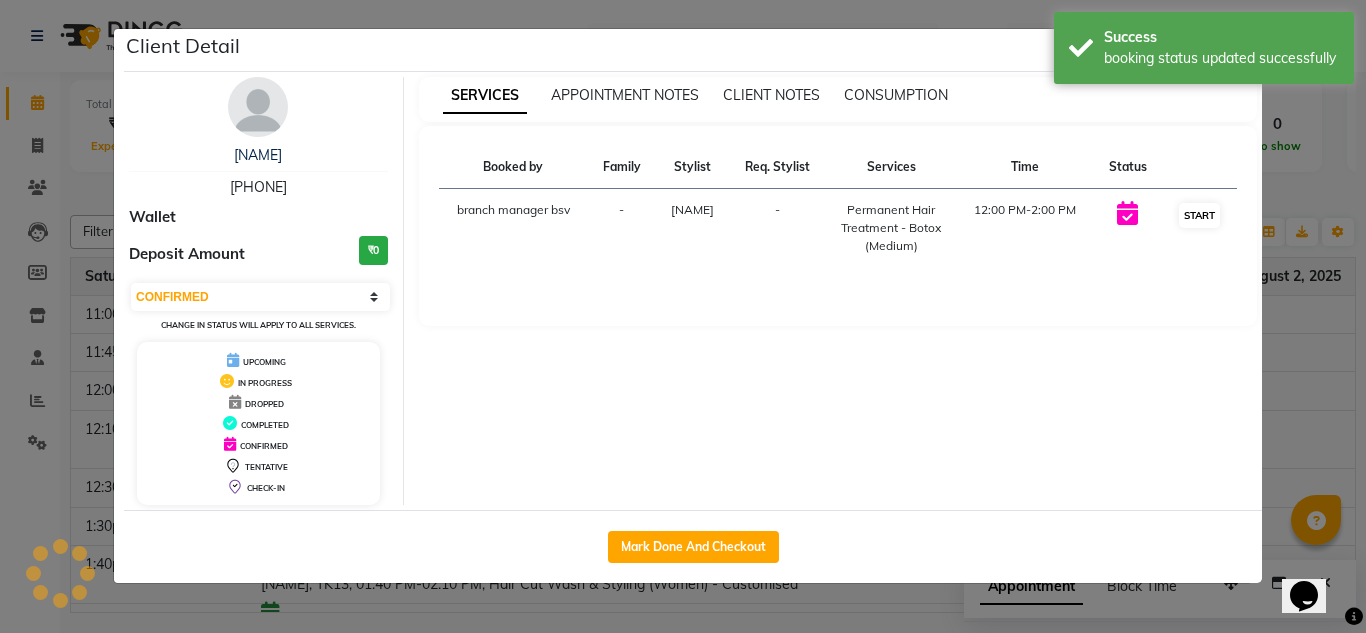 select on "1" 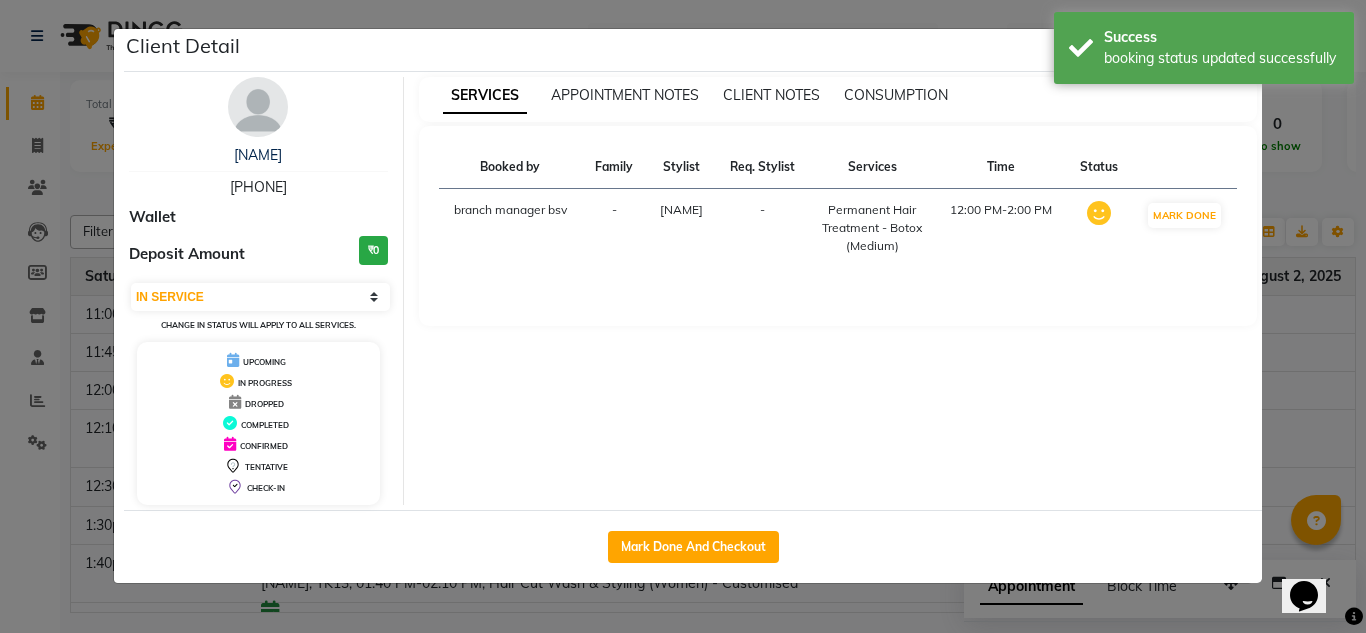 click on "Client Detail [NAME] [PHONE] Wallet Deposit Amount ₹0 Select IN SERVICE CONFIRMED TENTATIVE CHECK IN MARK DONE DROPPED UPCOMING Change in status will apply to all services. UPCOMING IN PROGRESS DROPPED COMPLETED CONFIRMED TENTATIVE CHECK-IN SERVICES APPOINTMENT NOTES CLIENT NOTES CONSUMPTION Booked by Family Stylist Req. Stylist Services Time Status branch manager bsv - JASSI - Permanent Hair Treatment - Botox (Medium) 12:00 PM-2:00 PM MARK DONE Mark Done And Checkout" 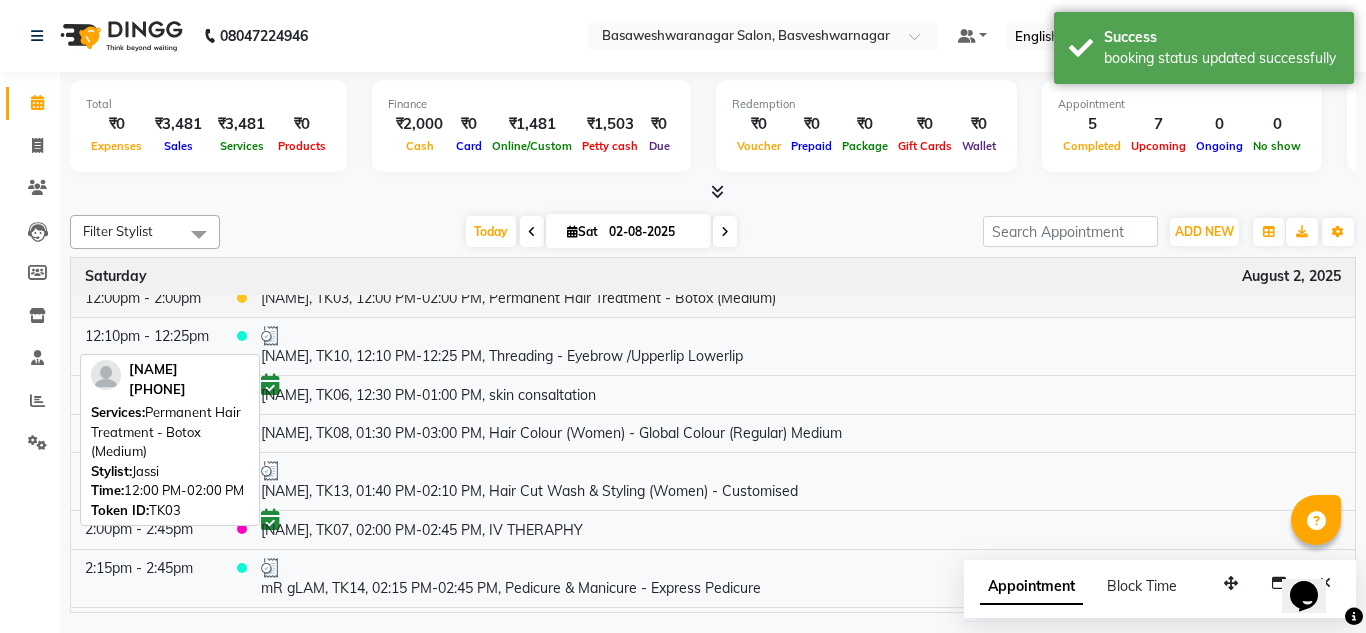 scroll, scrollTop: 98, scrollLeft: 0, axis: vertical 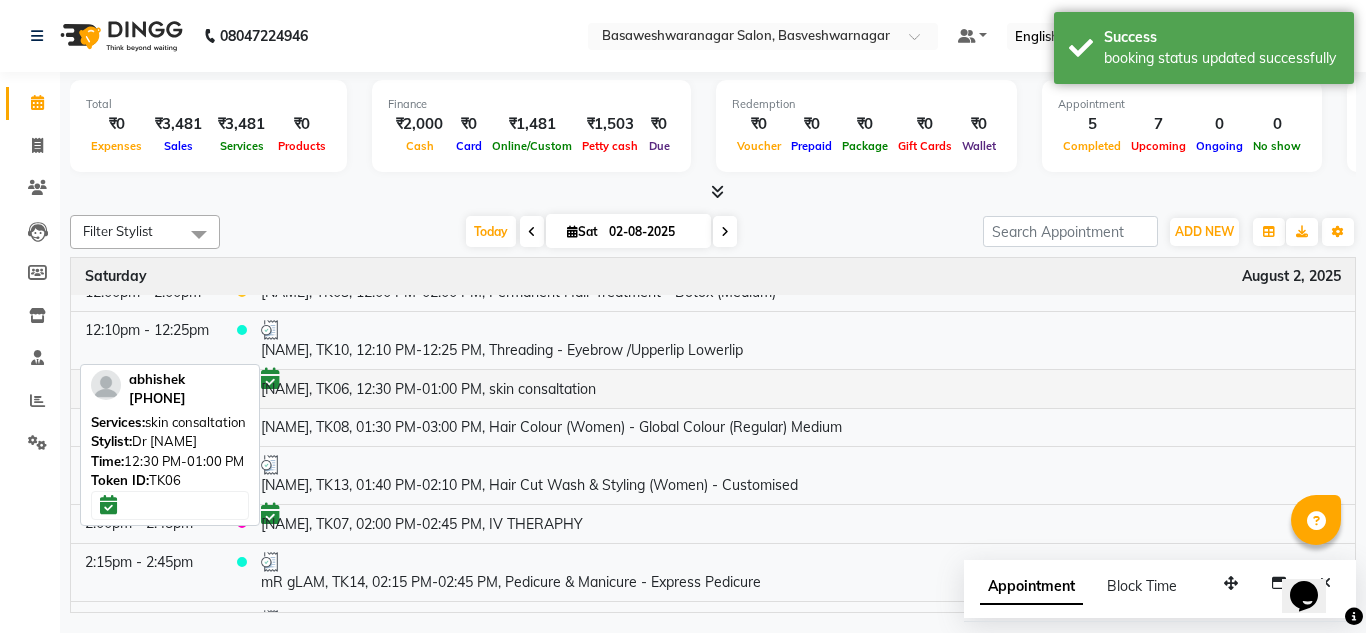 click on "[NAME], TK06, 12:30 PM-01:00 PM, skin consaltation" at bounding box center [801, 388] 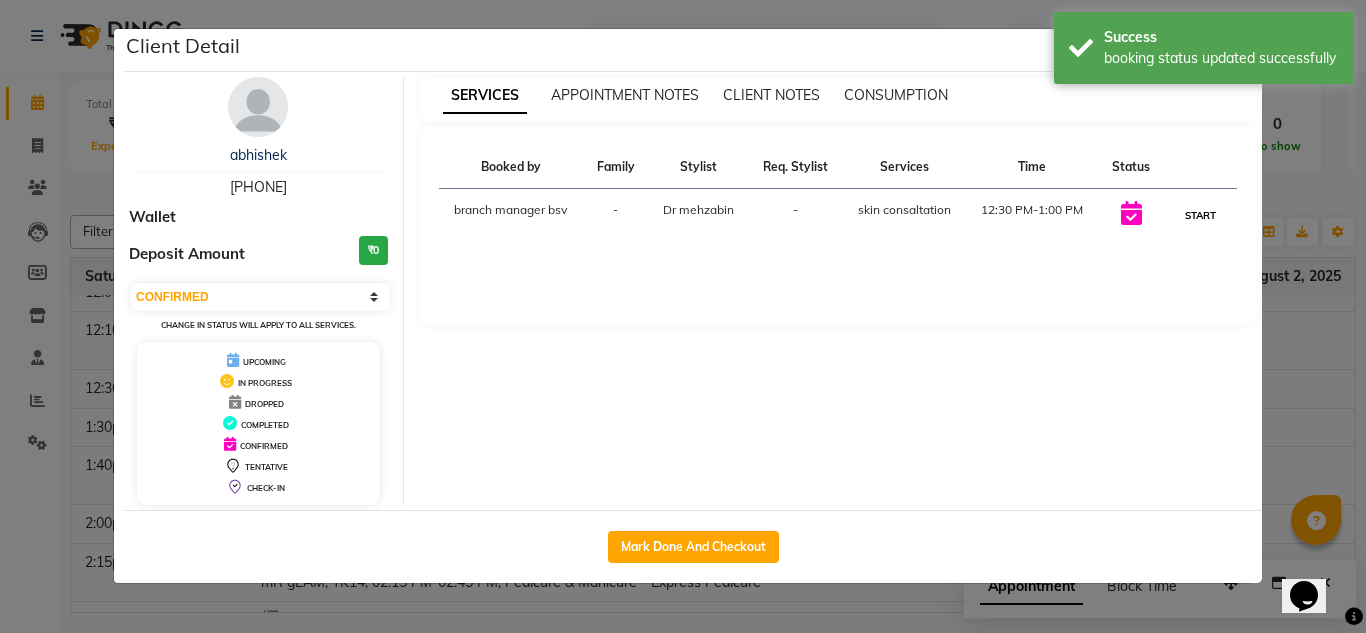 click on "START" at bounding box center (1200, 215) 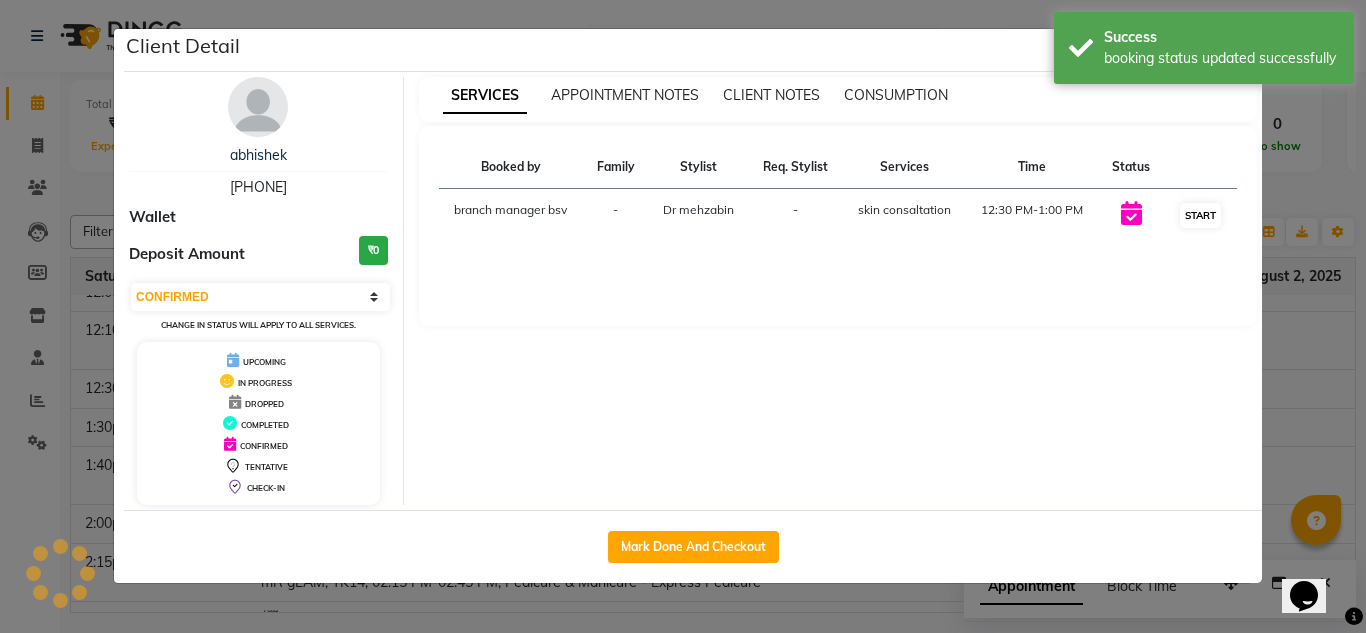 select on "1" 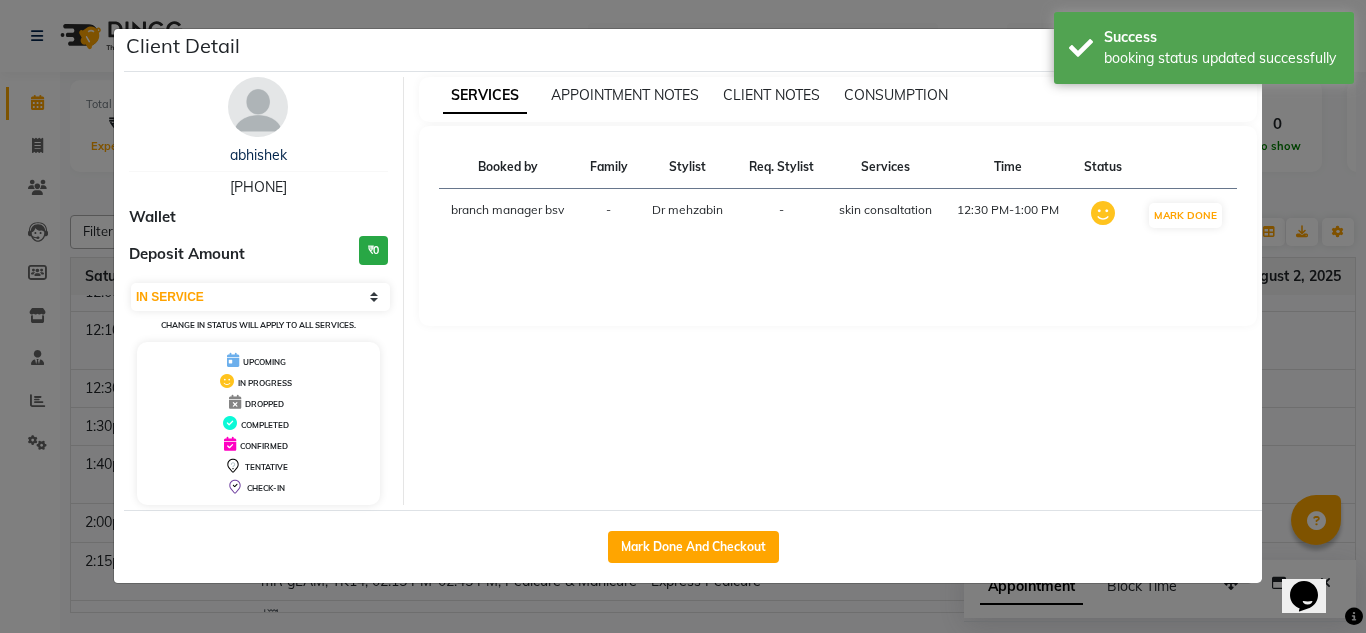 click on "Client Detail [NAME] [PHONE] Wallet Deposit Amount ₹0 Select IN SERVICE CONFIRMED TENTATIVE CHECK IN MARK DONE DROPPED UPCOMING Change in status will apply to all services. UPCOMING IN PROGRESS DROPPED COMPLETED CONFIRMED TENTATIVE CHECK-IN SERVICES APPOINTMENT NOTES CLIENT NOTES CONSUMPTION Booked by Family Stylist Req. Stylist Services Time Status branch manager bsv - Dr mehzabin - skin consaltation 12:30 PM-1:00 PM MARK DONE Mark Done And Checkout" 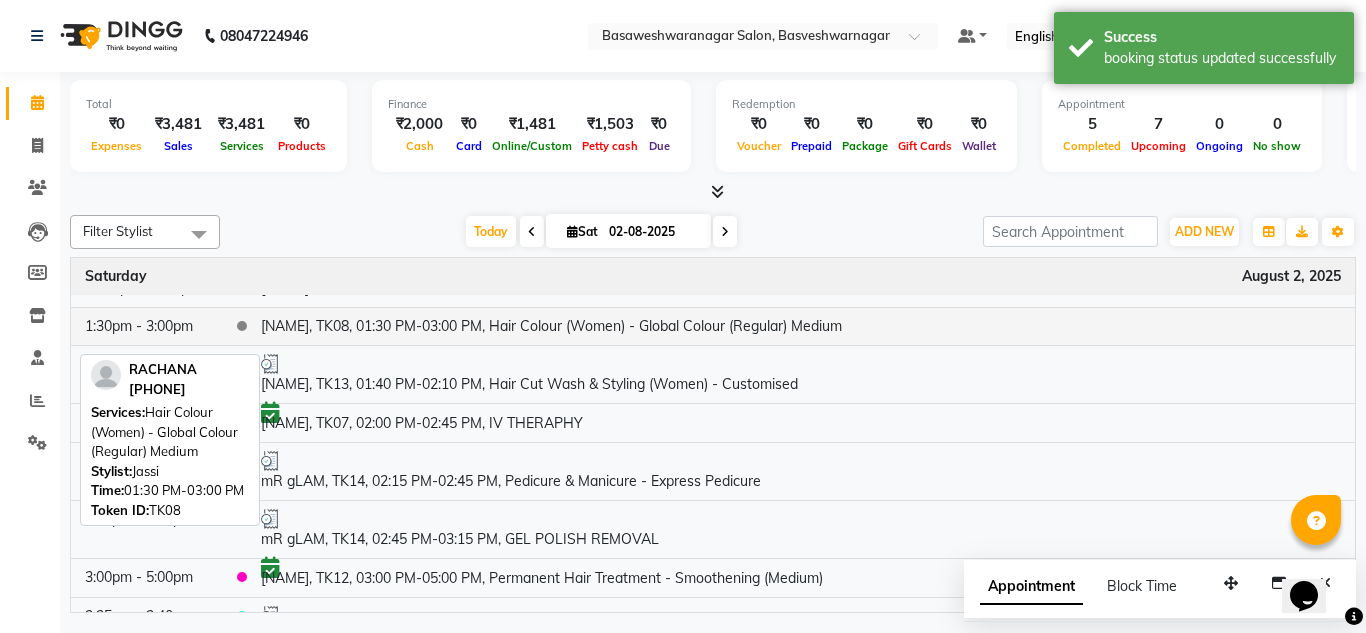 scroll, scrollTop: 202, scrollLeft: 0, axis: vertical 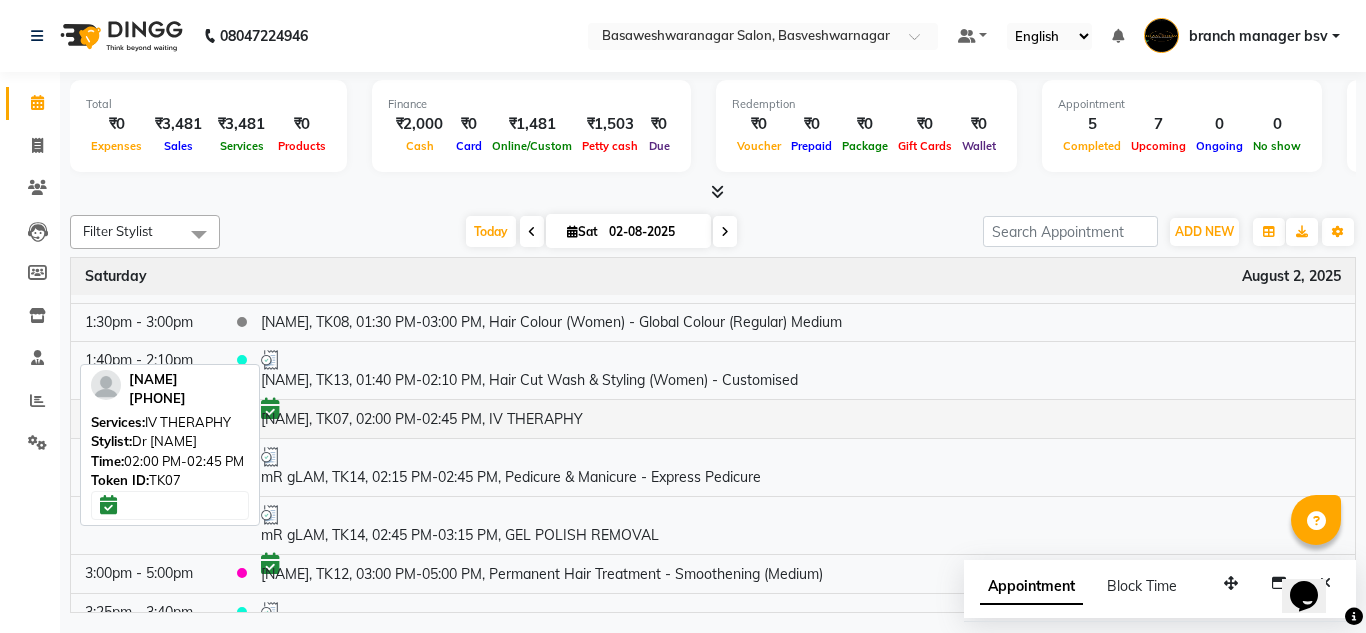 click on "[NAME], TK07, 02:00 PM-02:45 PM, IV THERAPHY" at bounding box center (801, 418) 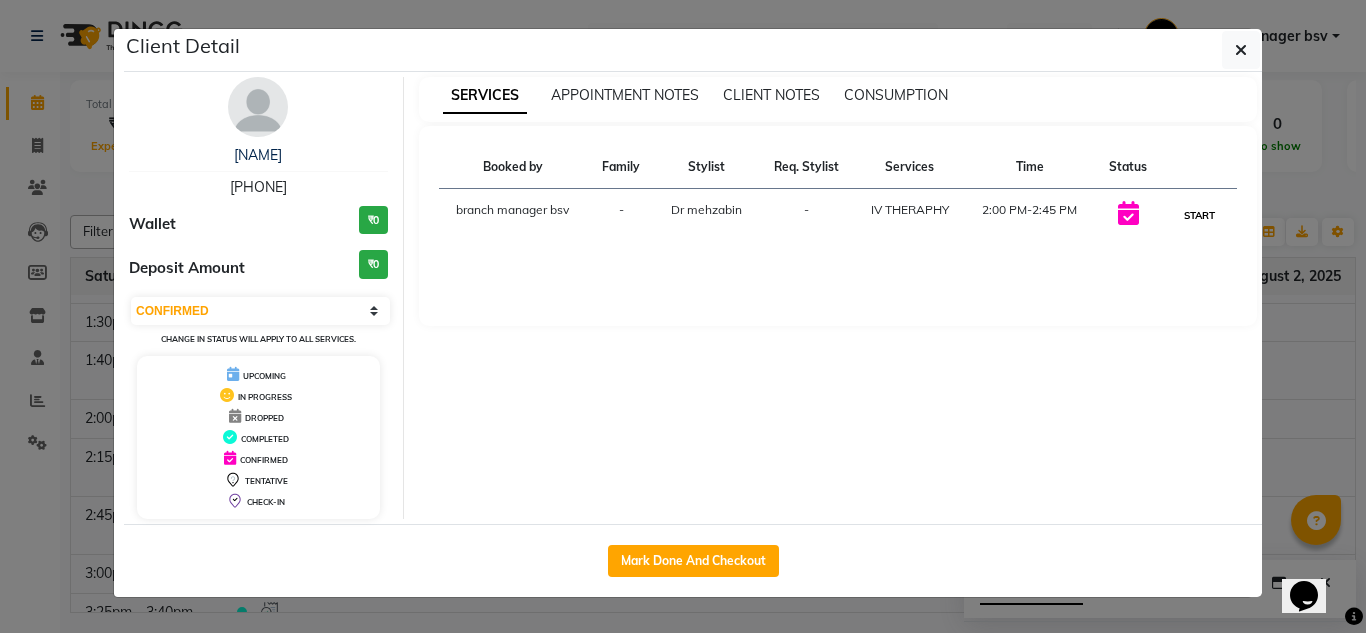 click on "START" at bounding box center (1199, 215) 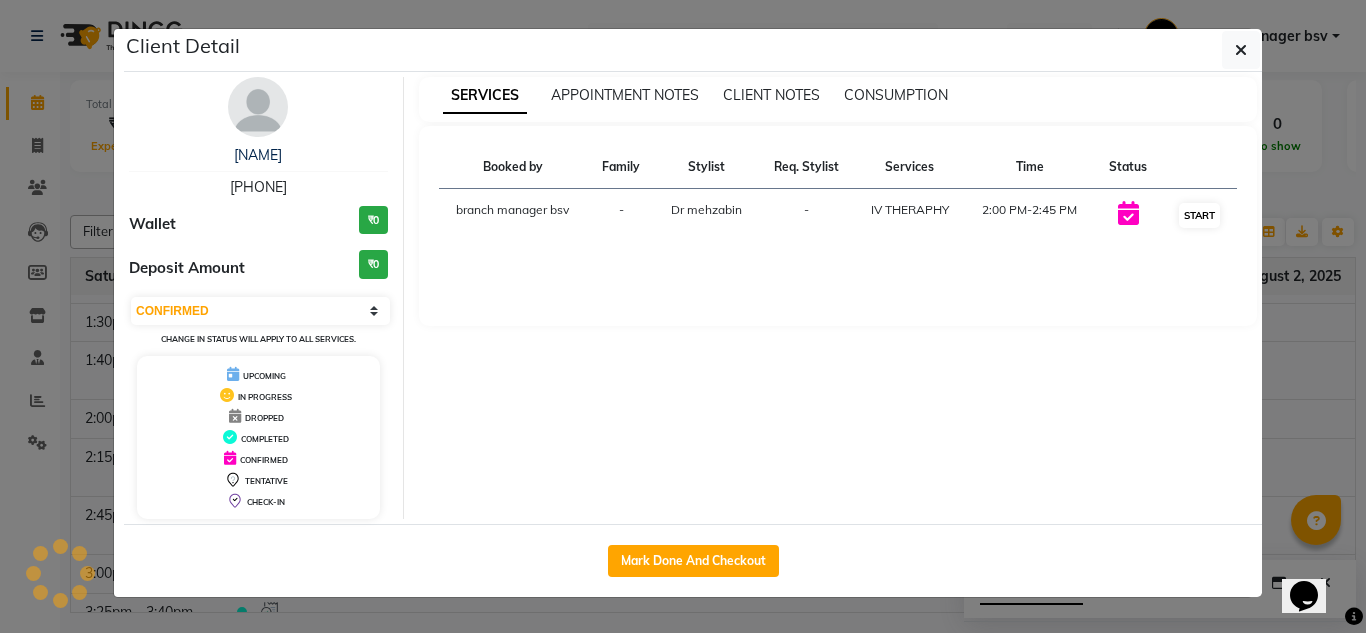 select on "1" 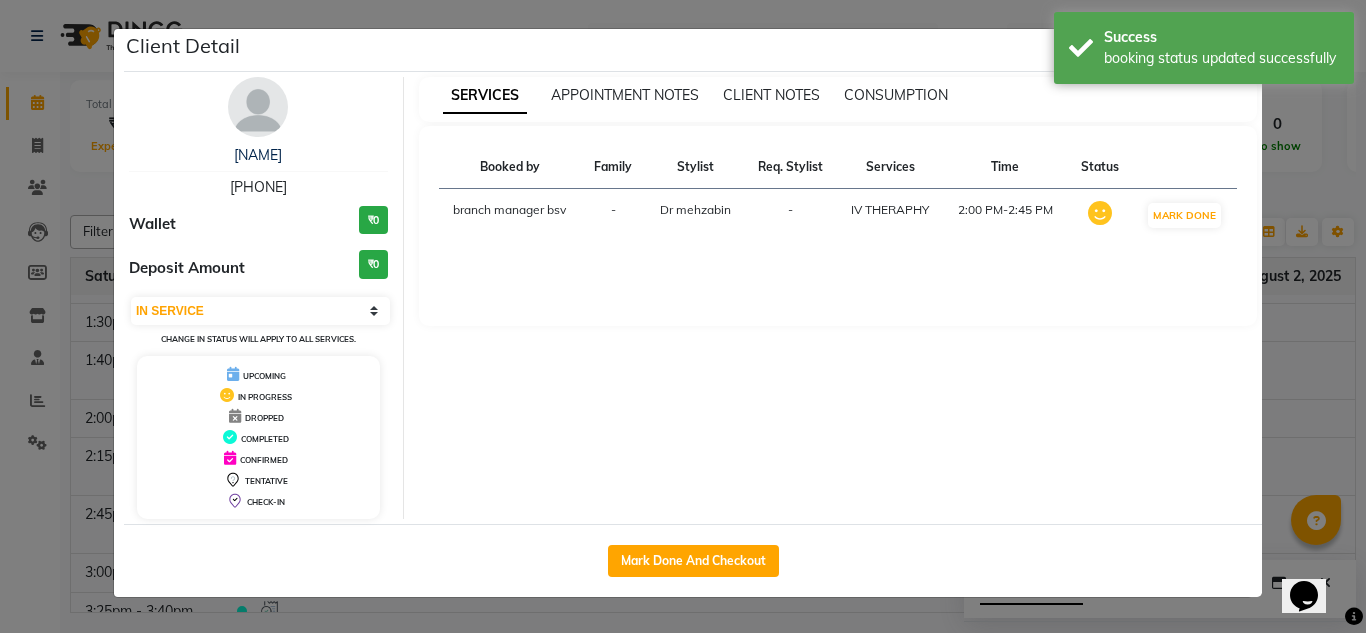 click on "Client Detail [NAME] [PHONE] Wallet ₹0 Deposit Amount ₹0 Select IN SERVICE CONFIRMED TENTATIVE CHECK IN MARK DONE DROPPED UPCOMING Change in status will apply to all services. UPCOMING IN PROGRESS DROPPED COMPLETED CONFIRMED TENTATIVE CHECK-IN SERVICES APPOINTMENT NOTES CLIENT NOTES CONSUMPTION Booked by Family Stylist Req. Stylist Services Time Status branch manager bsv - Dr mehzabin - IV THERAPHY 2:00 PM-2:45 PM MARK DONE Mark Done And Checkout" 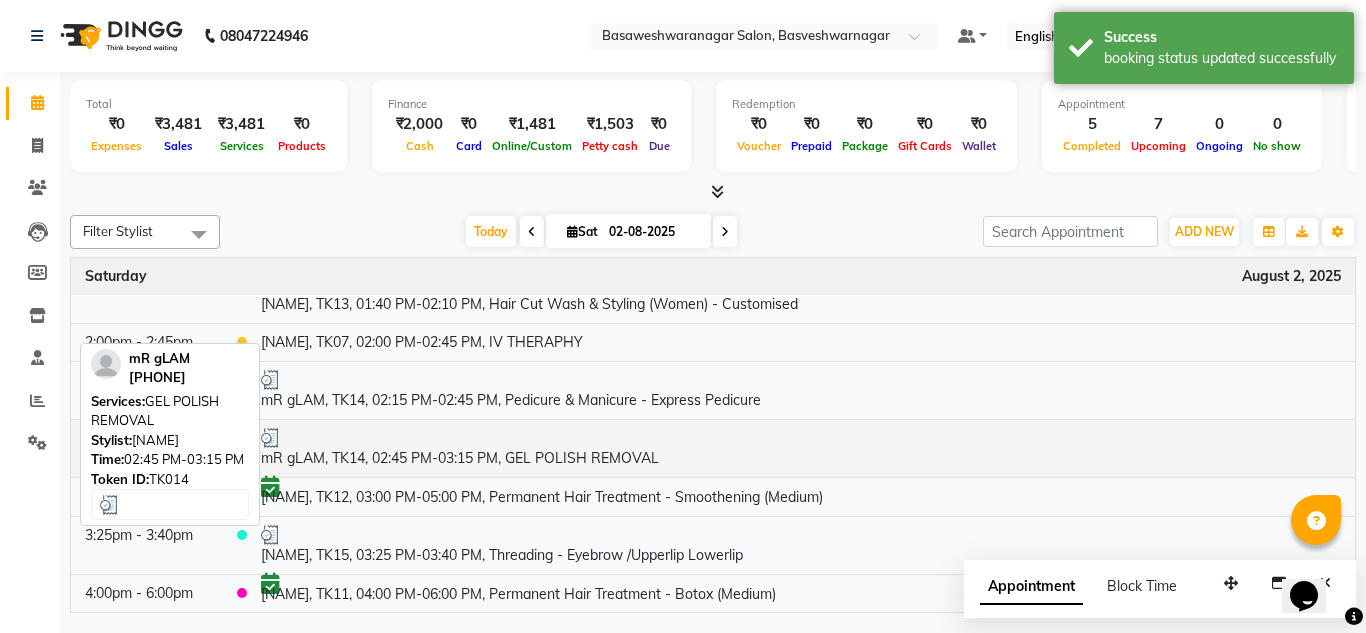 scroll, scrollTop: 279, scrollLeft: 0, axis: vertical 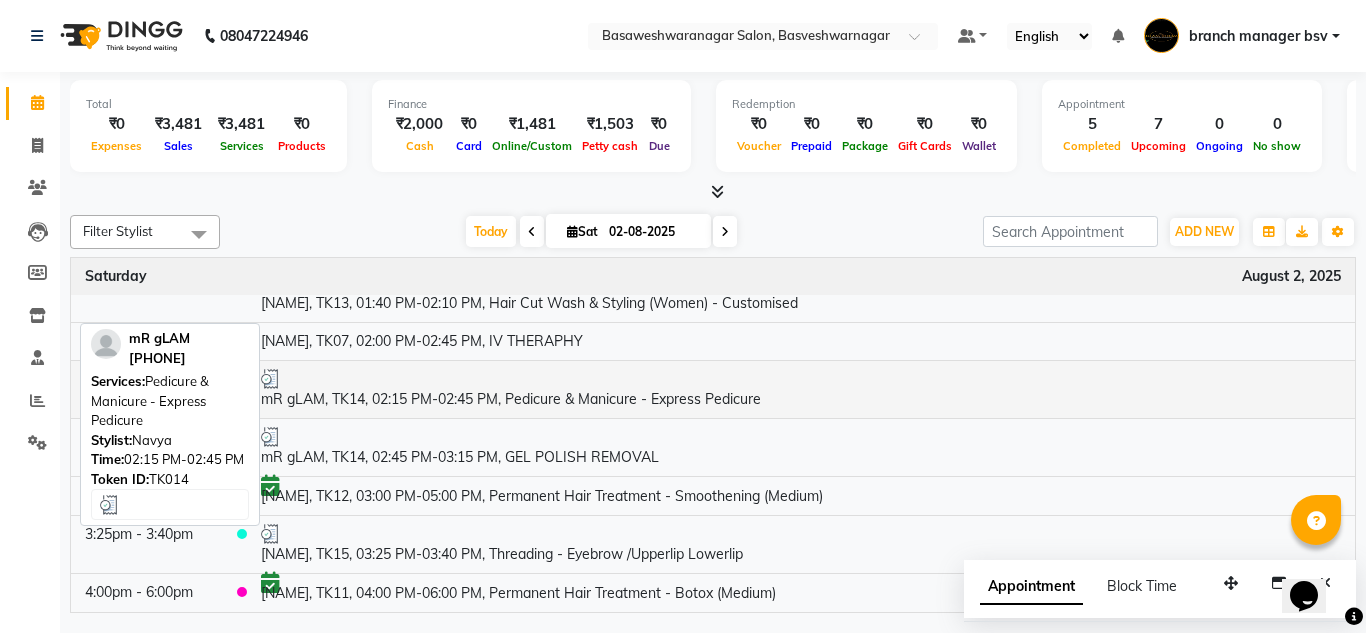 click at bounding box center (801, 379) 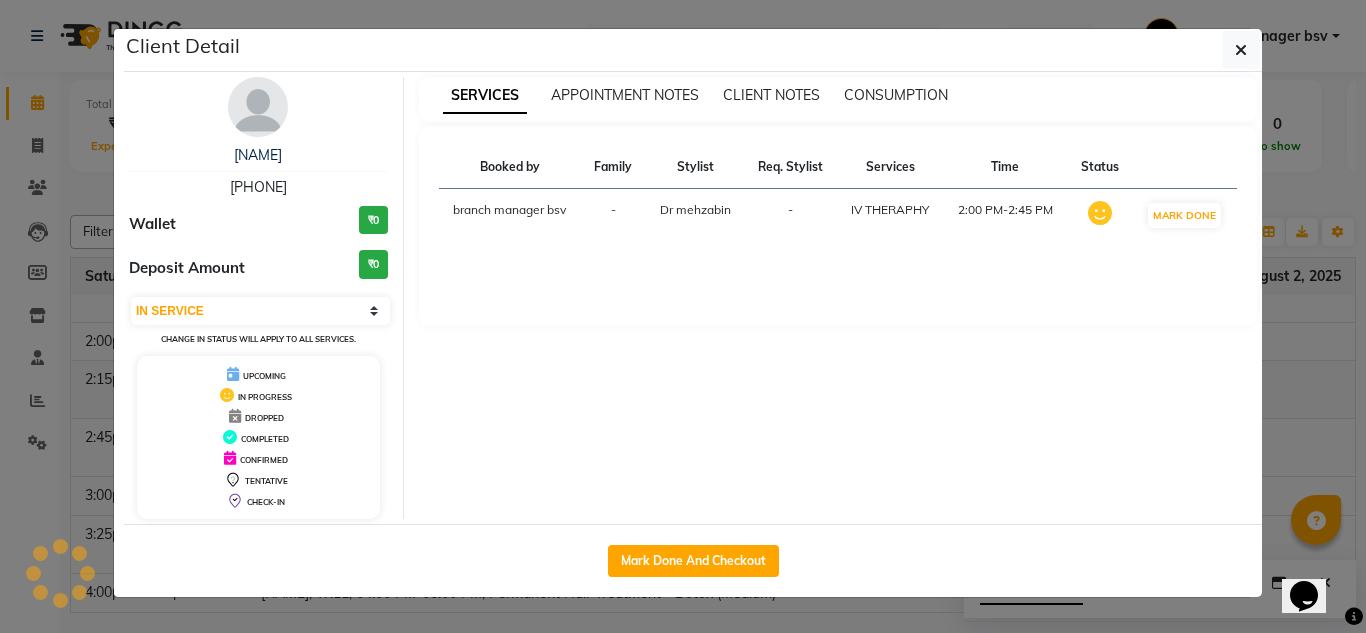 select on "3" 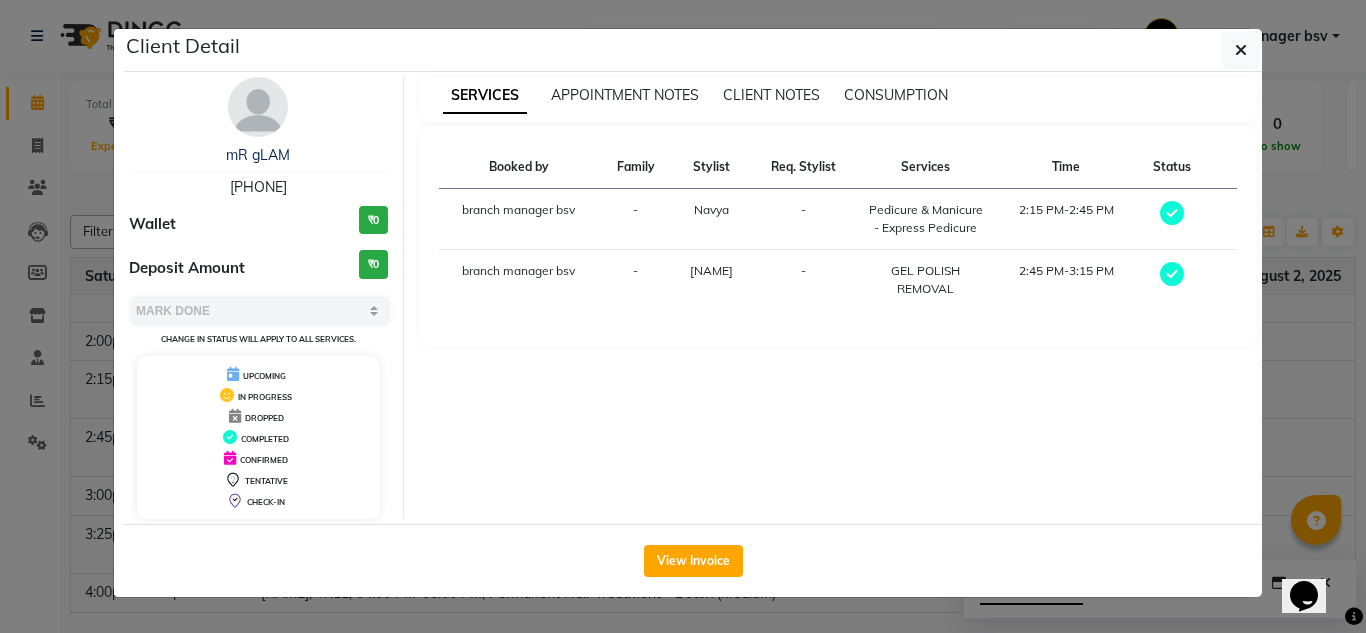 click on "Client Detail mR gLAM [PHONE] Wallet ₹0 Deposit Amount ₹0 Select MARK DONE UPCOMING Change in status will apply to all services. UPCOMING IN PROGRESS DROPPED COMPLETED CONFIRMED TENTATIVE CHECK-IN SERVICES APPOINTMENT NOTES CLIENT NOTES CONSUMPTION Booked by Family Stylist Req. Stylist Services Time Status branch manager bsv - Navya - Pedicure & Manicure - Express Pedicure 2:15 PM-2:45 PM branch manager bsv - SMIRTI - GEL POLISH REMOVAL 2:45 PM-3:15 PM View Invoice" 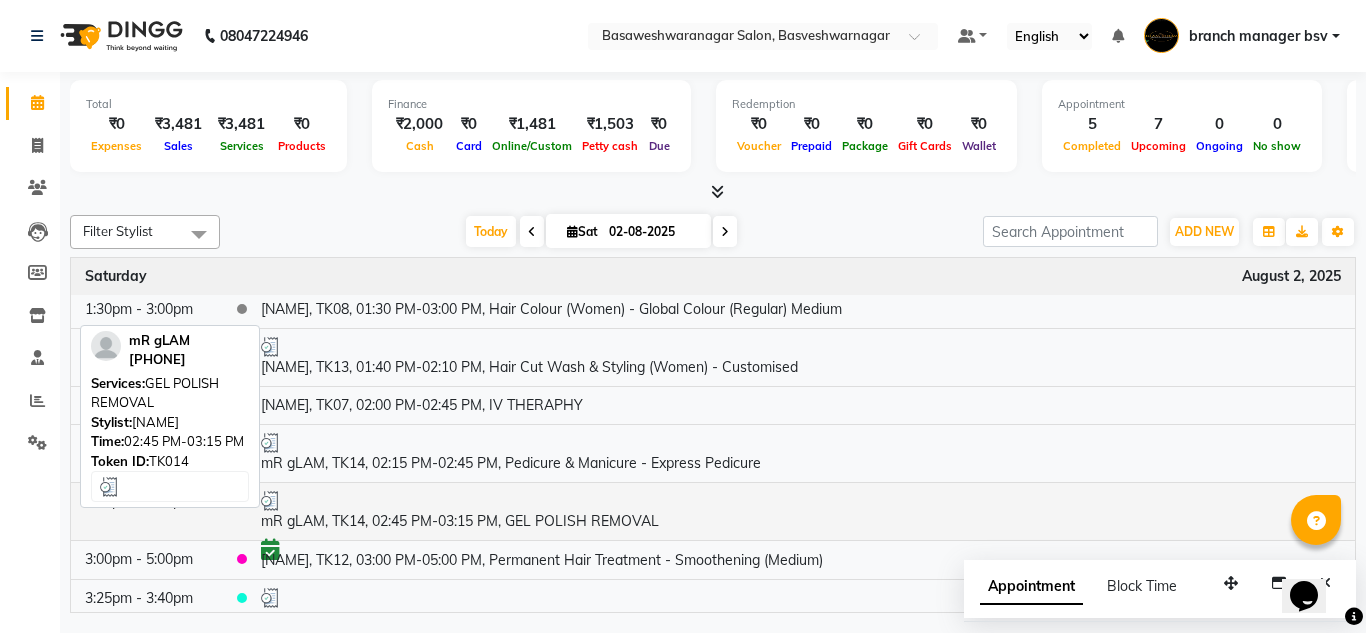 scroll, scrollTop: 207, scrollLeft: 0, axis: vertical 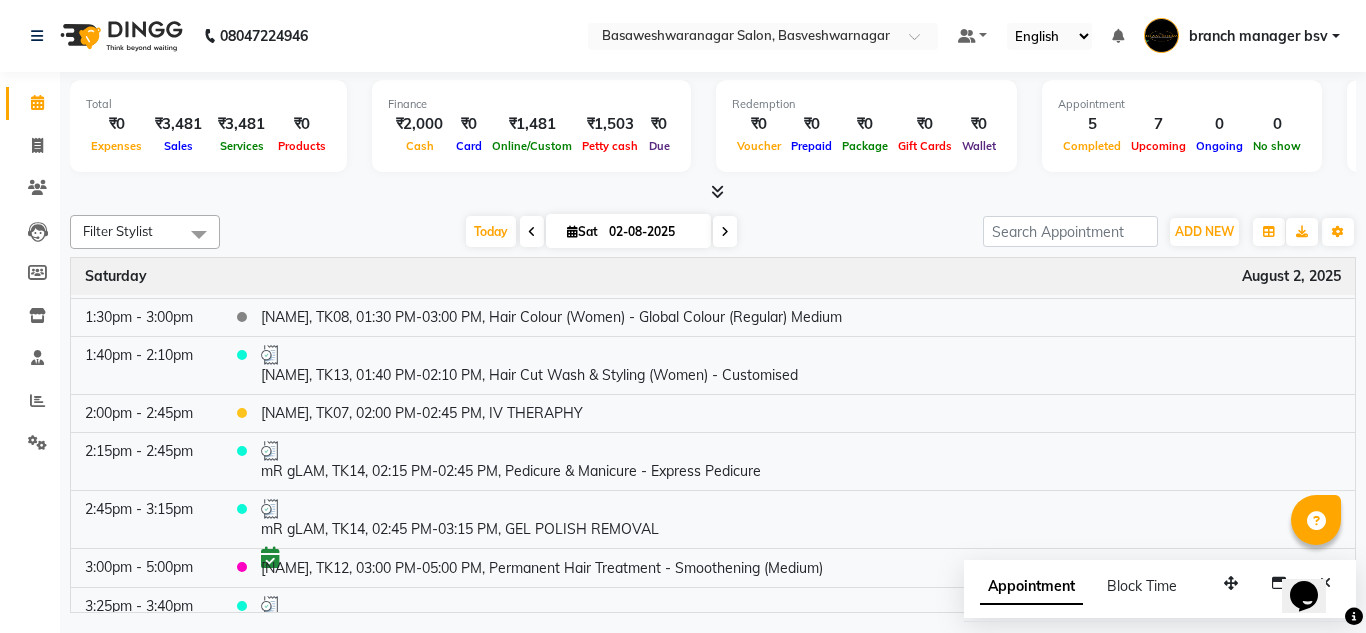 click on "02-08-2025" at bounding box center (653, 232) 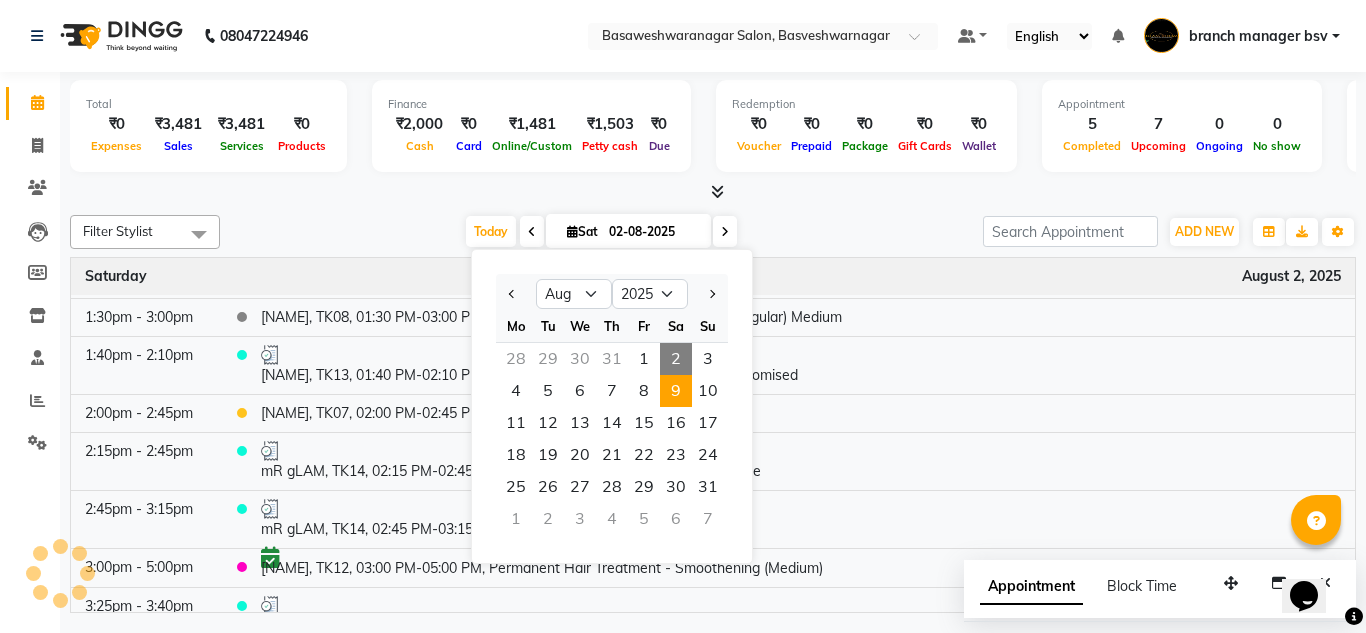 click on "9" at bounding box center [676, 391] 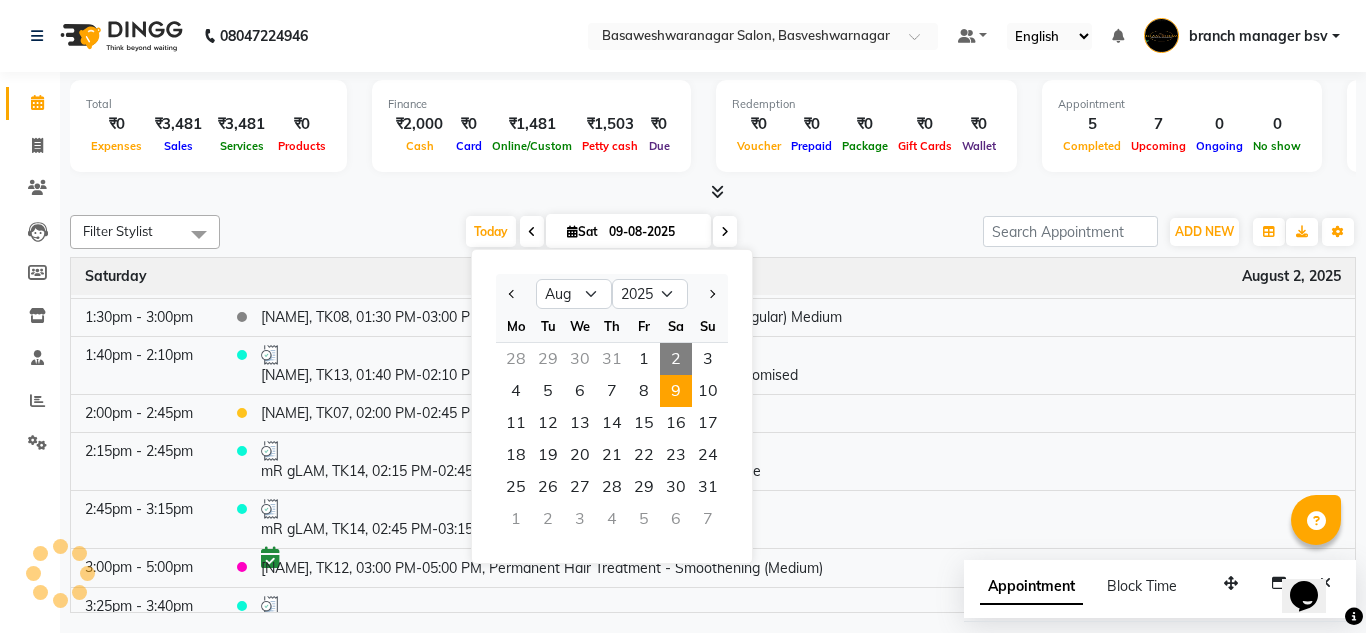 scroll, scrollTop: 0, scrollLeft: 0, axis: both 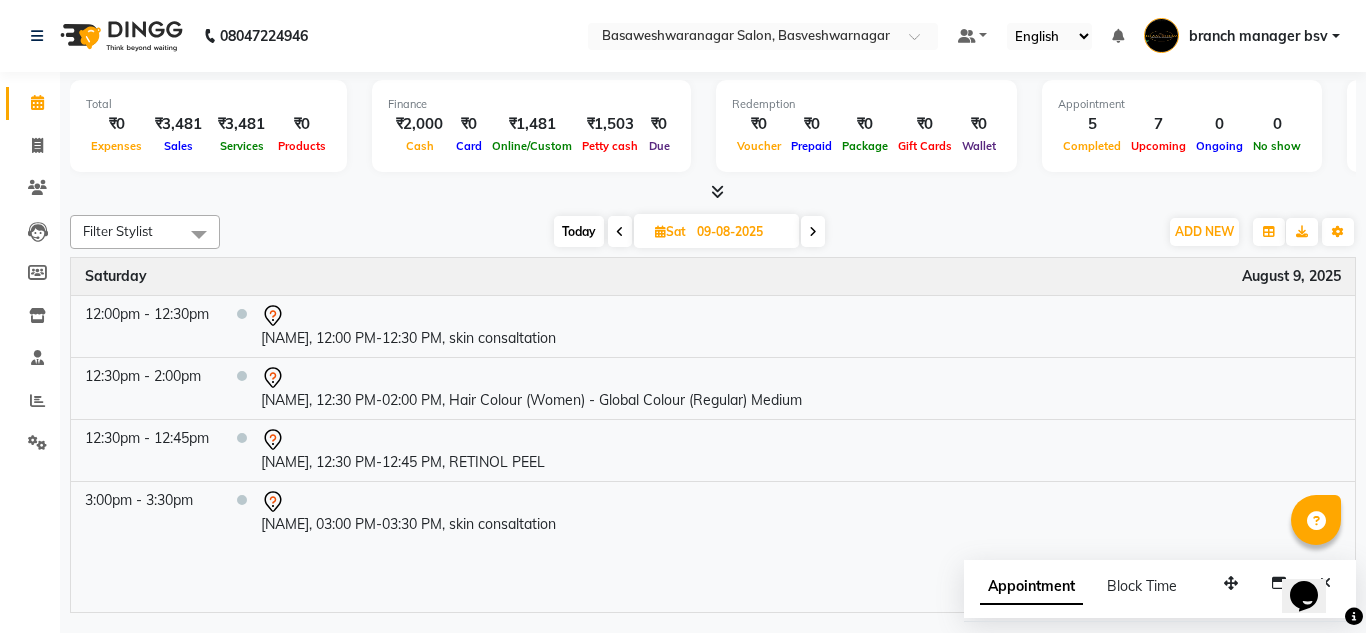 click on "ADD NEW Toggle Dropdown Add Appointment Add Invoice Add Expense Add Attendance Add Client Add Transaction" at bounding box center [1204, 232] 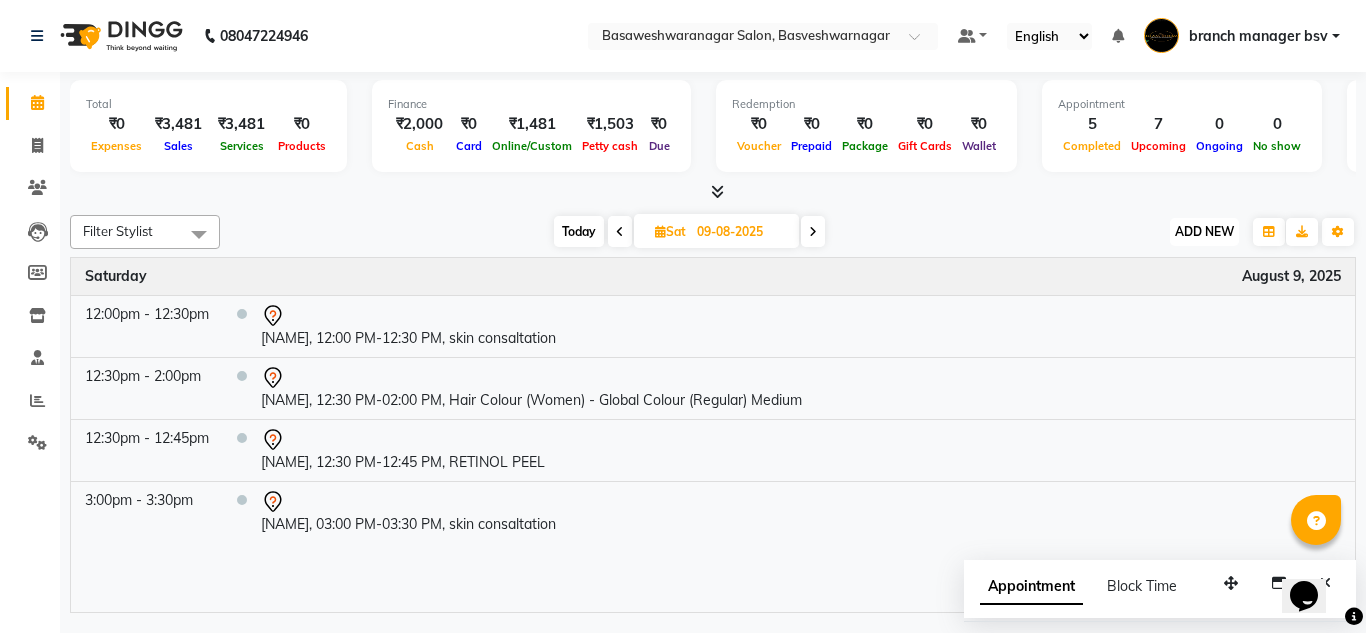 click on "ADD NEW" at bounding box center [1204, 231] 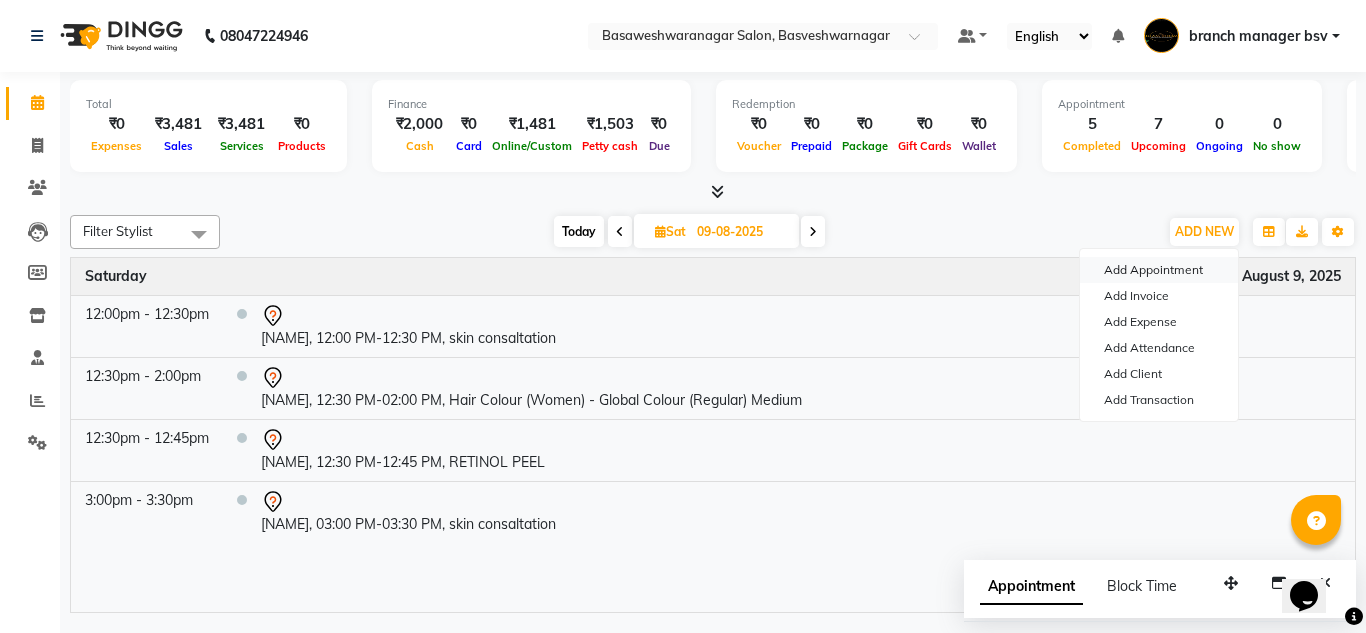 click on "Add Appointment" at bounding box center [1159, 270] 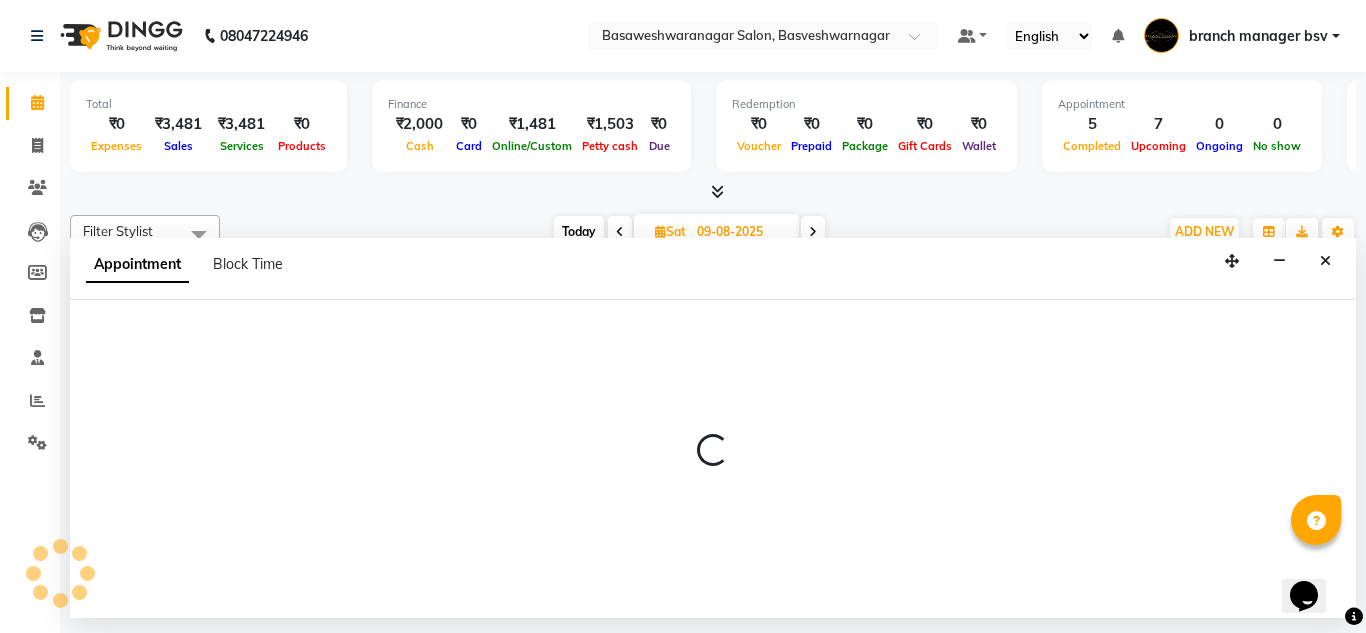 select on "540" 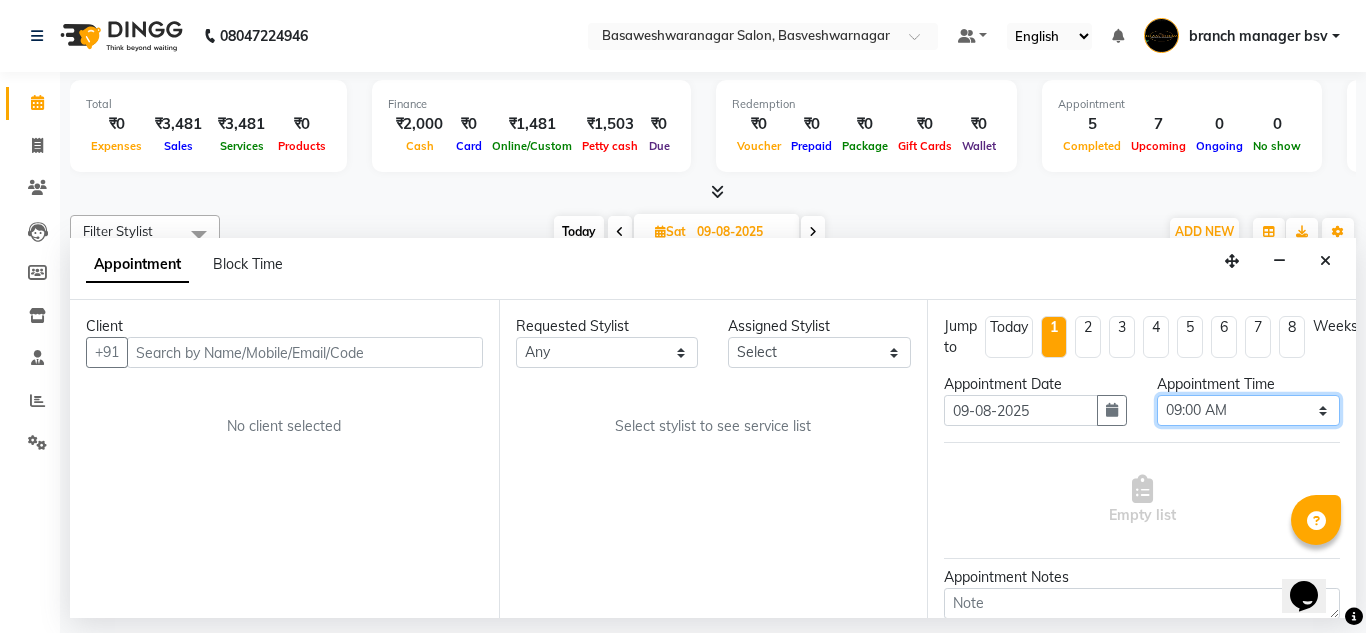 click on "Select 09:00 AM 09:15 AM 09:30 AM 09:45 AM 10:00 AM 10:15 AM 10:30 AM 10:45 AM 11:00 AM 11:15 AM 11:30 AM 11:45 AM 12:00 PM 12:15 PM 12:30 PM 12:45 PM 01:00 PM 01:15 PM 01:30 PM 01:45 PM 02:00 PM 02:15 PM 02:30 PM 02:45 PM 03:00 PM 03:15 PM 03:30 PM 03:45 PM 04:00 PM 04:15 PM 04:30 PM 04:45 PM 05:00 PM 05:15 PM 05:30 PM 05:45 PM 06:00 PM 06:15 PM 06:30 PM 06:45 PM 07:00 PM 07:15 PM 07:30 PM 07:45 PM 08:00 PM" at bounding box center [1248, 410] 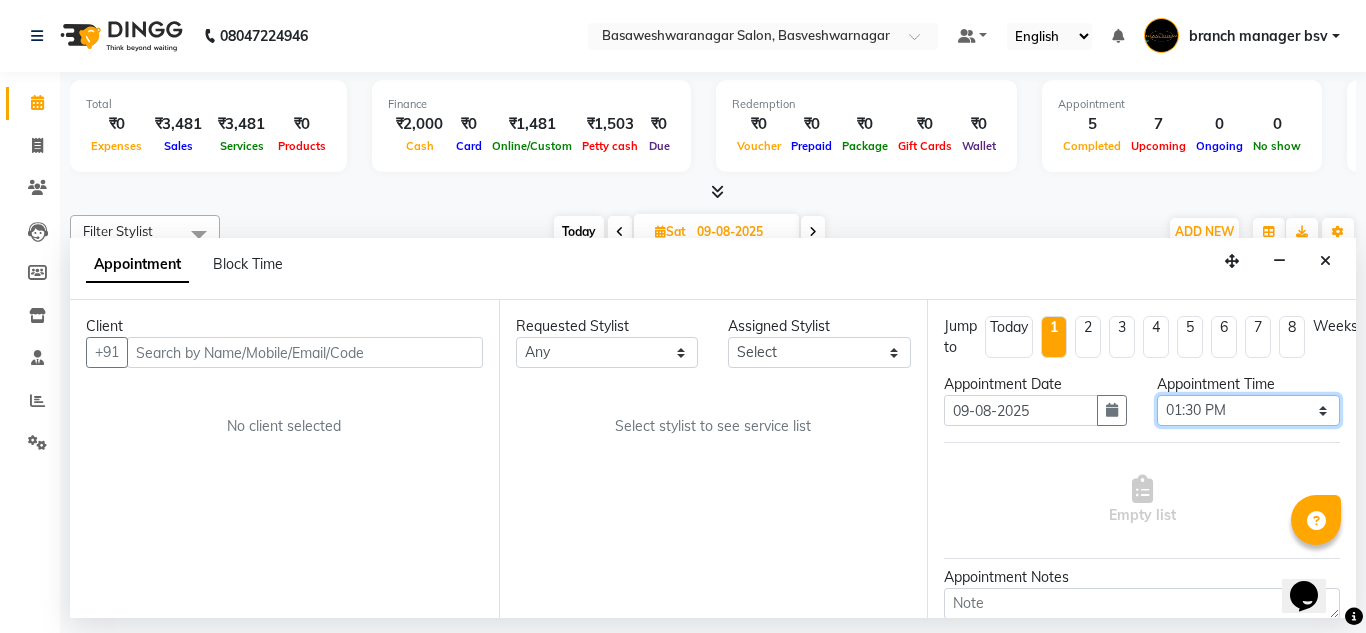 click on "Select 09:00 AM 09:15 AM 09:30 AM 09:45 AM 10:00 AM 10:15 AM 10:30 AM 10:45 AM 11:00 AM 11:15 AM 11:30 AM 11:45 AM 12:00 PM 12:15 PM 12:30 PM 12:45 PM 01:00 PM 01:15 PM 01:30 PM 01:45 PM 02:00 PM 02:15 PM 02:30 PM 02:45 PM 03:00 PM 03:15 PM 03:30 PM 03:45 PM 04:00 PM 04:15 PM 04:30 PM 04:45 PM 05:00 PM 05:15 PM 05:30 PM 05:45 PM 06:00 PM 06:15 PM 06:30 PM 06:45 PM 07:00 PM 07:15 PM 07:30 PM 07:45 PM 08:00 PM" at bounding box center [1248, 410] 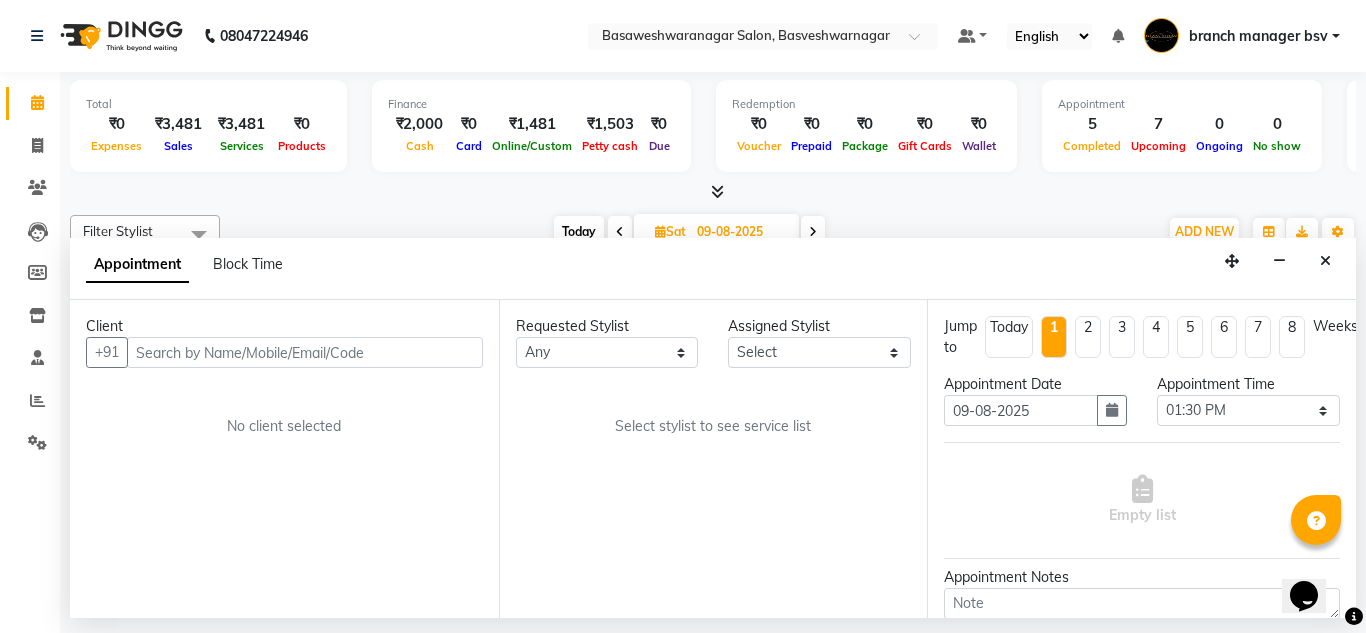 click on "Client" at bounding box center (284, 326) 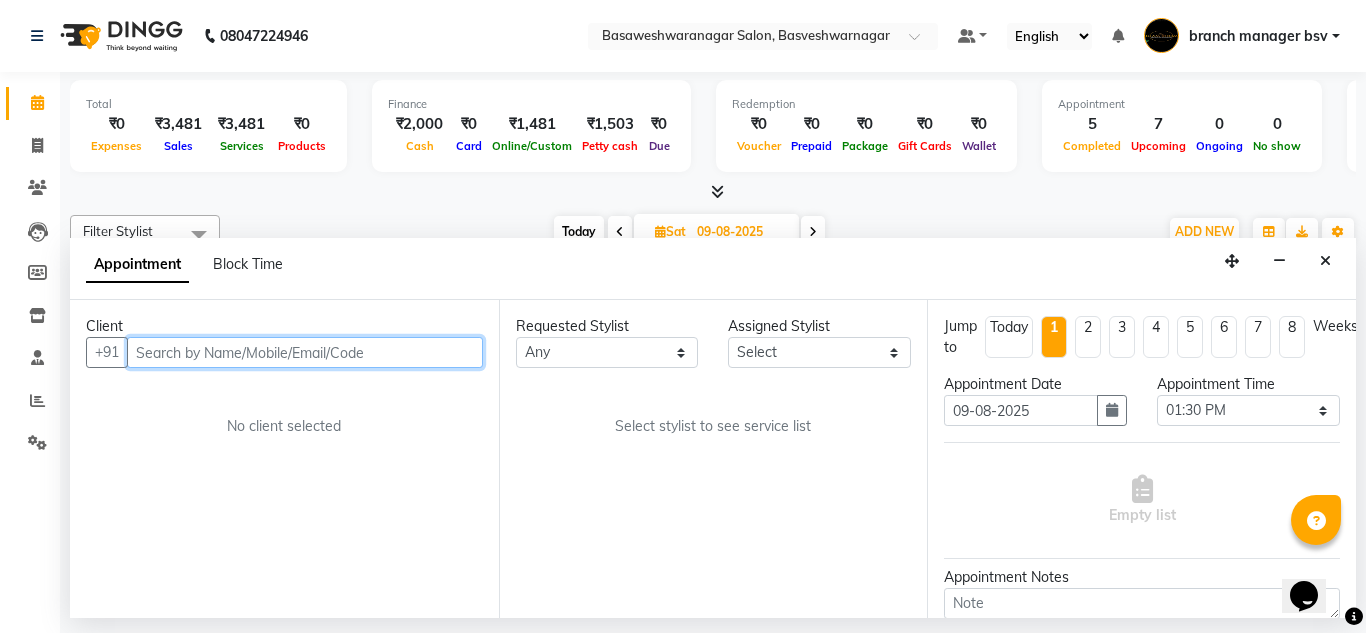 click at bounding box center [305, 352] 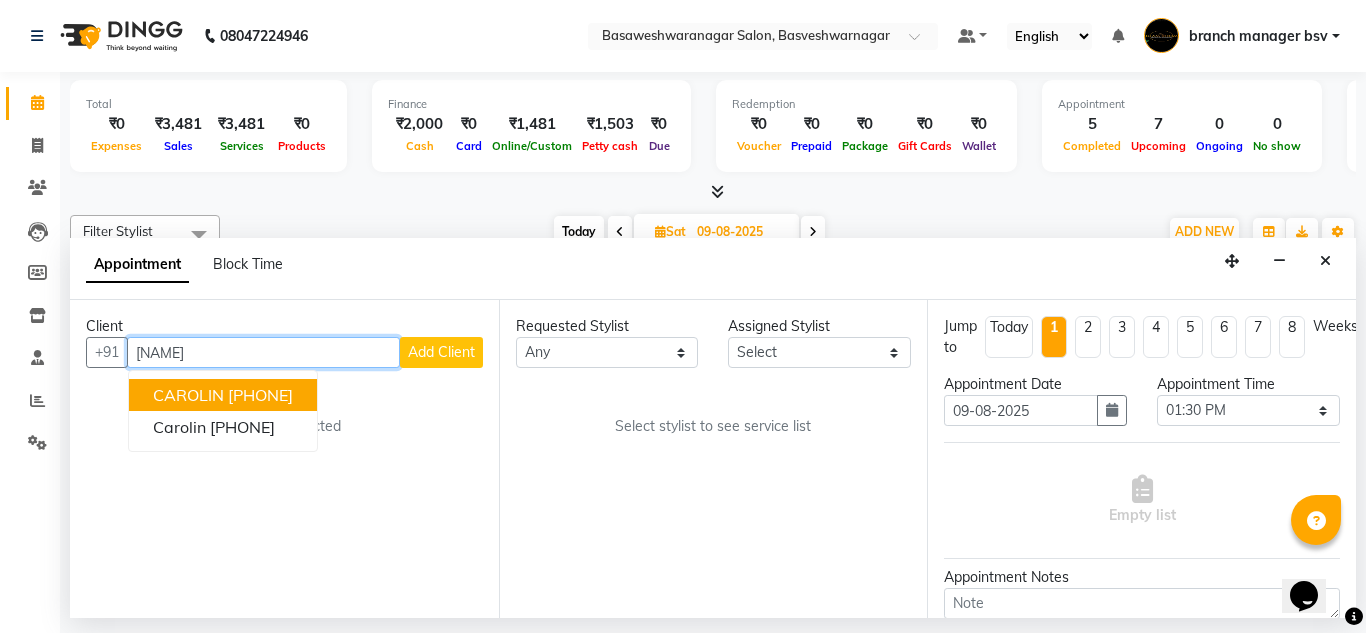click on "[PHONE]" at bounding box center (260, 395) 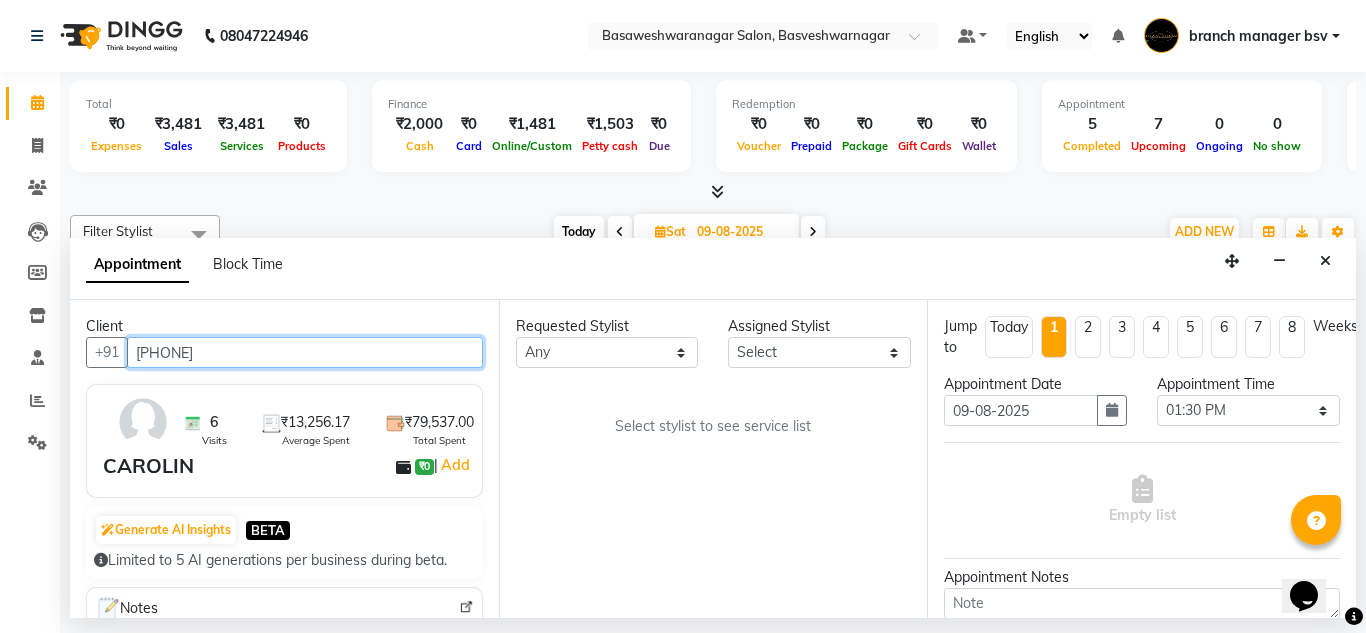 type on "[PHONE]" 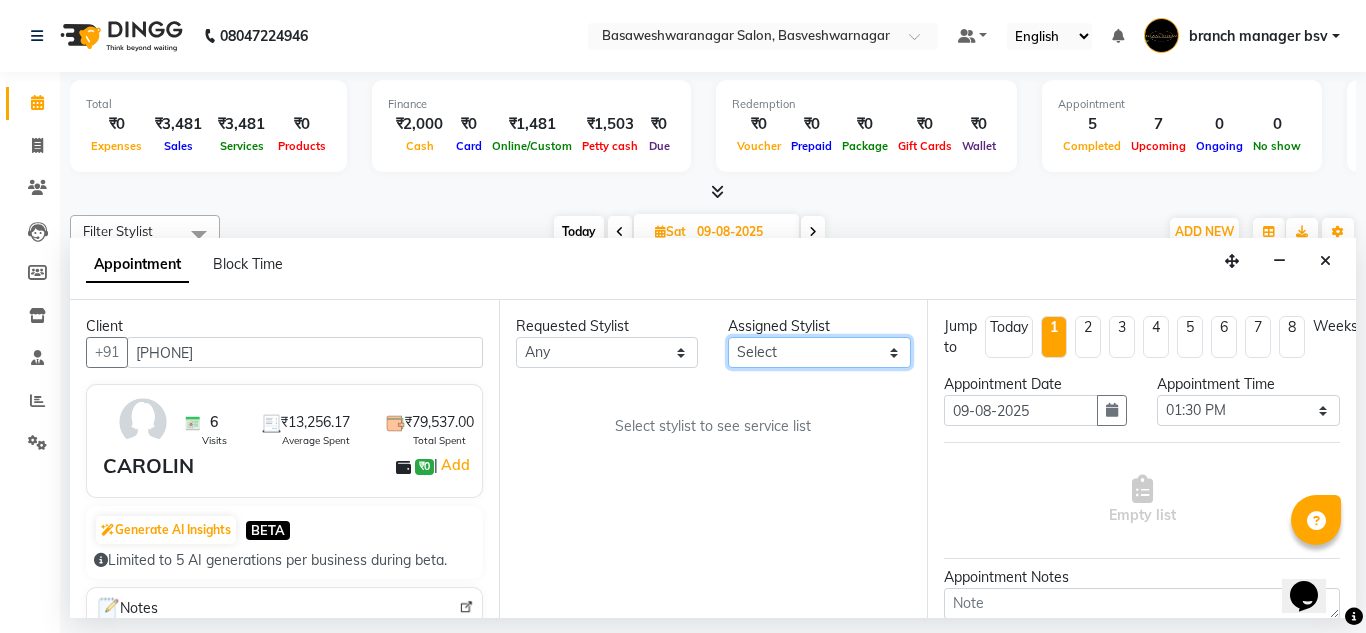 click on "Select ashwini branch manager bsv Dr.Jabin Dr mehzabin GURISH JASSI Jayshree Navya pooja accounts PRATIK RAJEESHA Rasna Sanskruthi shangnimwom SMIRTI SUMITH SUNITHA SUNNY Tanveer  TEZZ The Glam Room theja Trishna urmi" at bounding box center (819, 352) 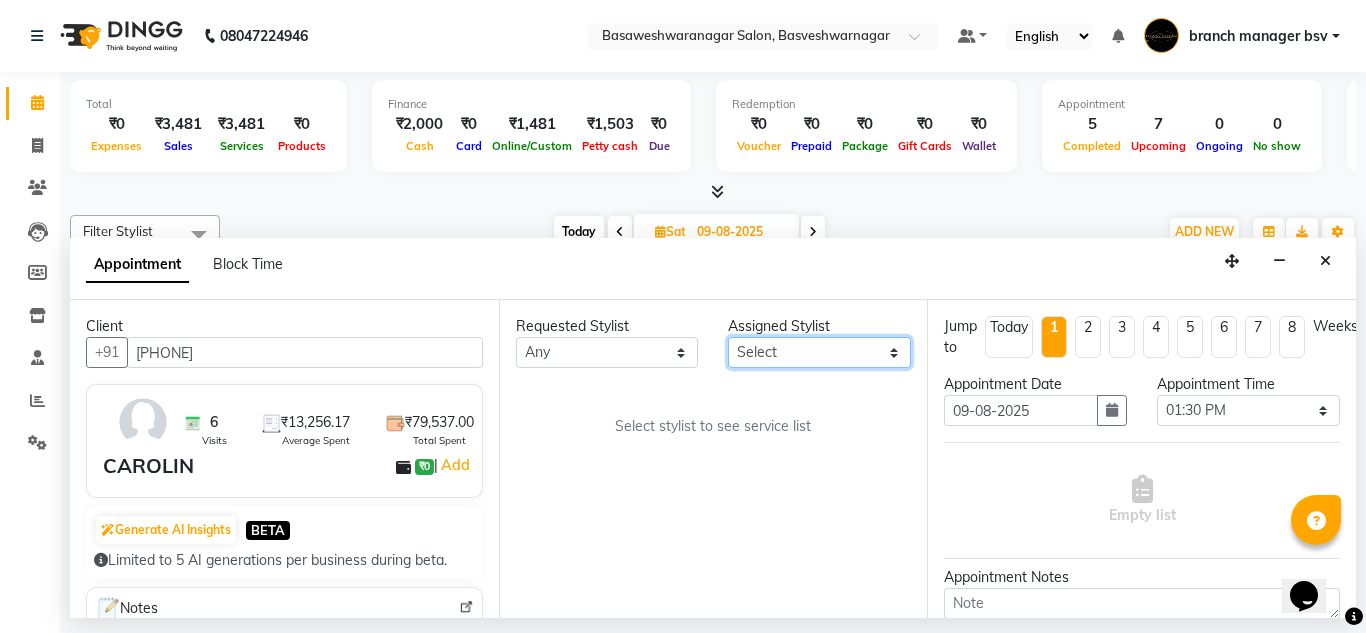 select on "47930" 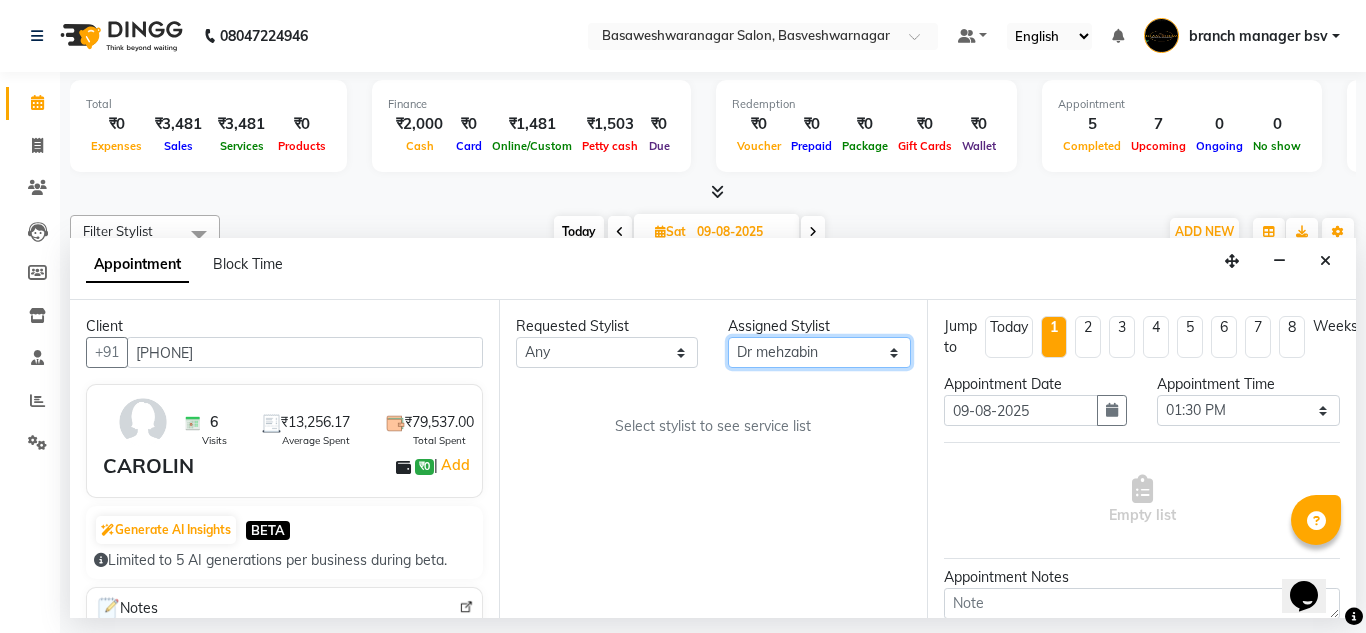click on "Select ashwini branch manager bsv Dr.Jabin Dr mehzabin GURISH JASSI Jayshree Navya pooja accounts PRATIK RAJEESHA Rasna Sanskruthi shangnimwom SMIRTI SUMITH SUNITHA SUNNY Tanveer  TEZZ The Glam Room theja Trishna urmi" at bounding box center (819, 352) 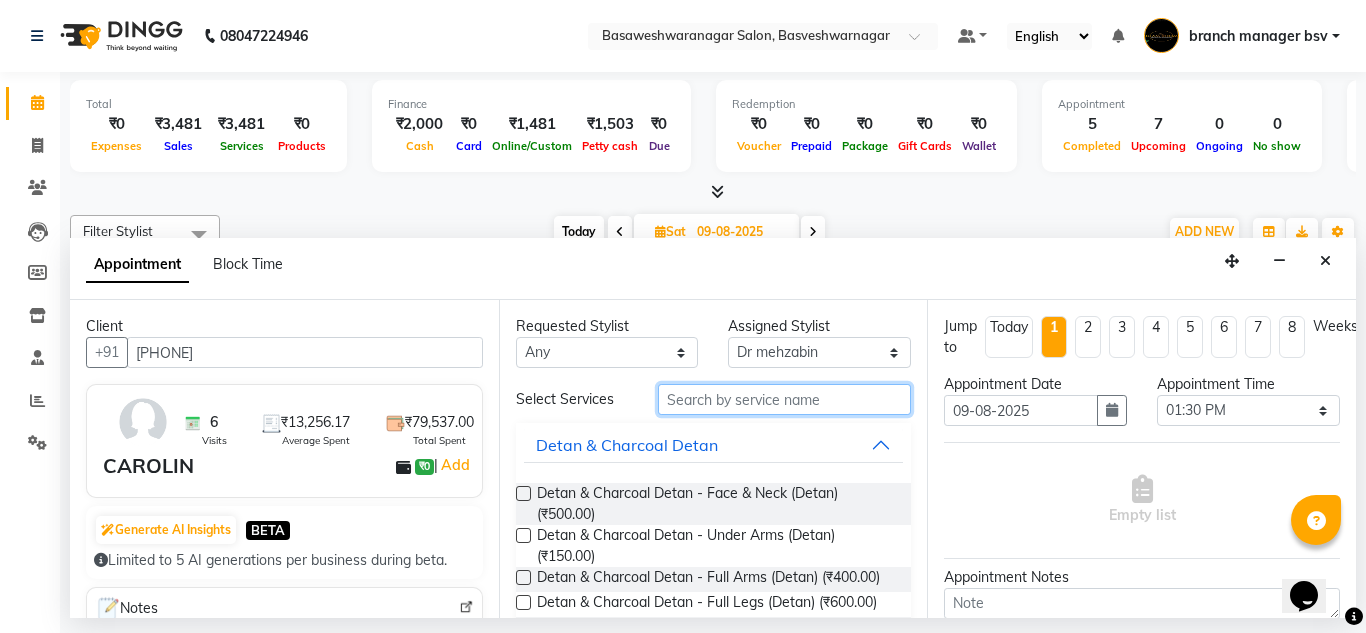 click at bounding box center (785, 399) 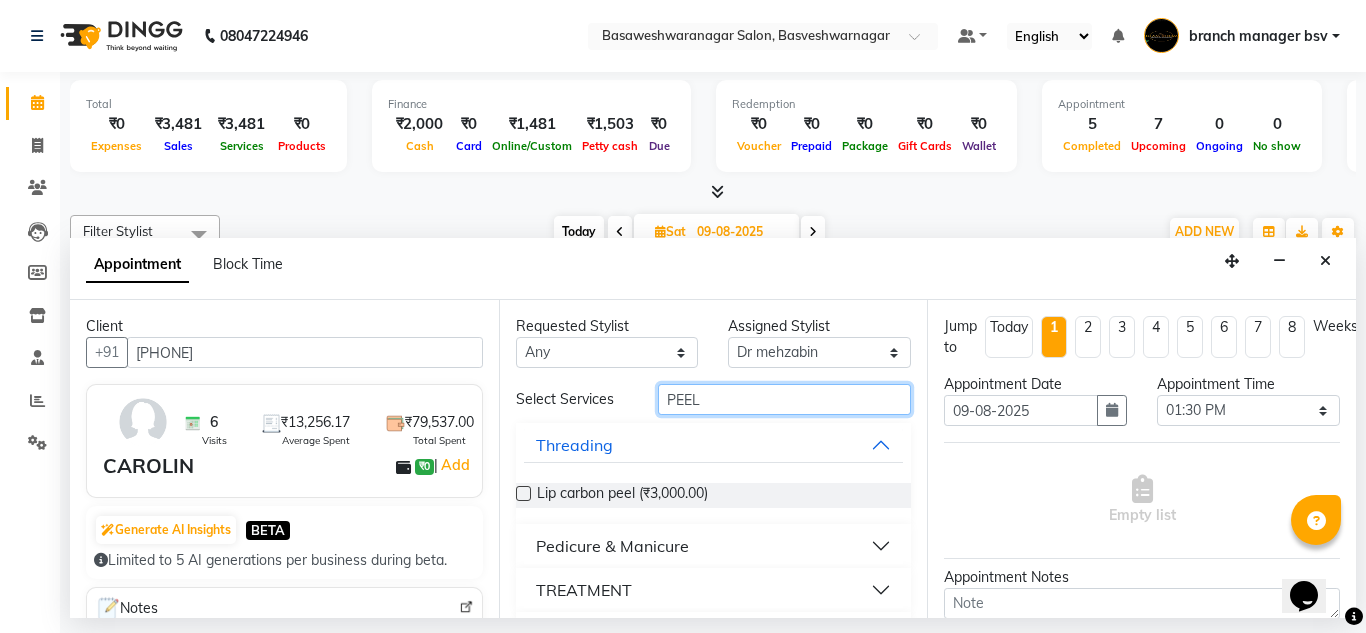 scroll, scrollTop: 54, scrollLeft: 0, axis: vertical 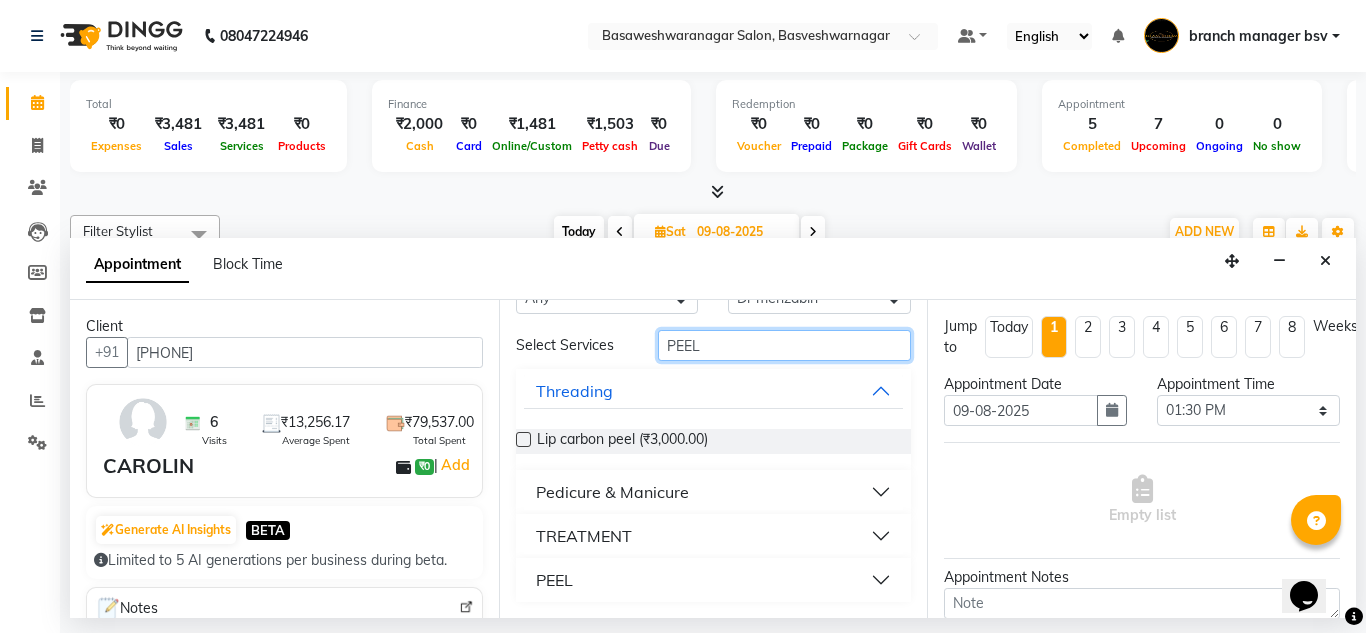type on "PEEL" 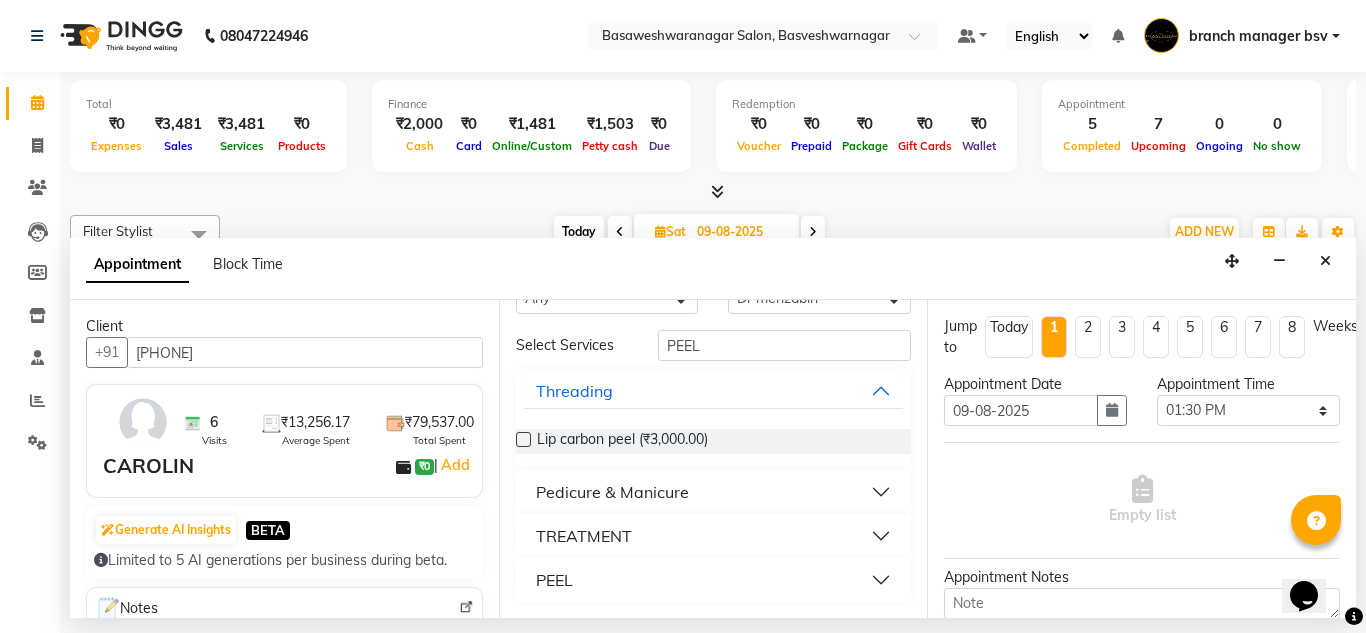 click on "PEEL" at bounding box center (714, 580) 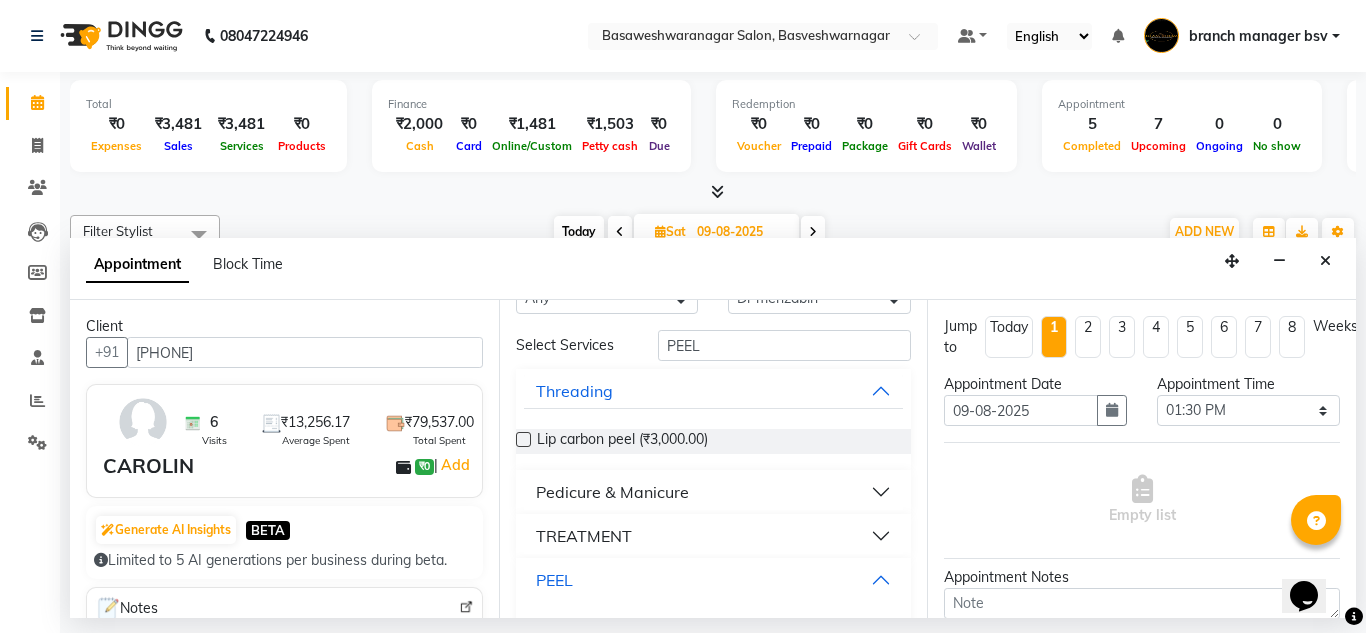scroll, scrollTop: 236, scrollLeft: 0, axis: vertical 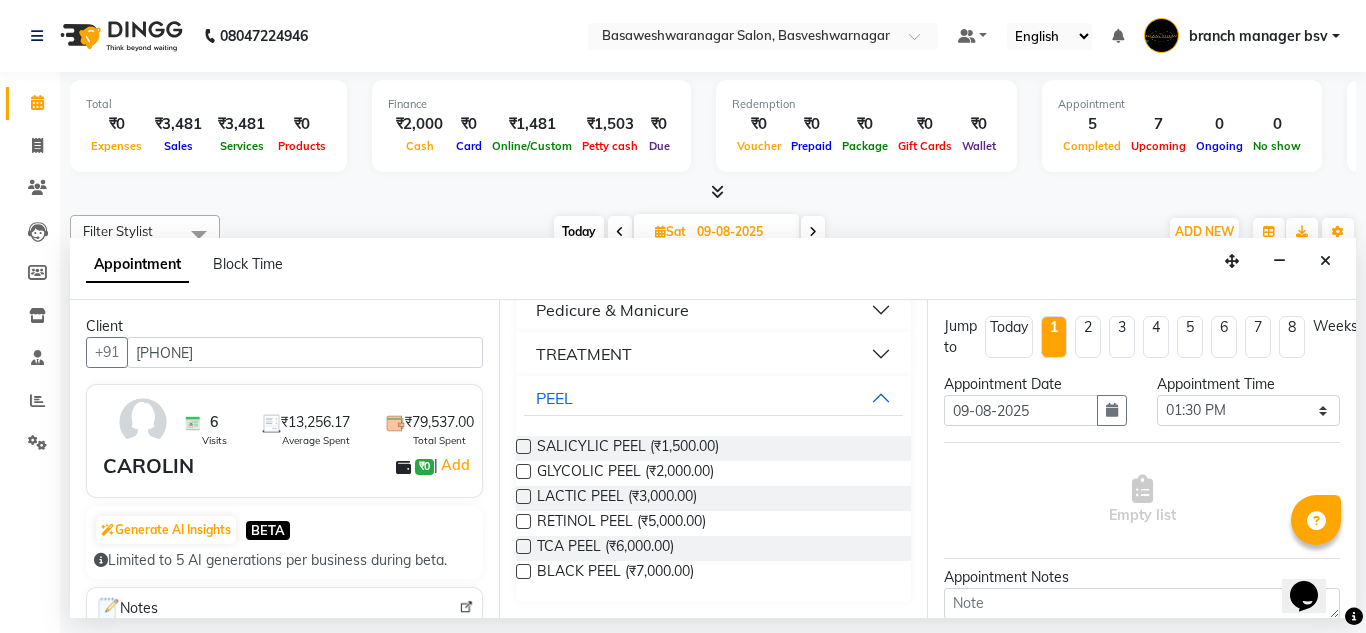 click at bounding box center (523, 521) 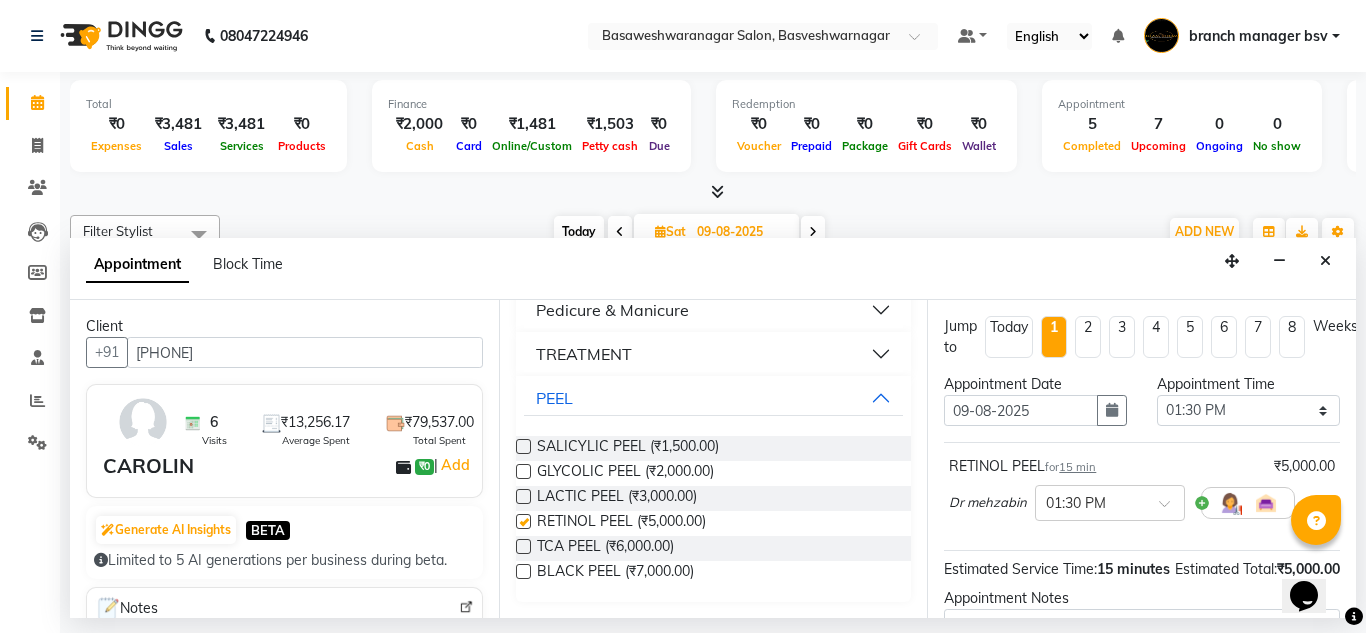 checkbox on "false" 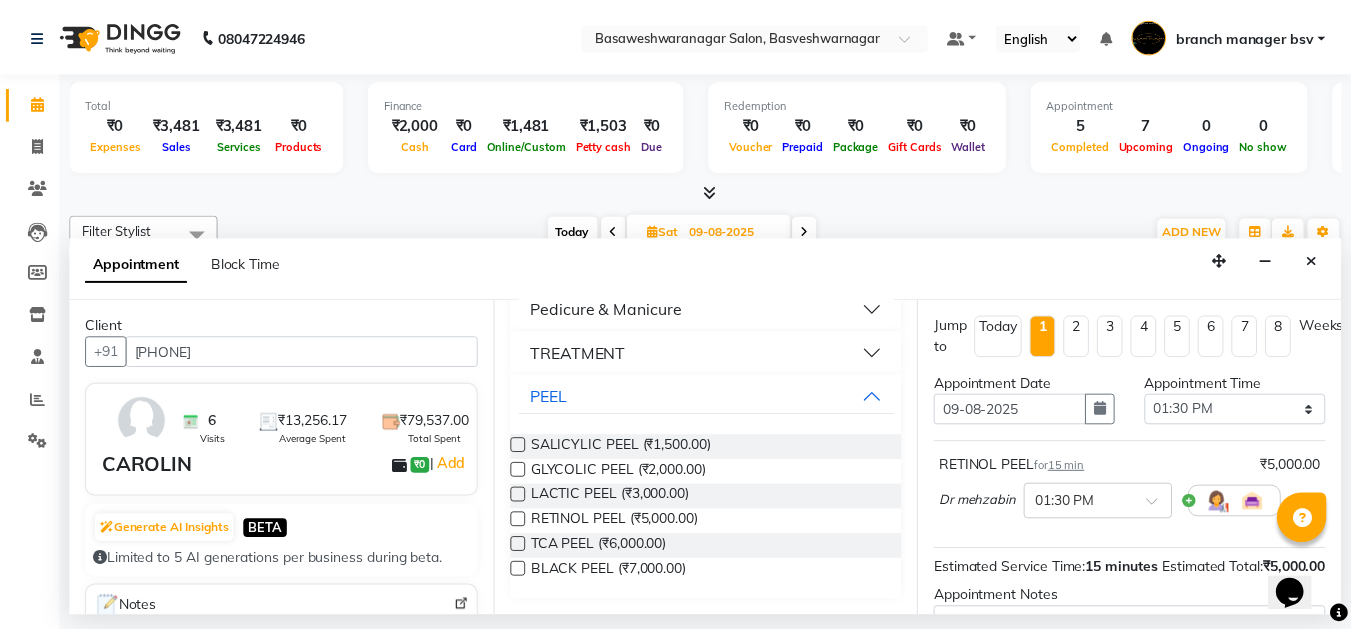 scroll, scrollTop: 244, scrollLeft: 0, axis: vertical 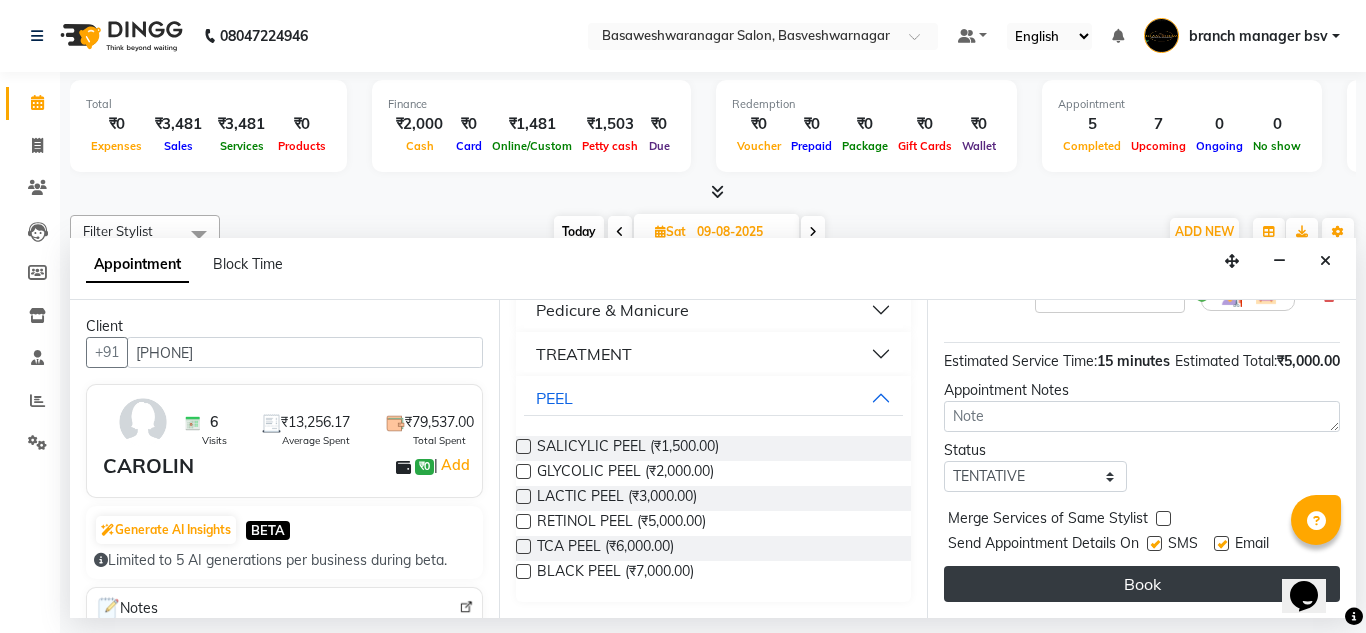 click on "Book" at bounding box center [1142, 584] 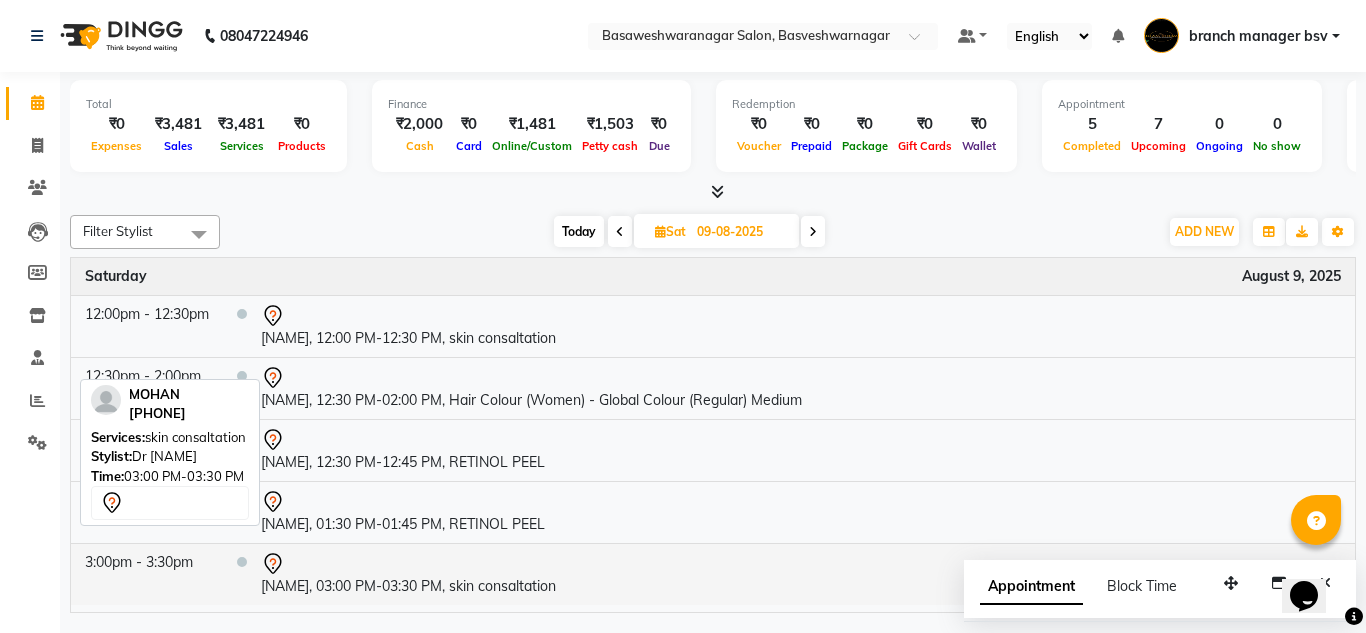 click on "[NAME], 03:00 PM-03:30 PM, skin consaltation" at bounding box center (801, 574) 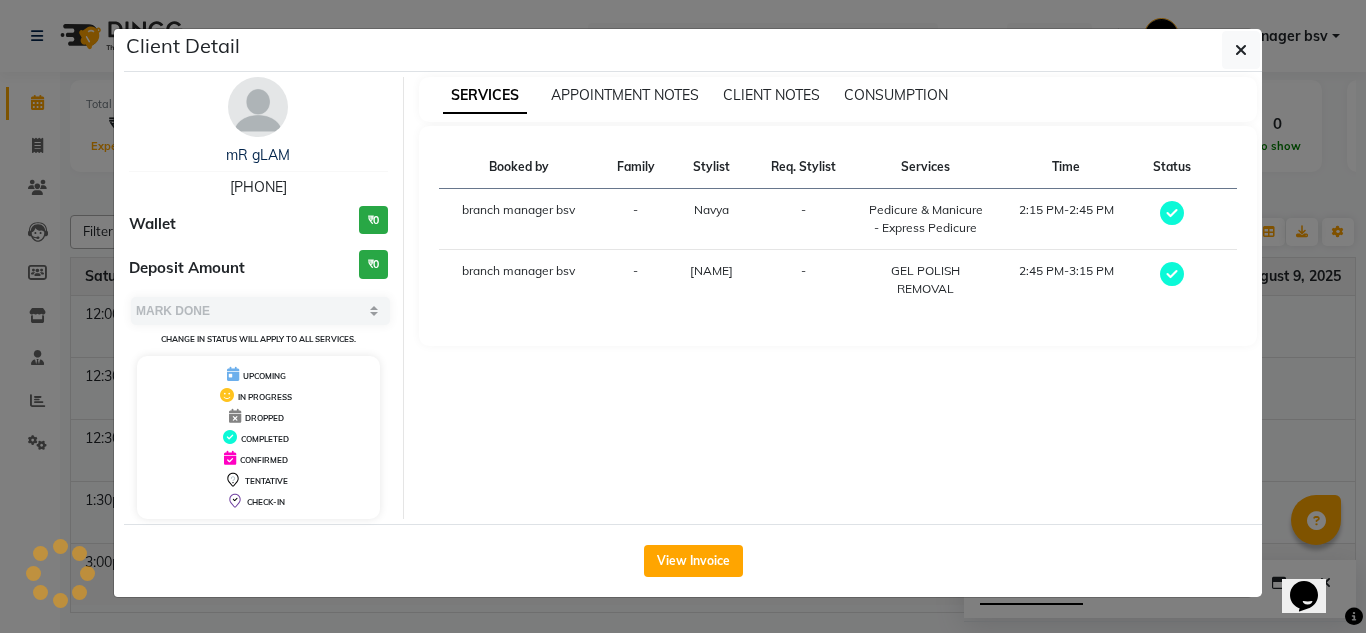select on "7" 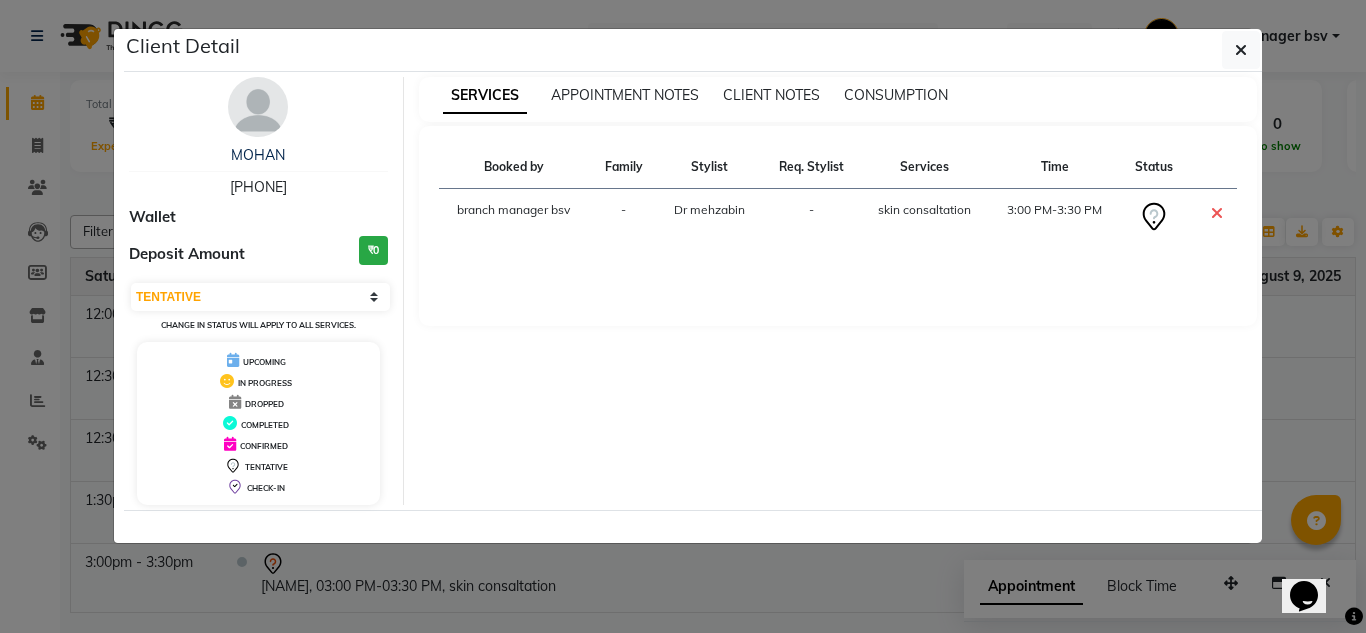 click at bounding box center [60, 573] 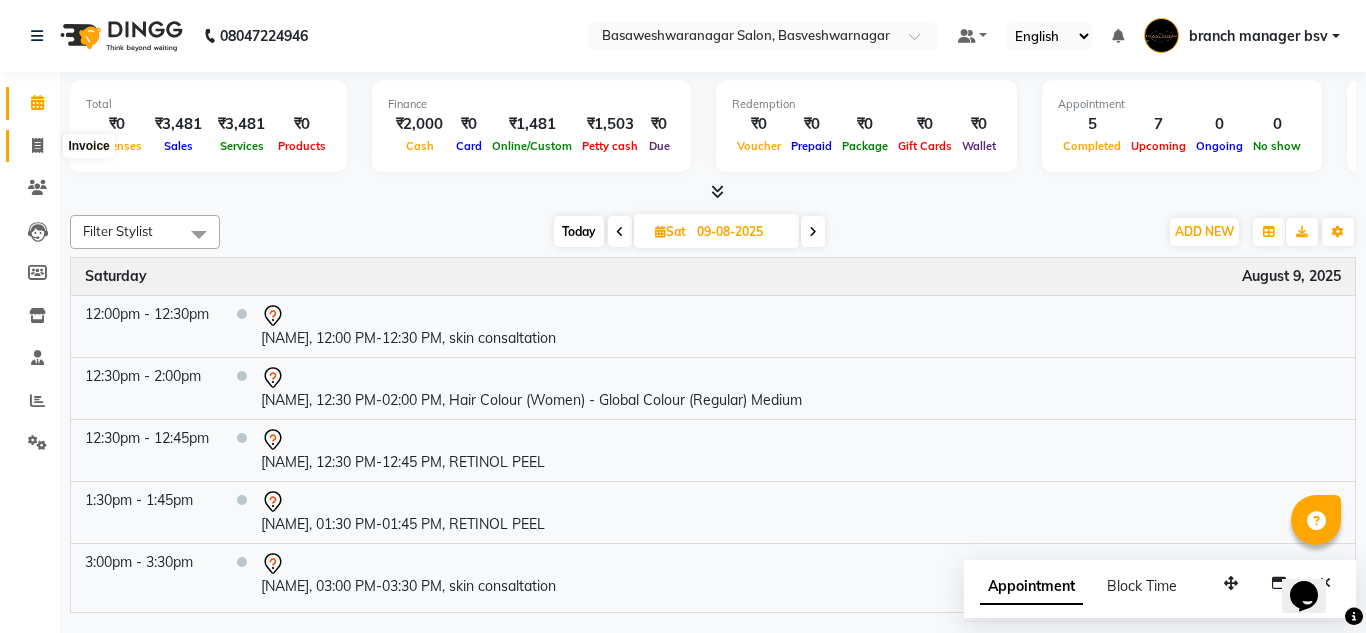 click 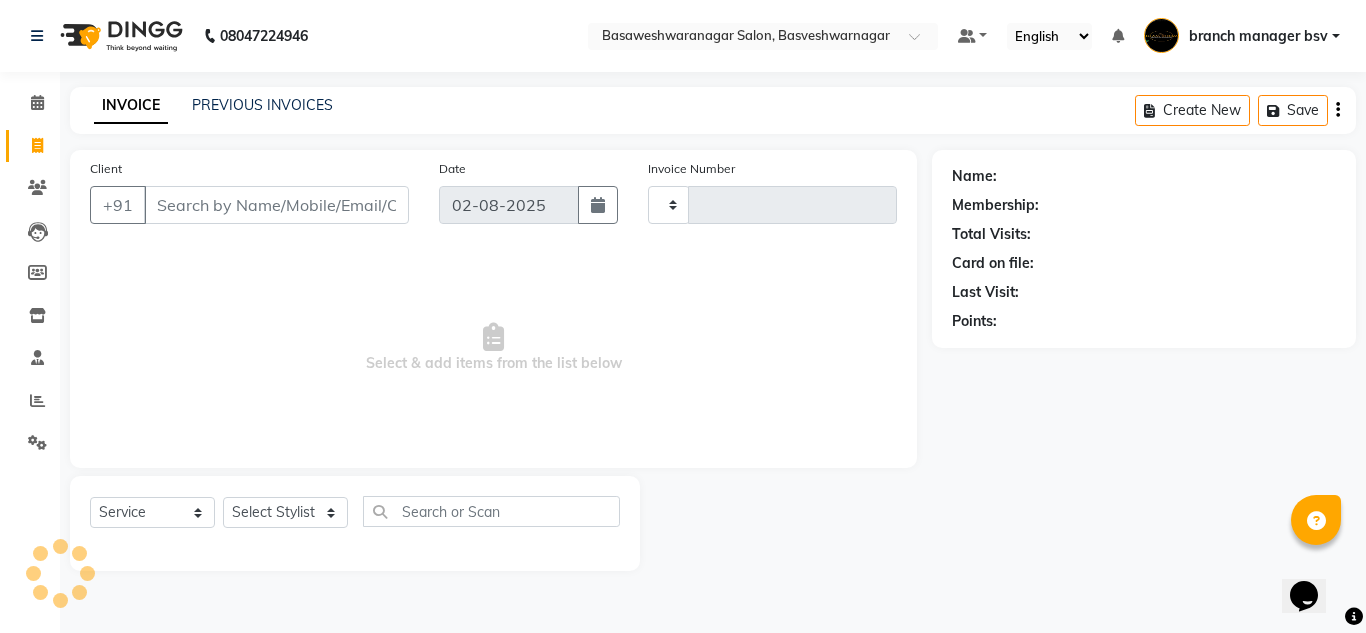 type on "0815" 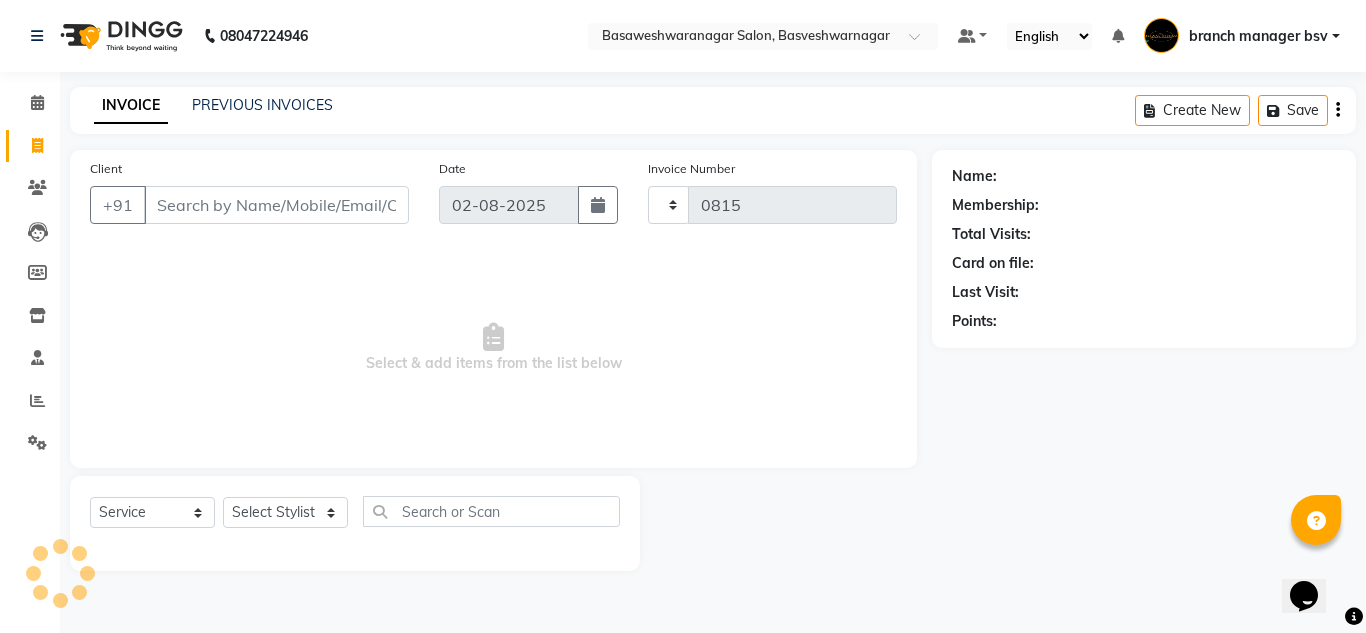 select on "842" 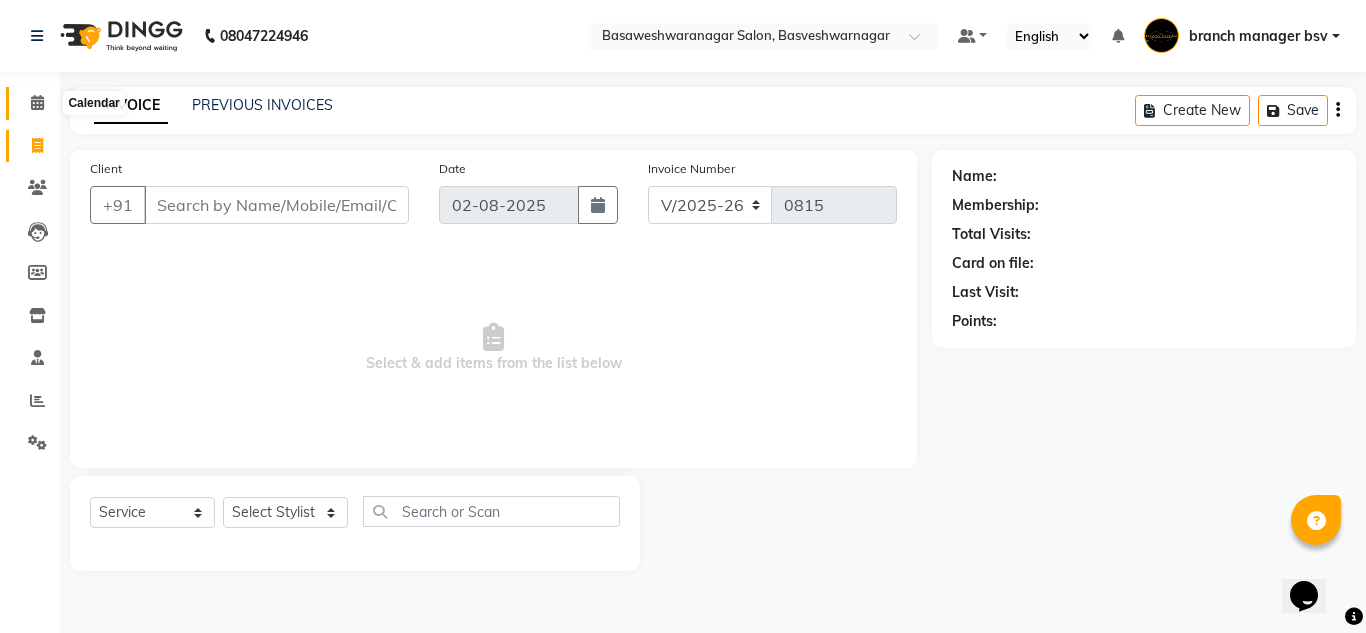 click 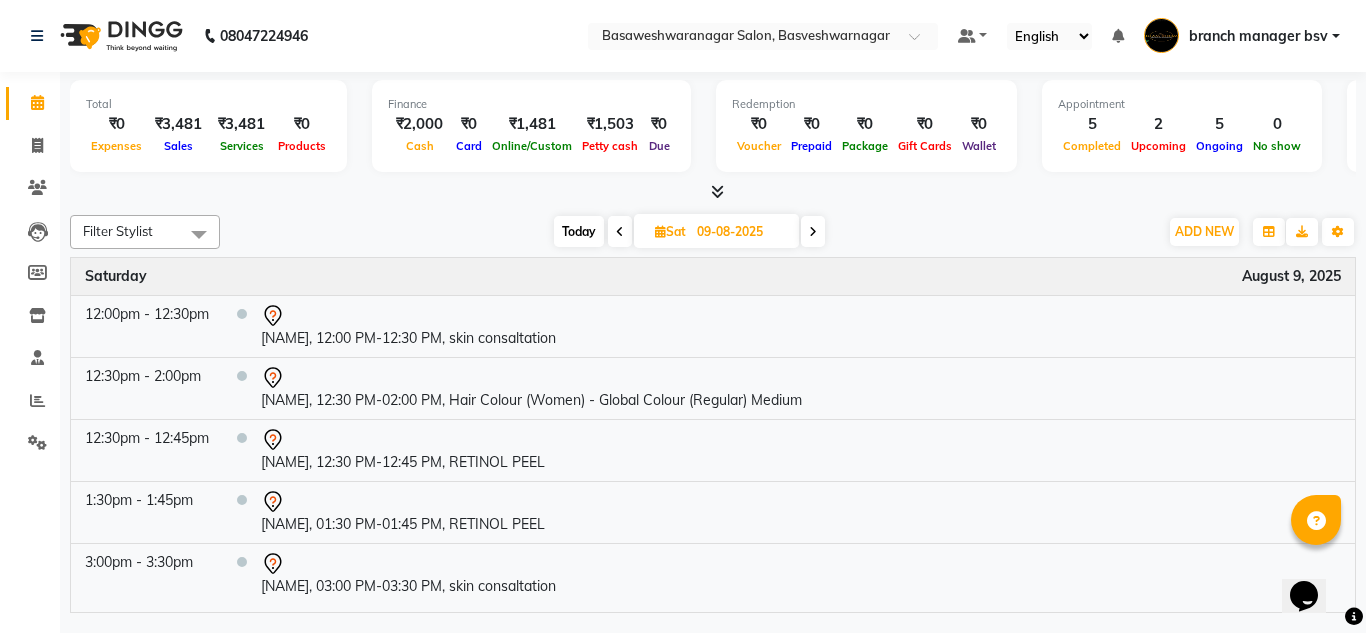 click on "Filter Stylist Select All ashwini branch manager bsv Dr mehzabin Dr.Jabin GURISH JASSI Jayshree Navya pooja accounts PRATIK RAJEESHA Rasna Sanskruthi shangnimwom SMIRTI SUMITH SUNITHA SUNNY Tanveer  TEZZ The Glam Room theja Trishna urmi Group By  Staff View   Room View  View as Vertical  Vertical - Week View  Horizontal  Horizontal - Week View  List  Toggle Dropdown Calendar Settings Manage Tags   Arrange Stylists   Reset Stylists  Full Screen  Show Available Stylist  Zoom" at bounding box center [713, 232] 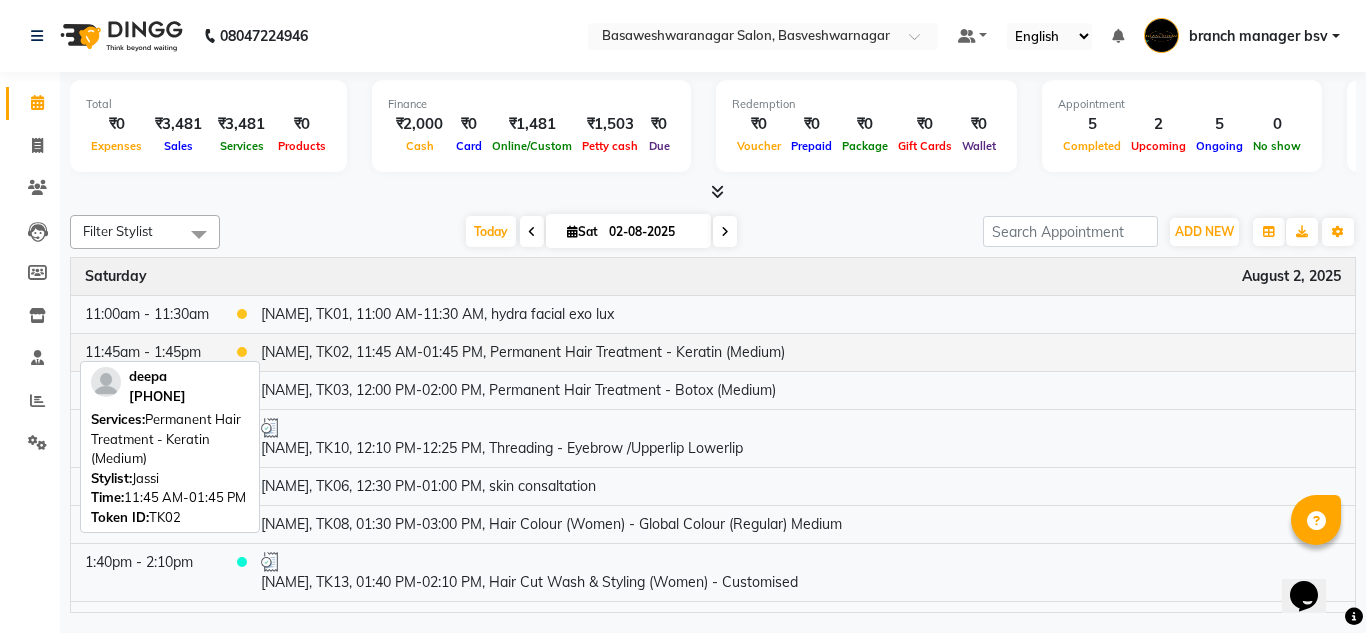 click on "[NAME], TK02, 11:45 AM-01:45 PM, Permanent Hair Treatment - Keratin (Medium)" at bounding box center [801, 352] 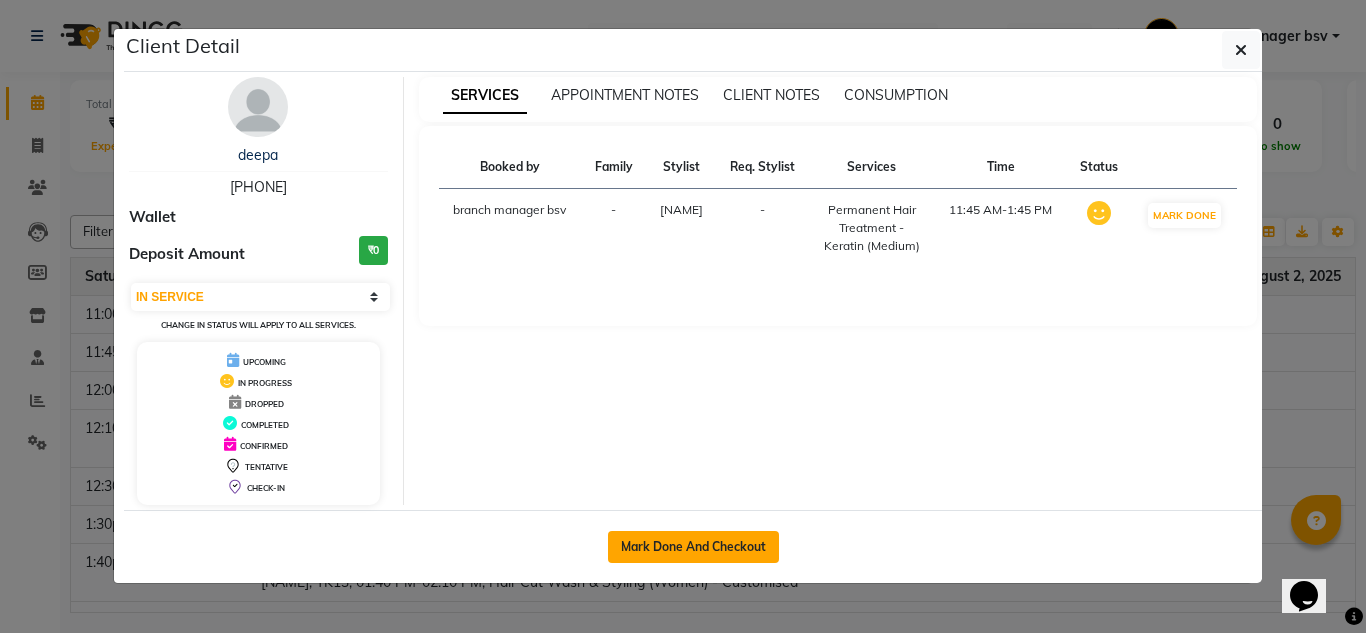 click on "Mark Done And Checkout" 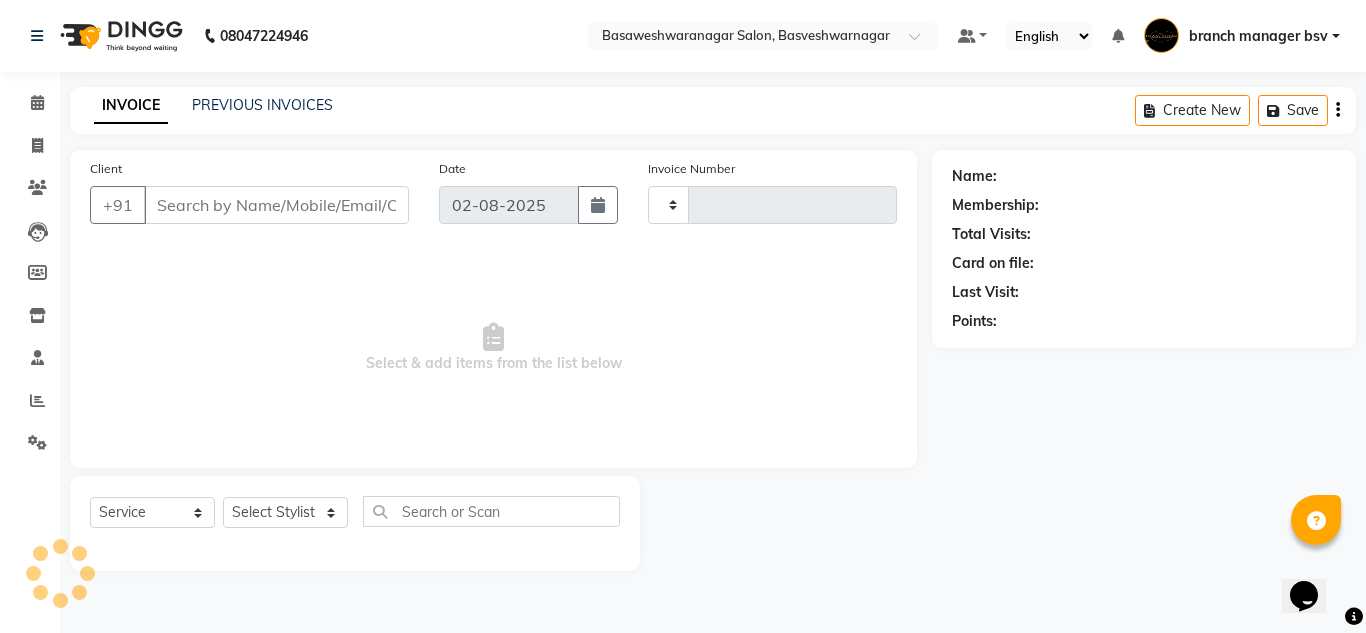 select on "3" 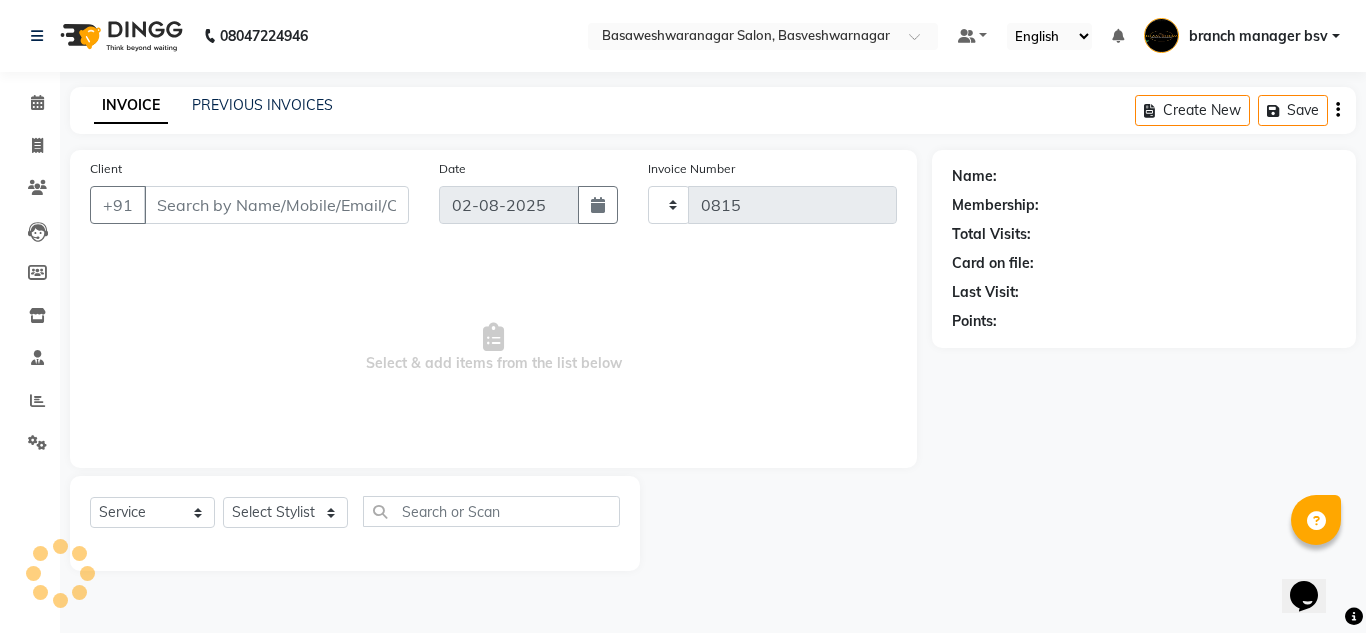 select on "842" 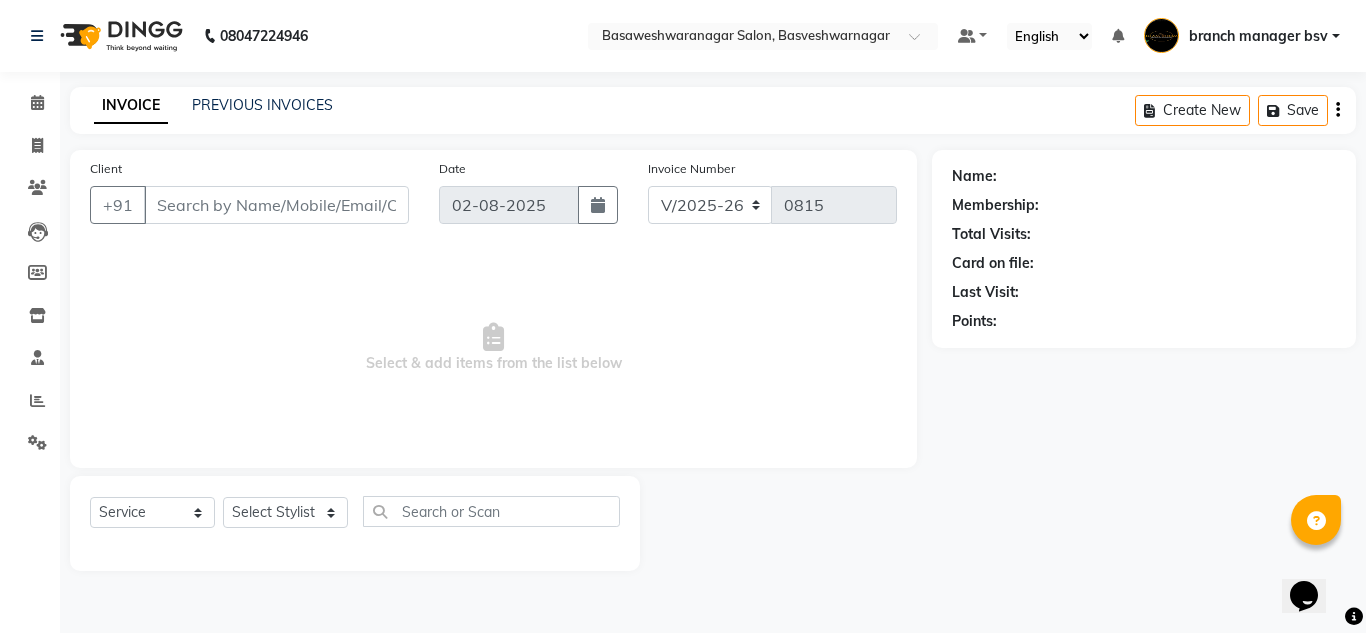 type on "[PHONE]" 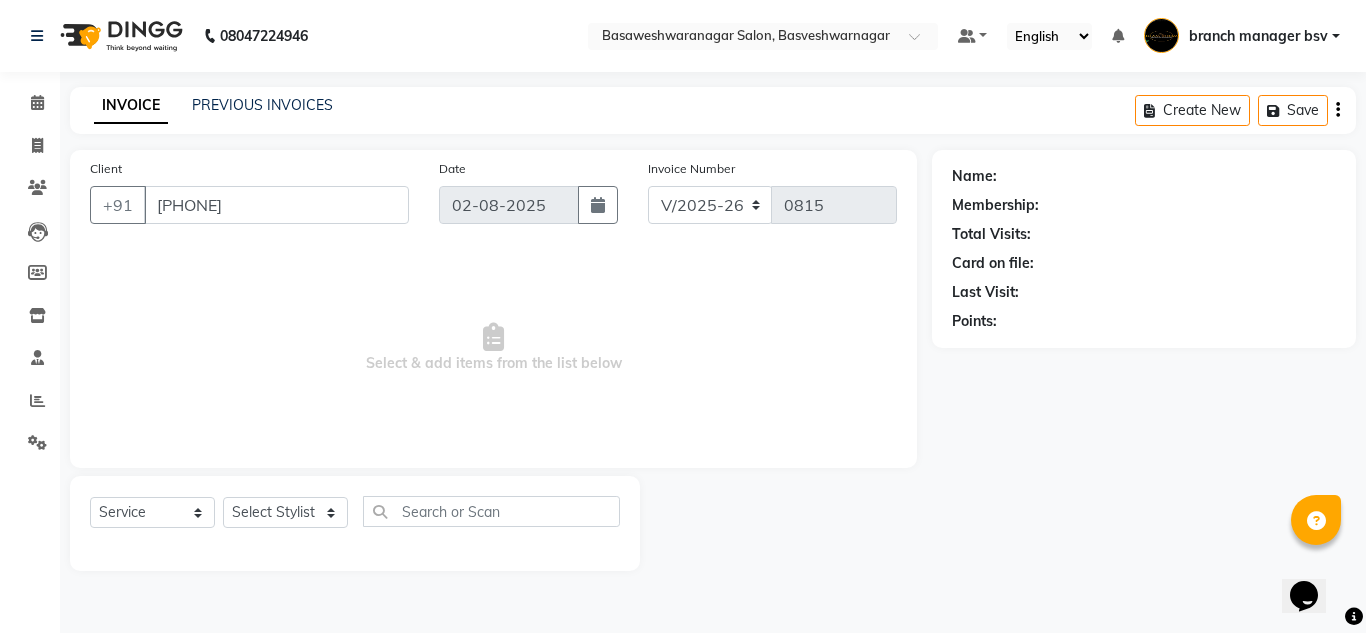 select on "13737" 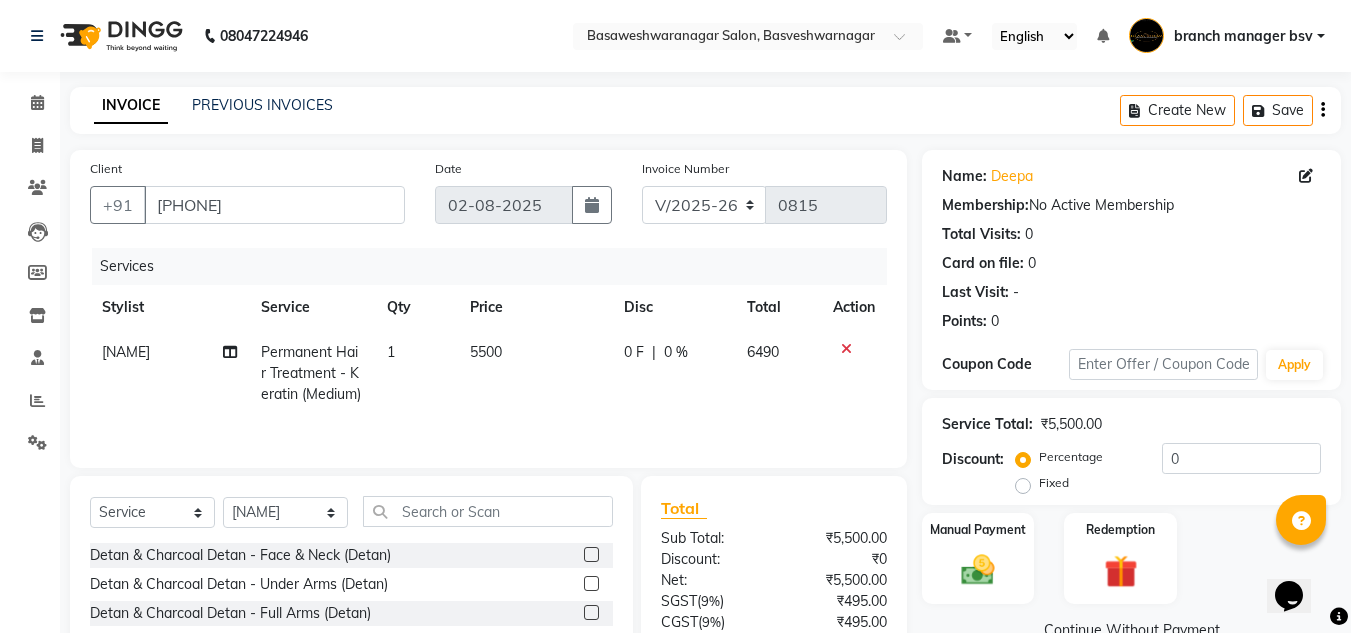 click on "5500" 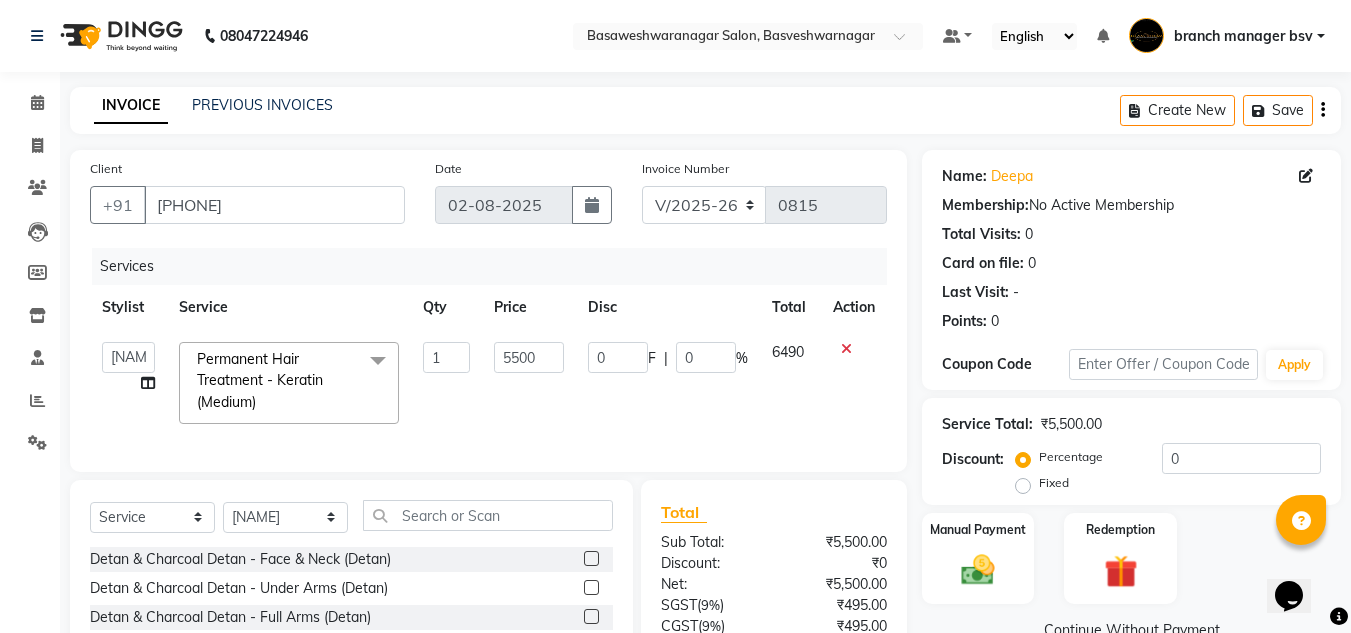 click on "5500" 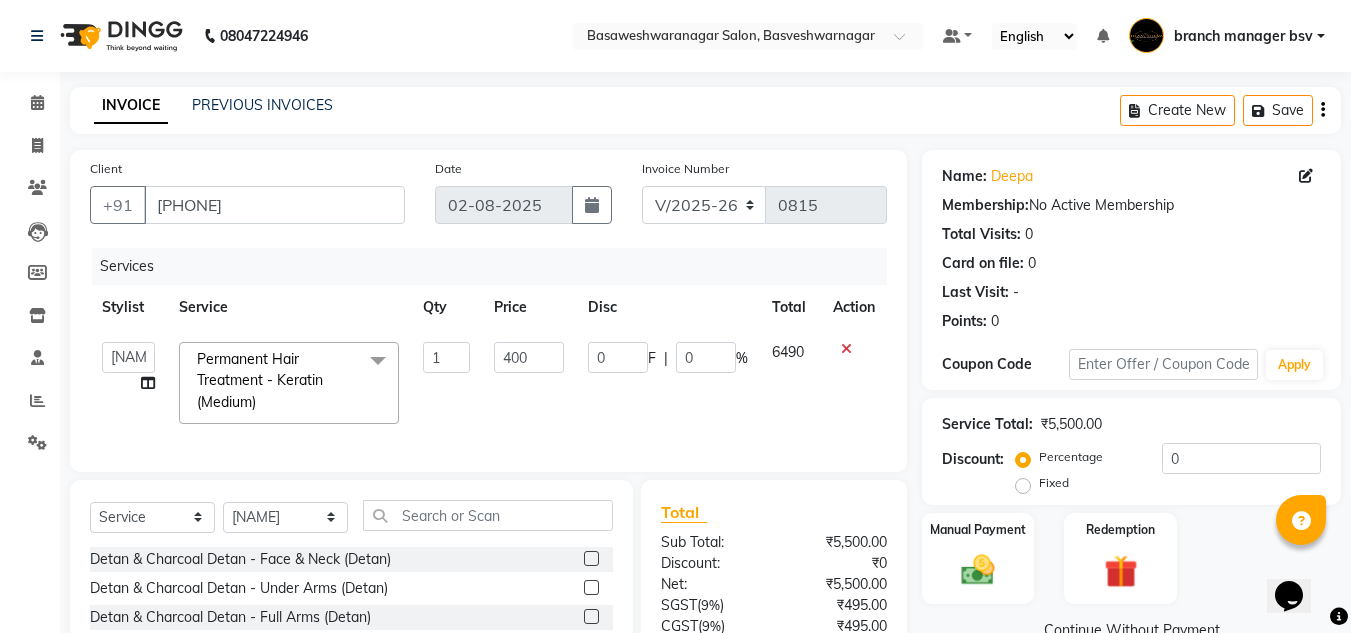 type on "4000" 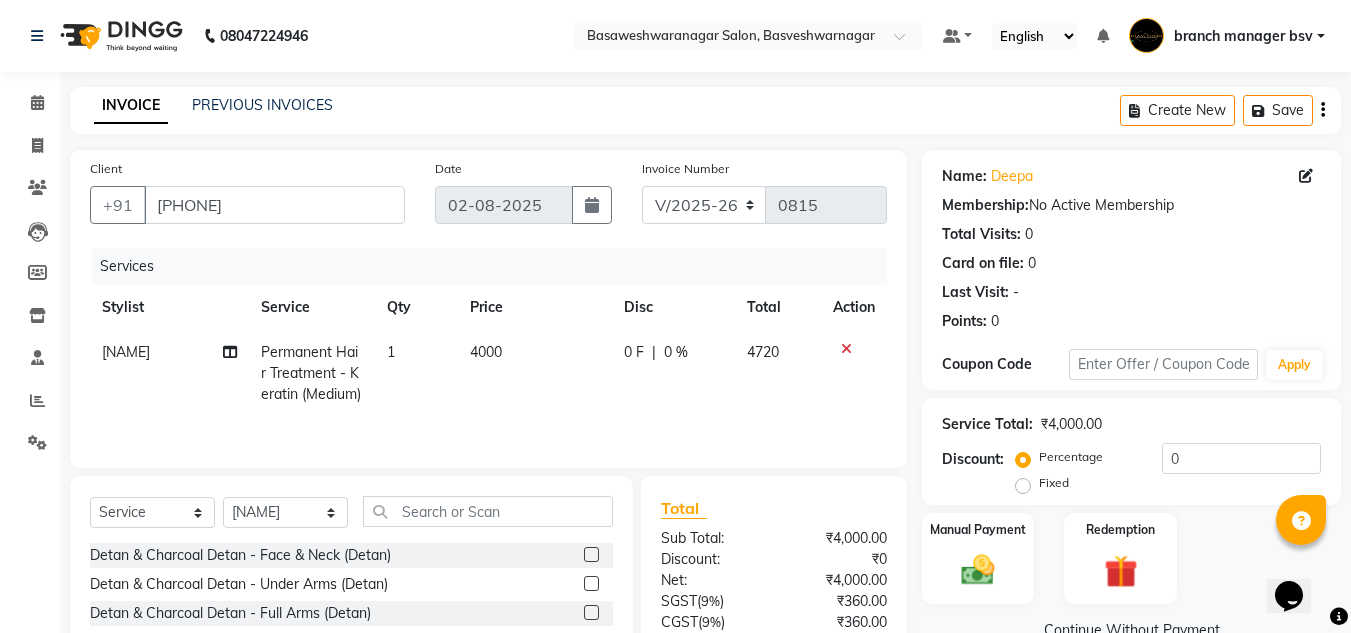 click on "Total" 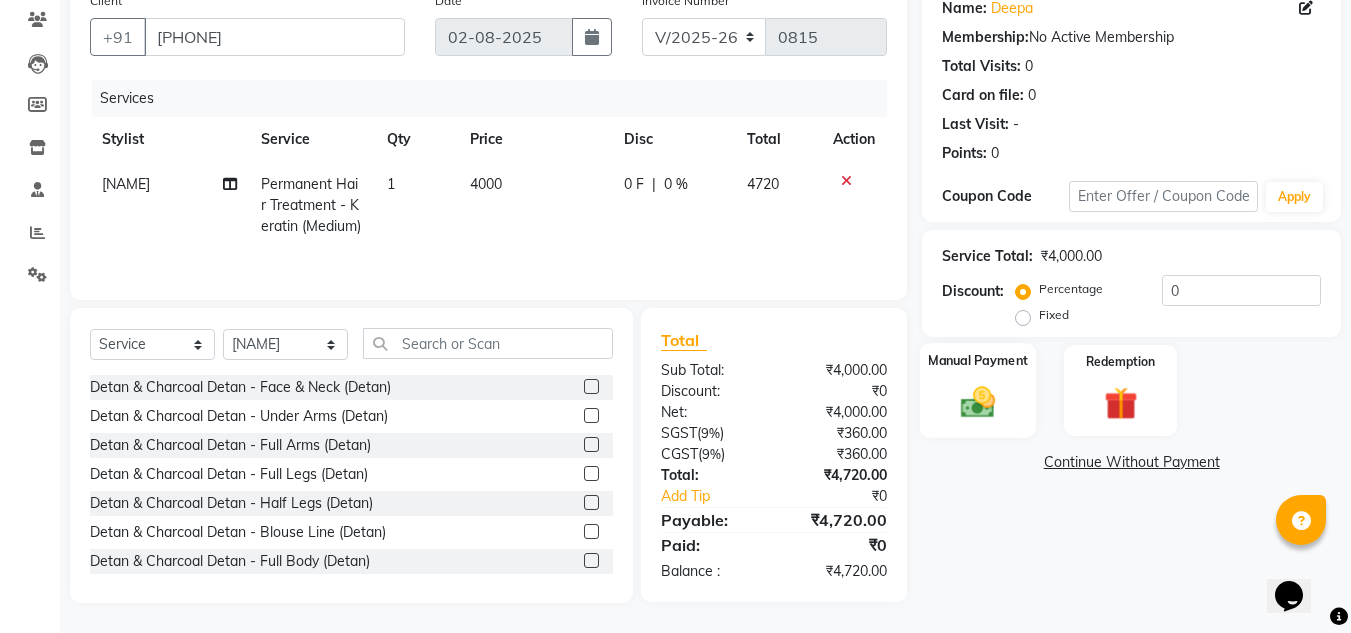 click 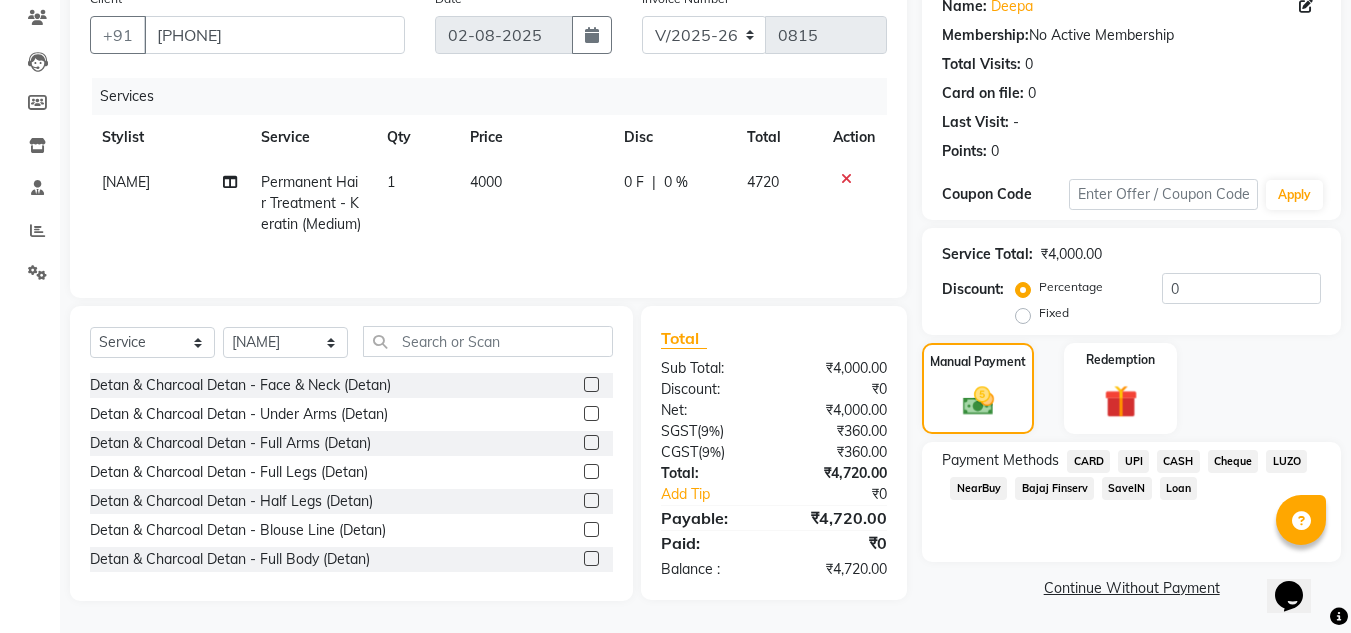 click on "UPI" 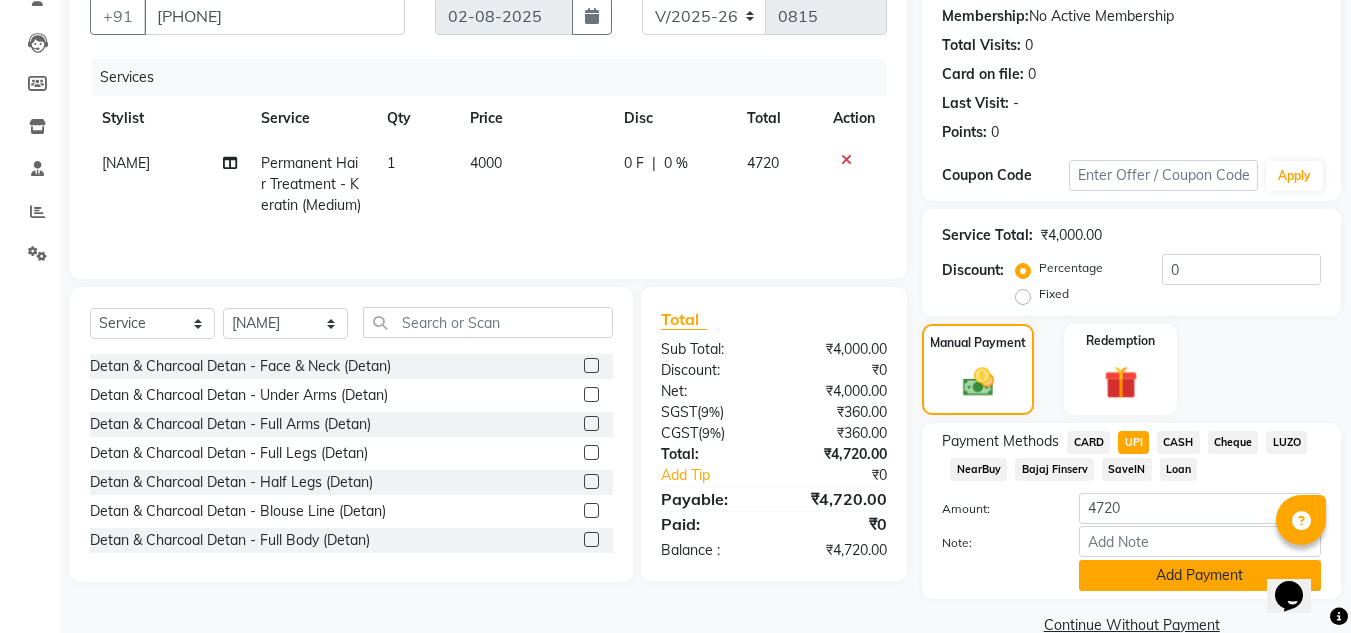 click on "Add Payment" 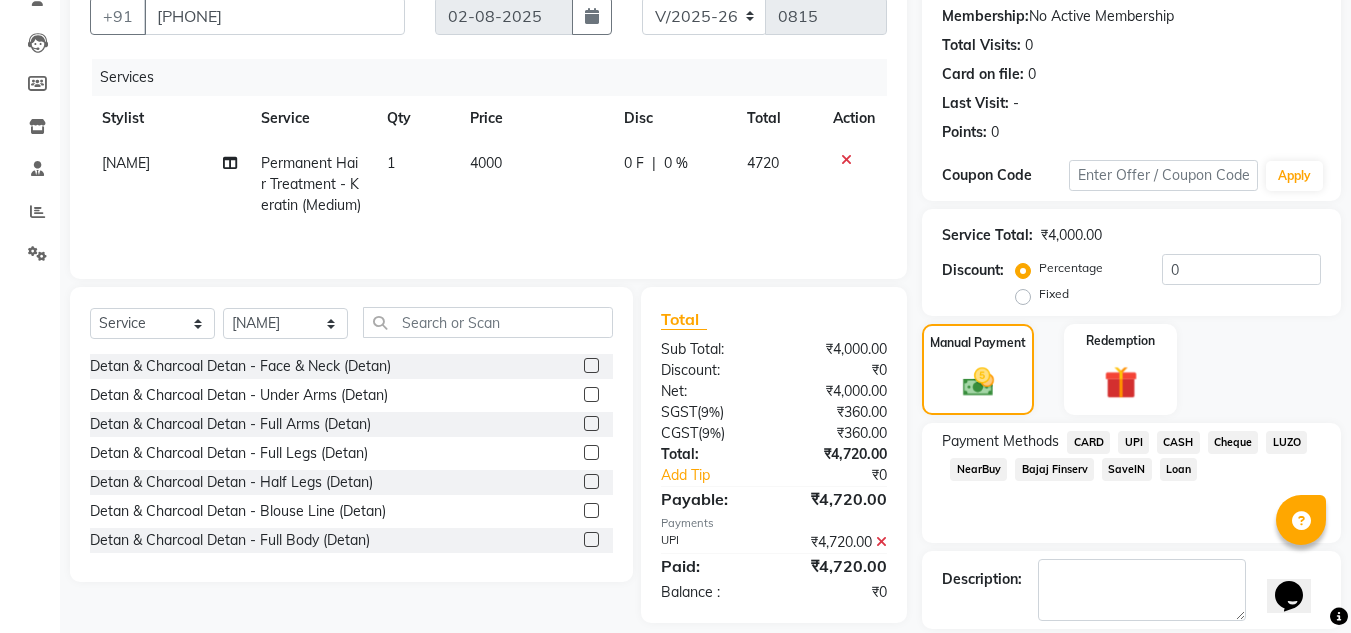 scroll, scrollTop: 283, scrollLeft: 0, axis: vertical 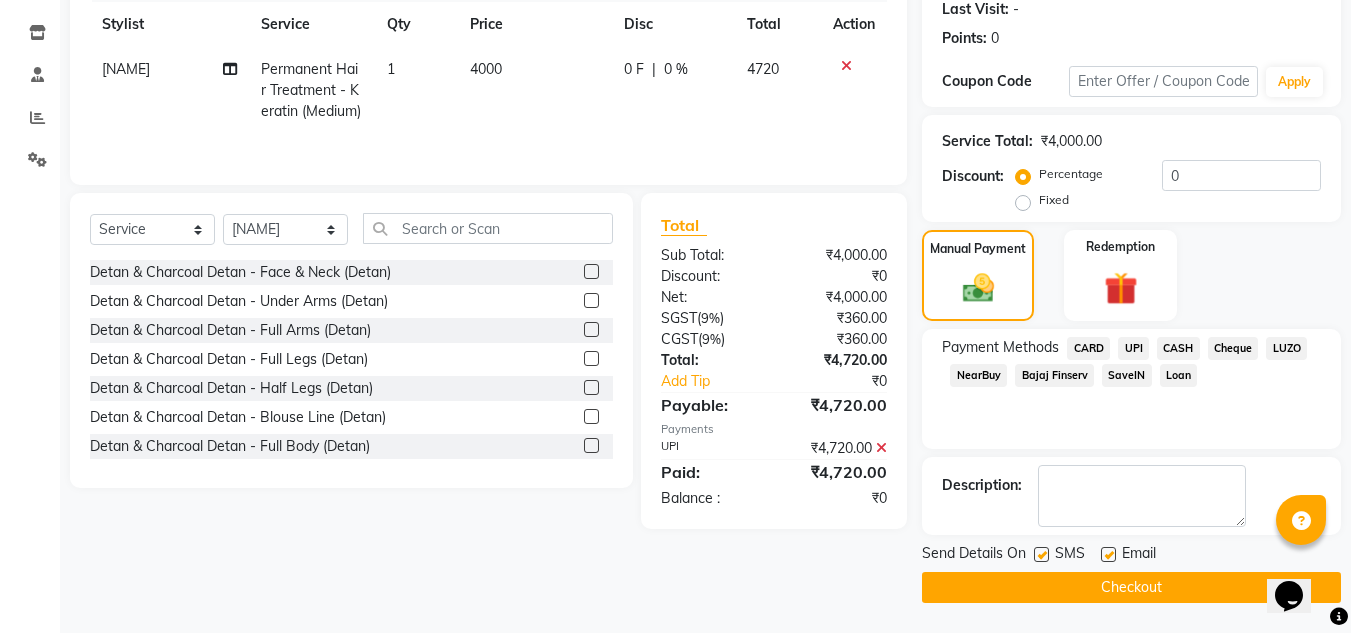 click on "Checkout" 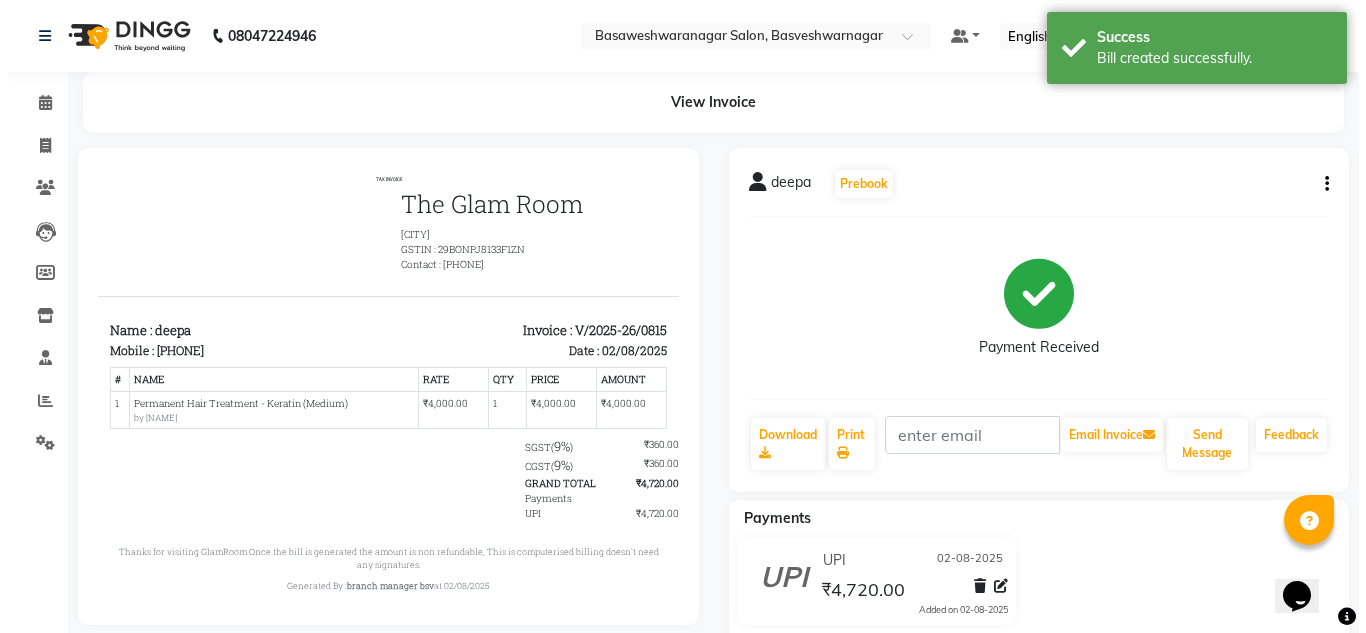 scroll, scrollTop: 0, scrollLeft: 0, axis: both 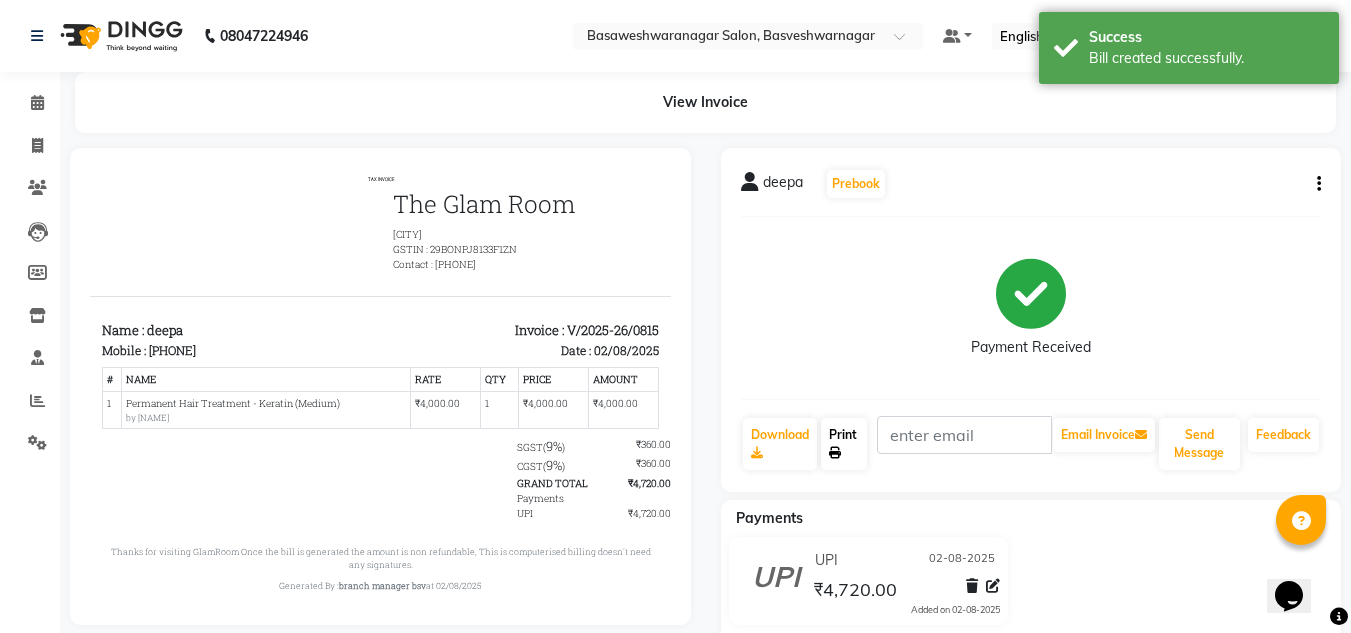 click on "Print" 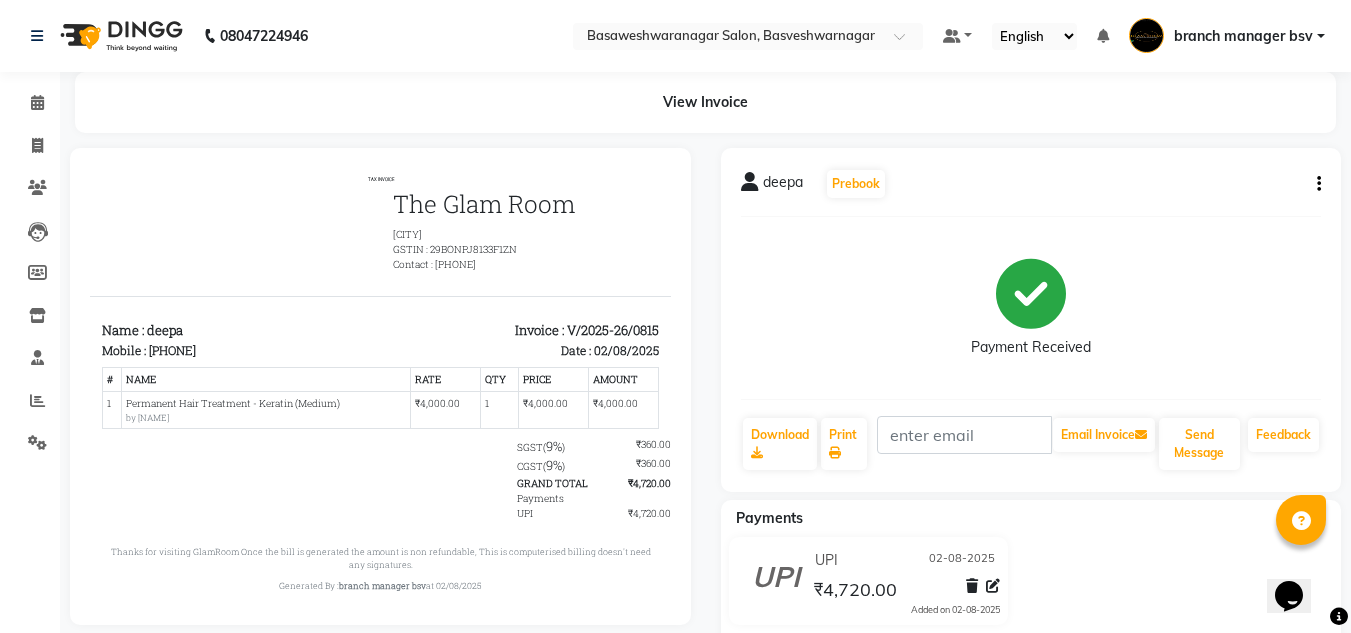 click on "View Invoice" 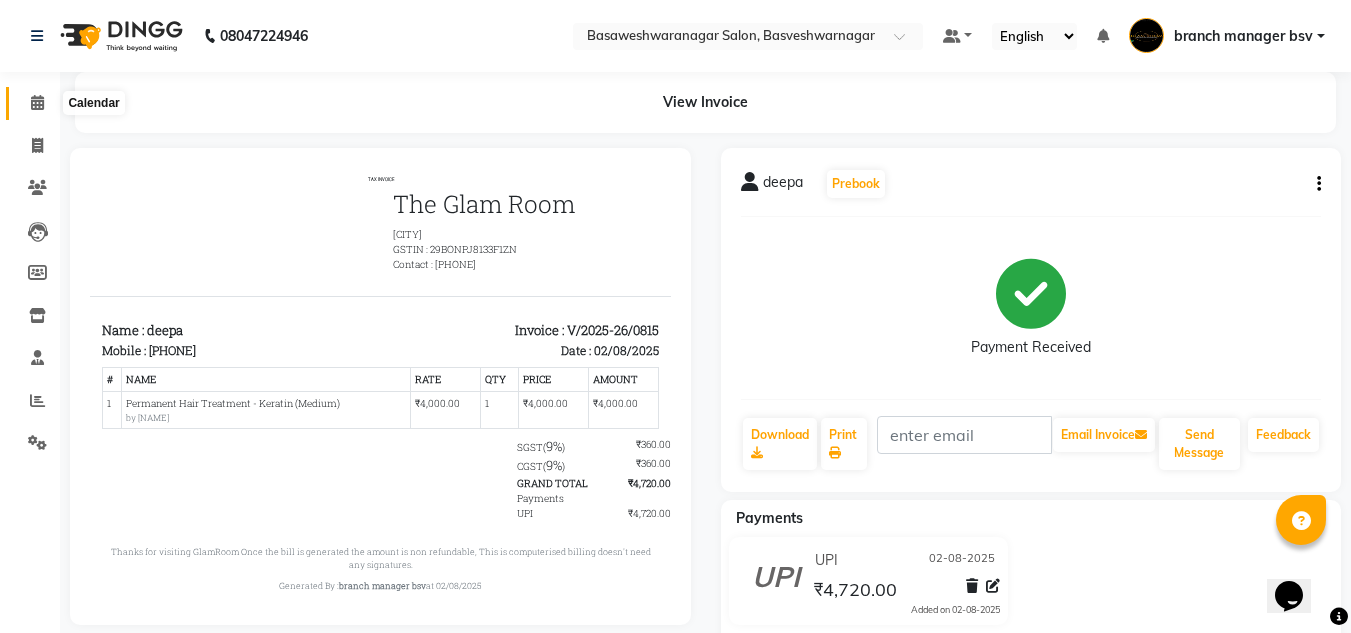 click 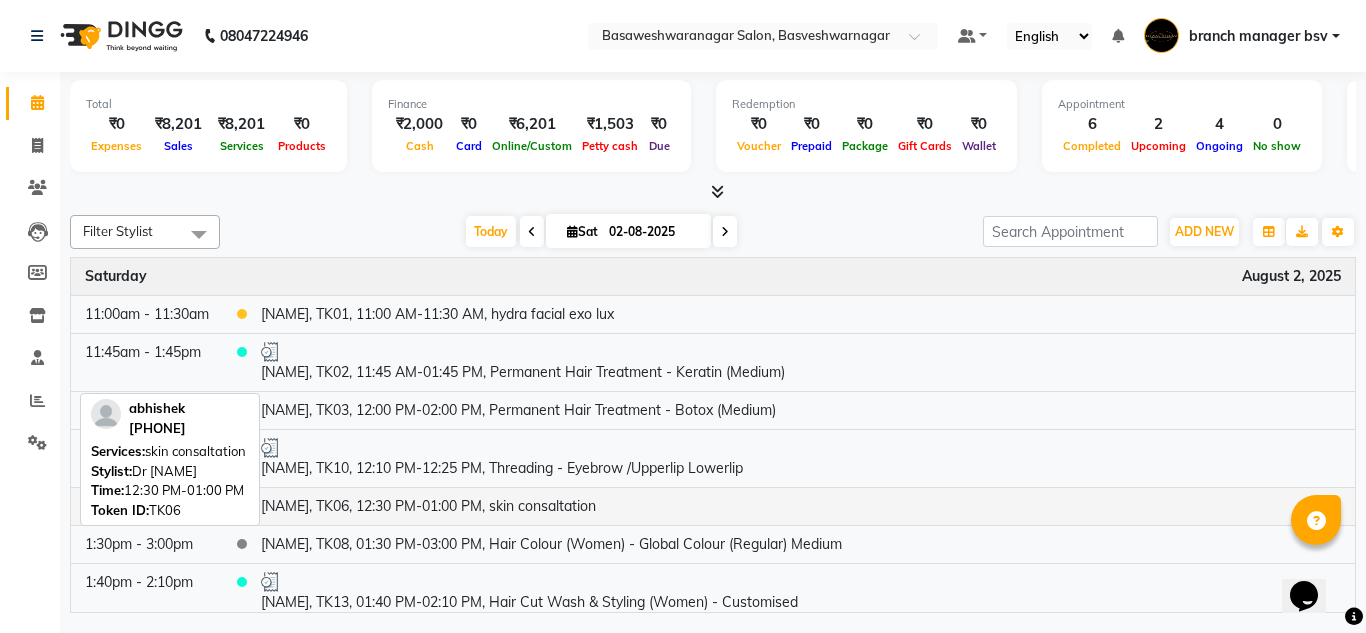 scroll, scrollTop: 299, scrollLeft: 0, axis: vertical 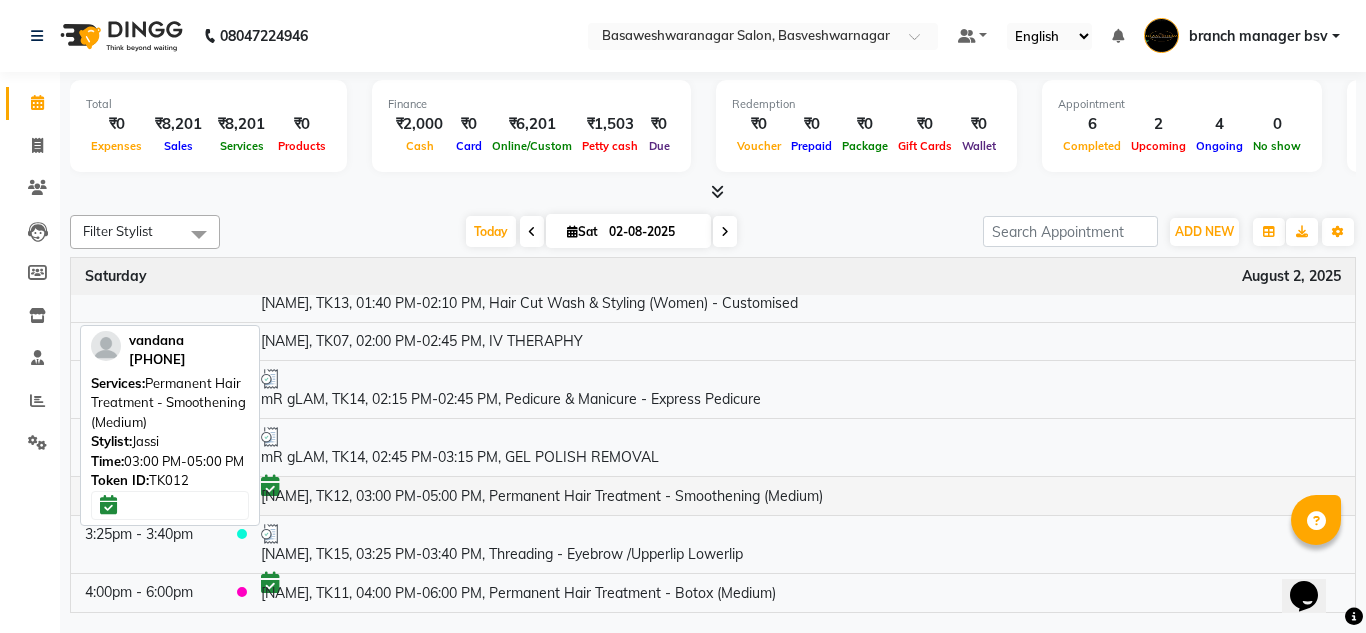 click on "[NAME], TK12, 03:00 PM-05:00 PM, Permanent Hair Treatment - Smoothening (Medium)" at bounding box center (801, 495) 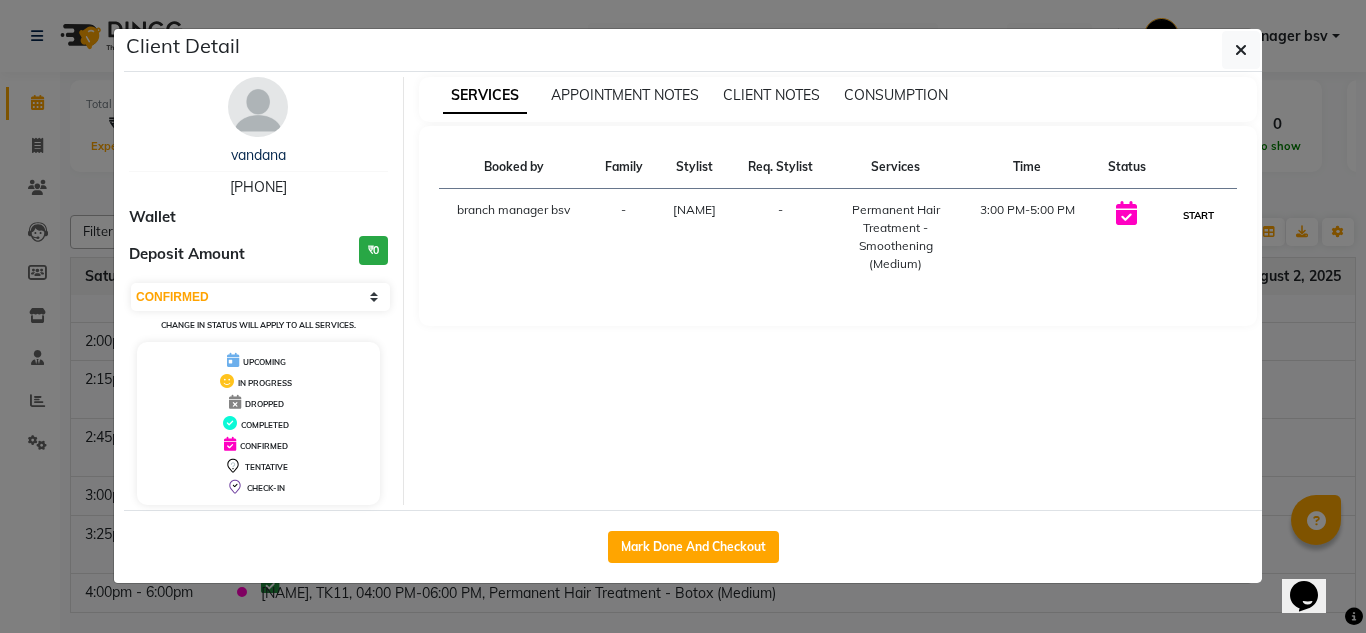 click on "START" at bounding box center [1198, 215] 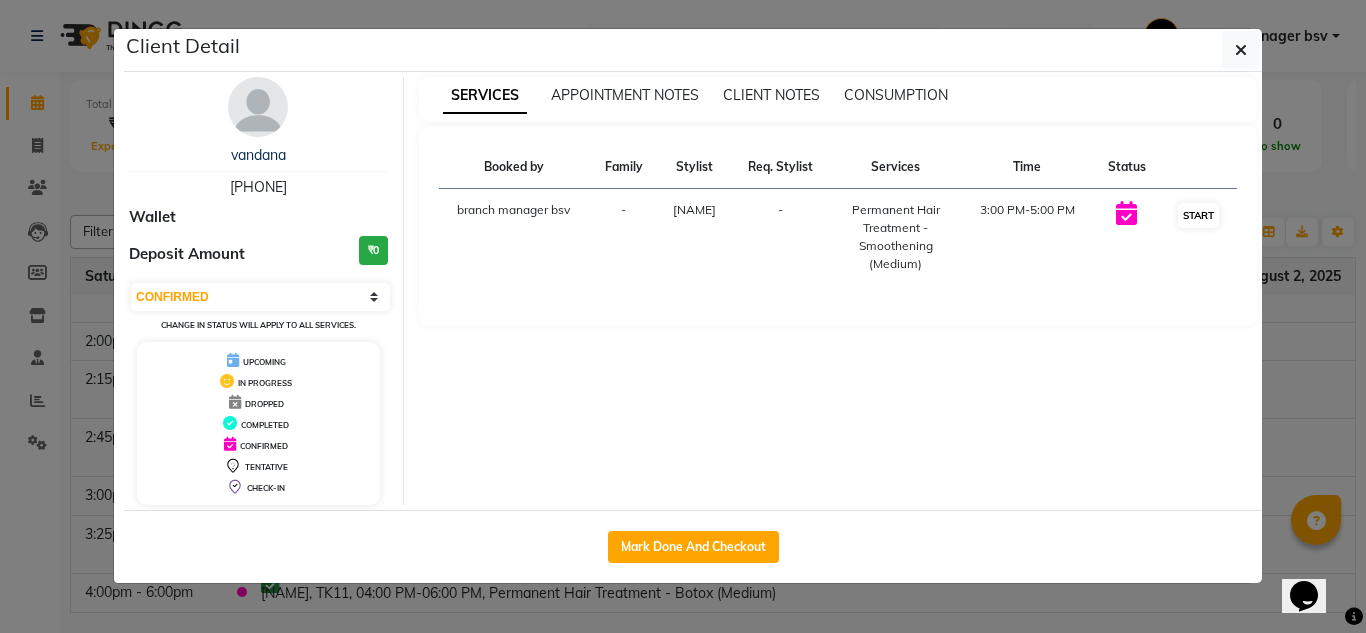 select on "1" 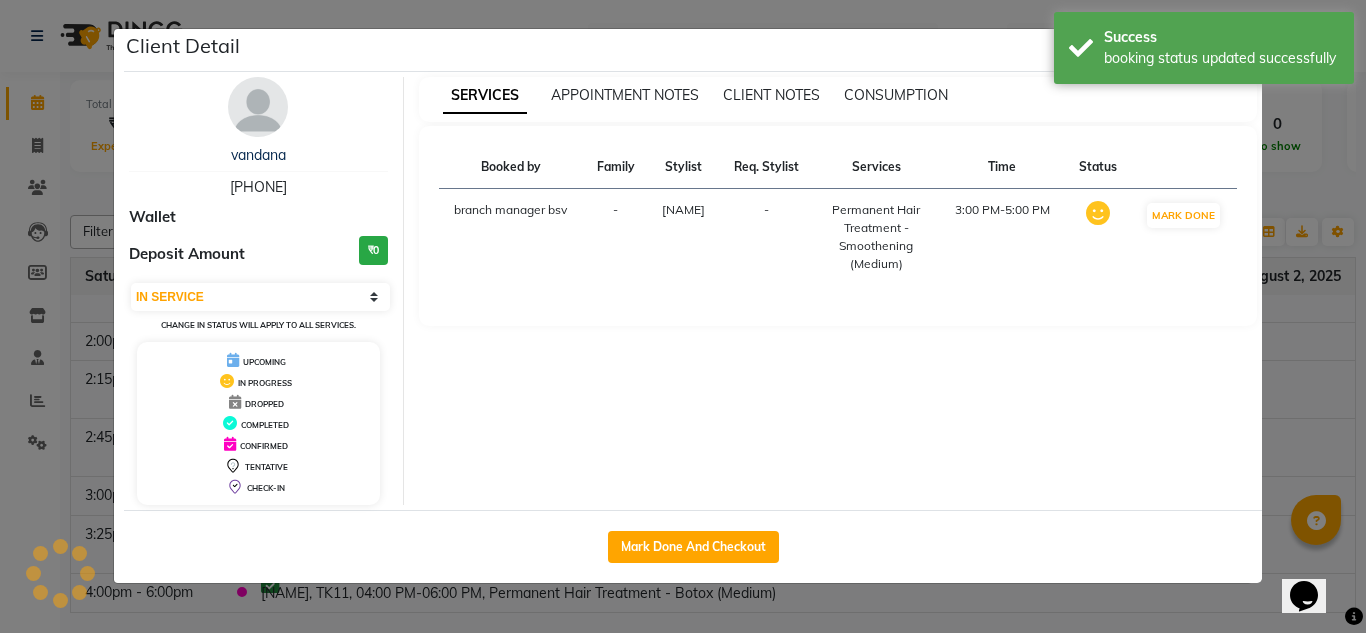 scroll, scrollTop: 298, scrollLeft: 0, axis: vertical 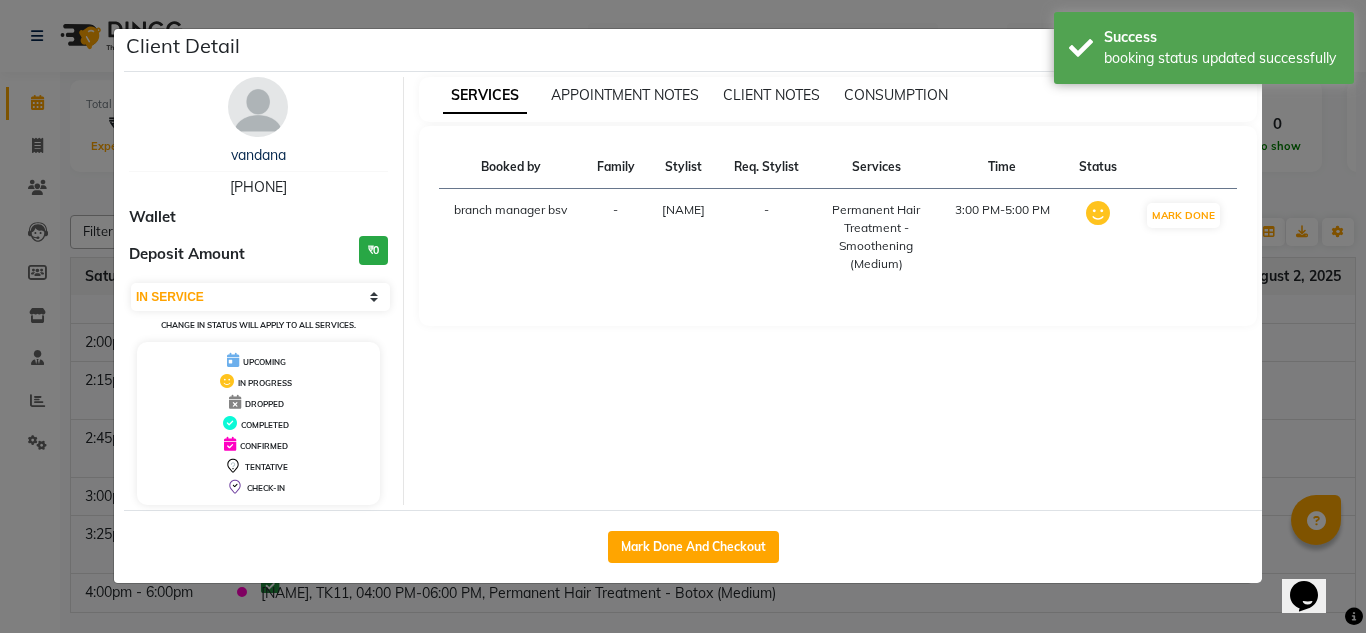 click on "Client Detail [NAME] [PHONE] Wallet Deposit Amount ₹0 Select IN SERVICE CONFIRMED TENTATIVE CHECK IN MARK DONE DROPPED UPCOMING Change in status will apply to all services. UPCOMING IN PROGRESS DROPPED COMPLETED CONFIRMED TENTATIVE CHECK-IN SERVICES APPOINTMENT NOTES CLIENT NOTES CONSUMPTION Booked by Family Stylist Req. Stylist Services Time Status branch manager bsv - JASSI - Permanent Hair Treatment - Smoothening (Medium) 3:00 PM-5:00 PM MARK DONE Mark Done And Checkout" 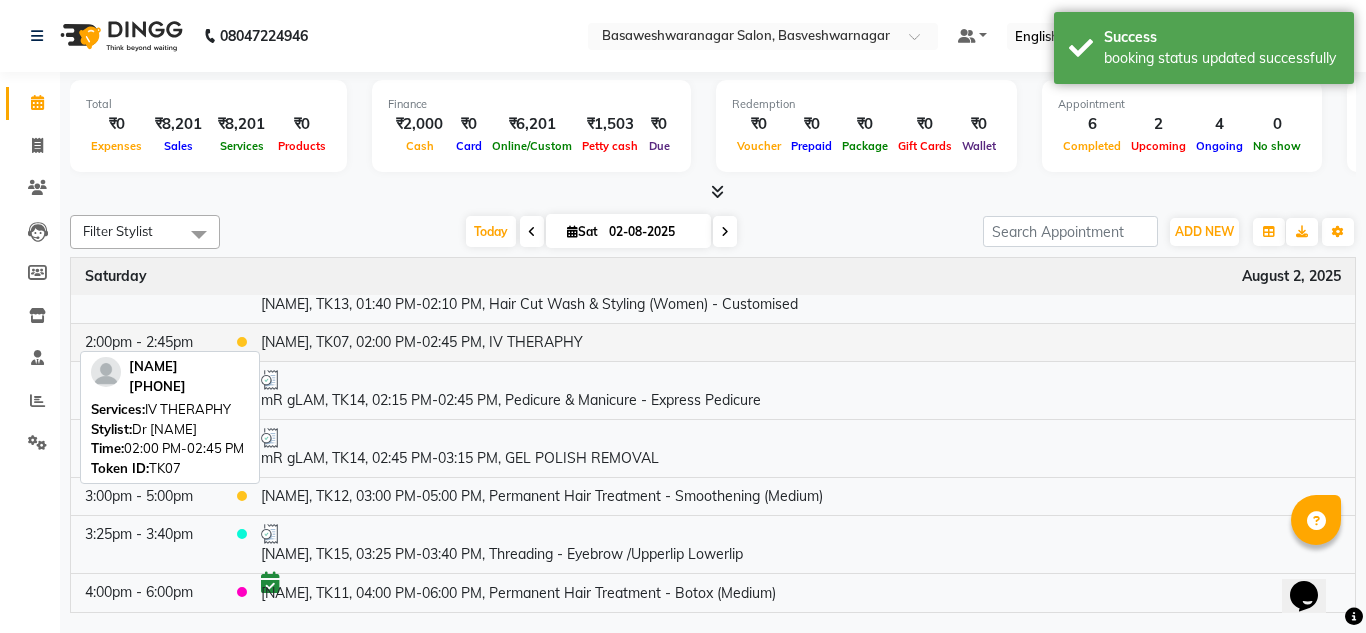 scroll, scrollTop: 0, scrollLeft: 0, axis: both 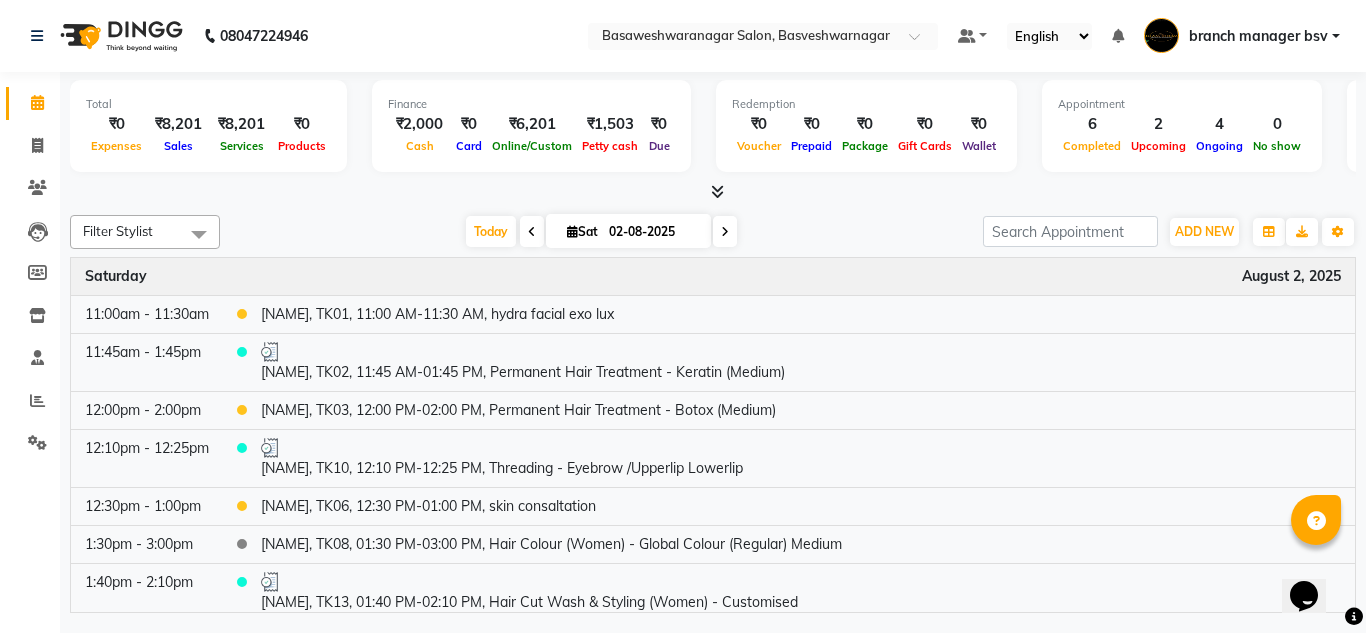 click at bounding box center (725, 231) 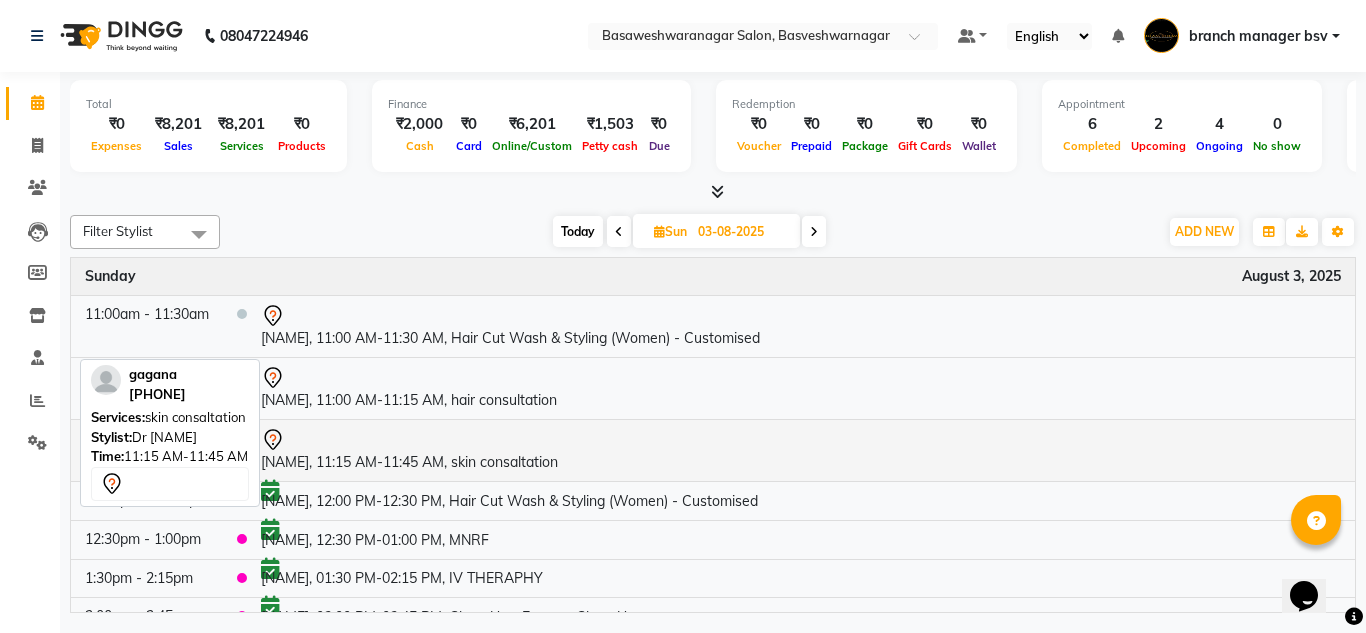 scroll, scrollTop: 141, scrollLeft: 0, axis: vertical 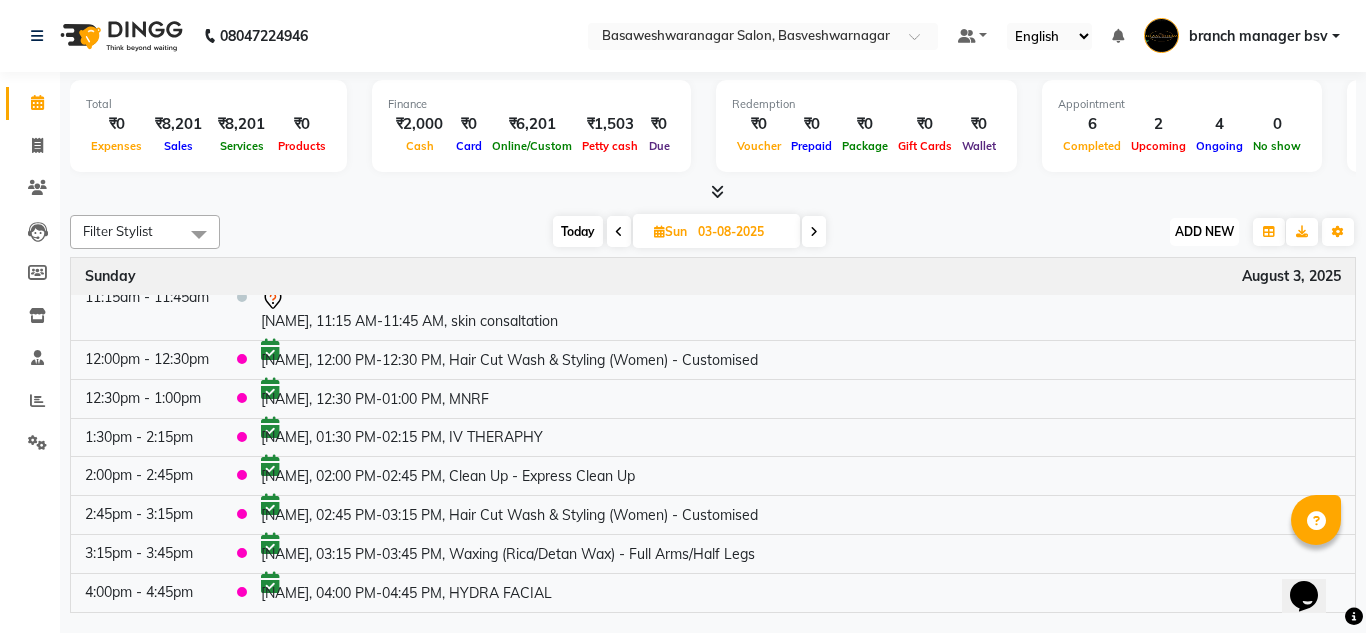 click on "ADD NEW Toggle Dropdown" at bounding box center (1204, 232) 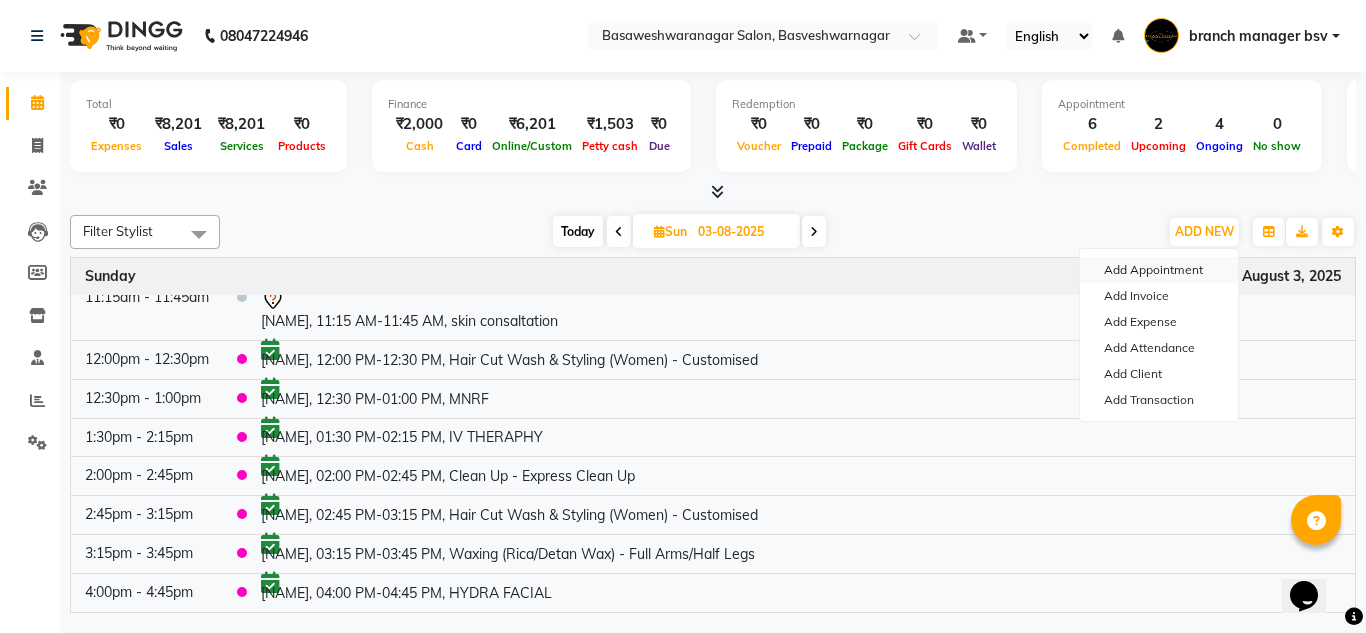click on "Add Appointment" at bounding box center (1159, 270) 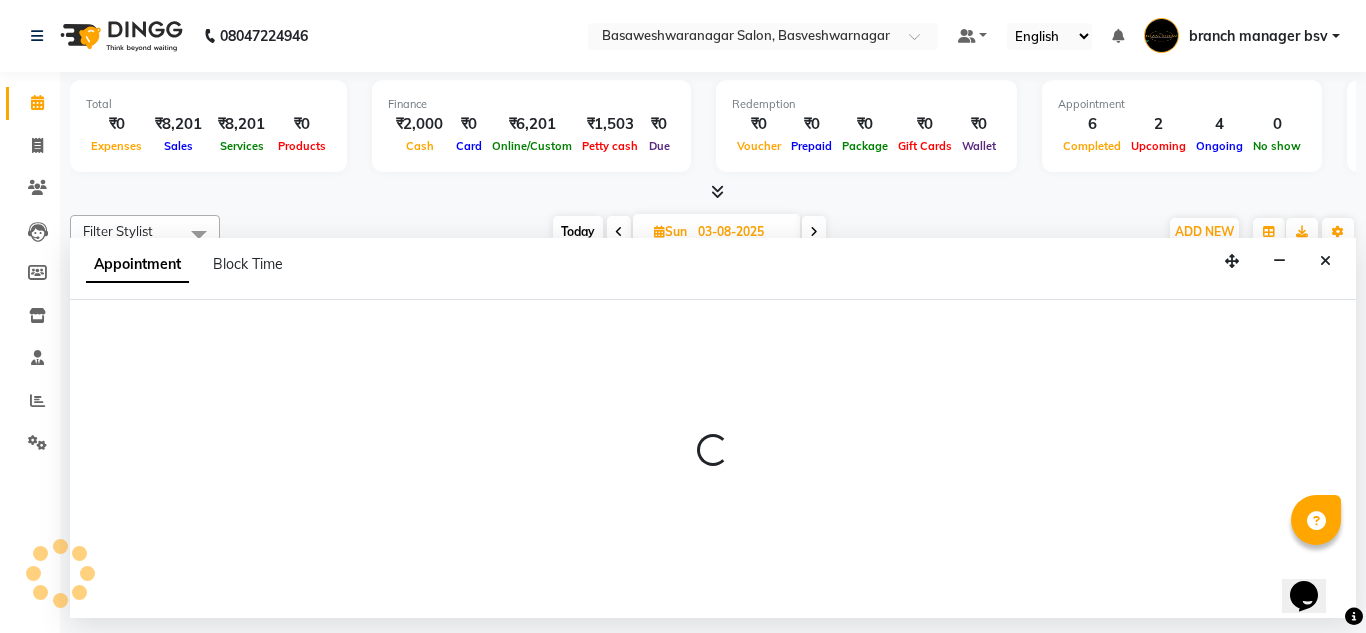 select on "tentative" 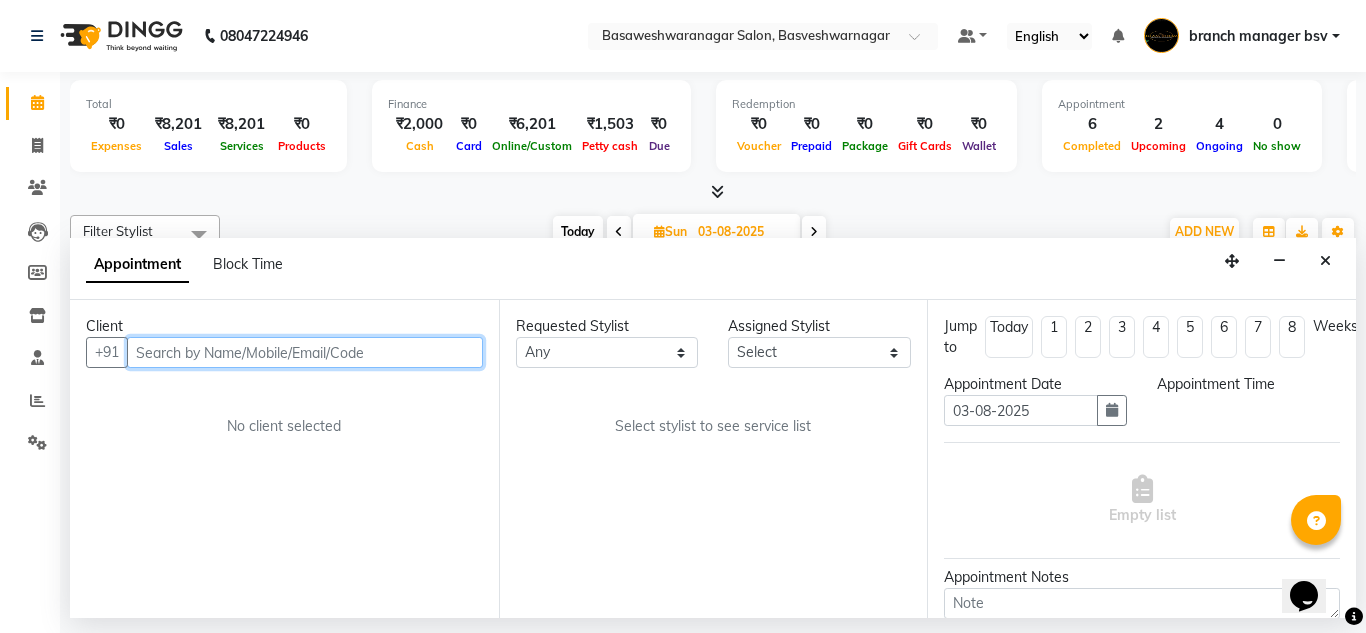 select on "540" 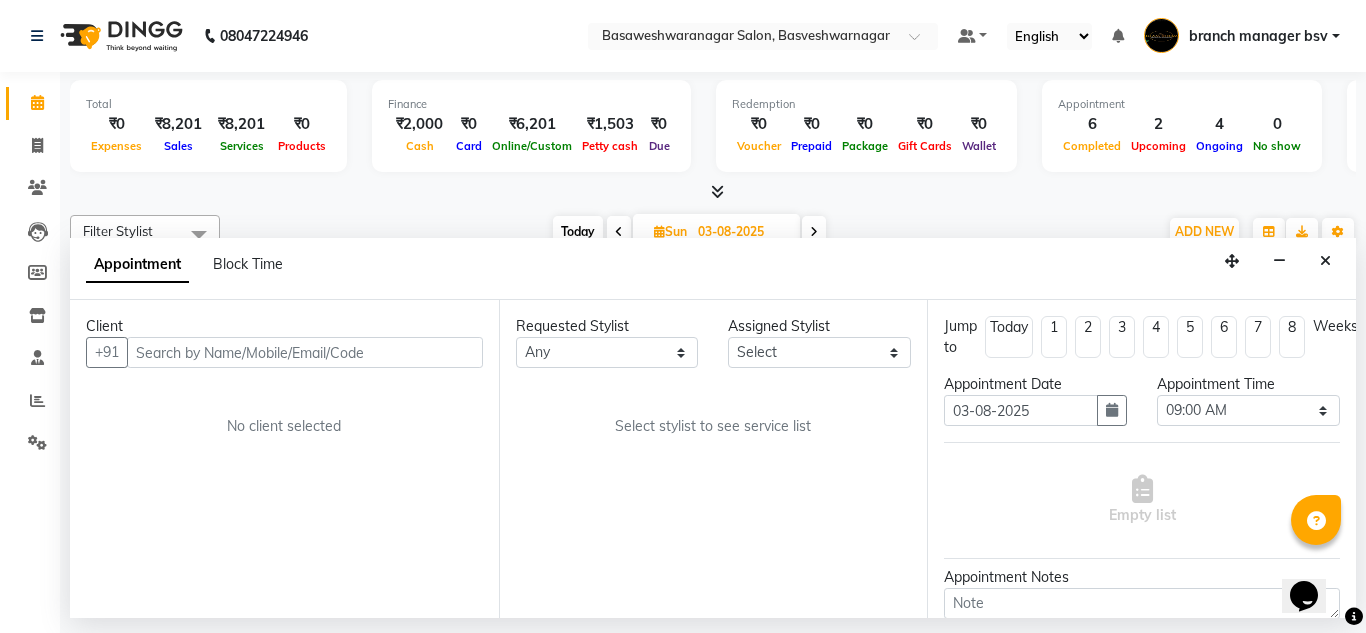 click on "Client" at bounding box center [284, 326] 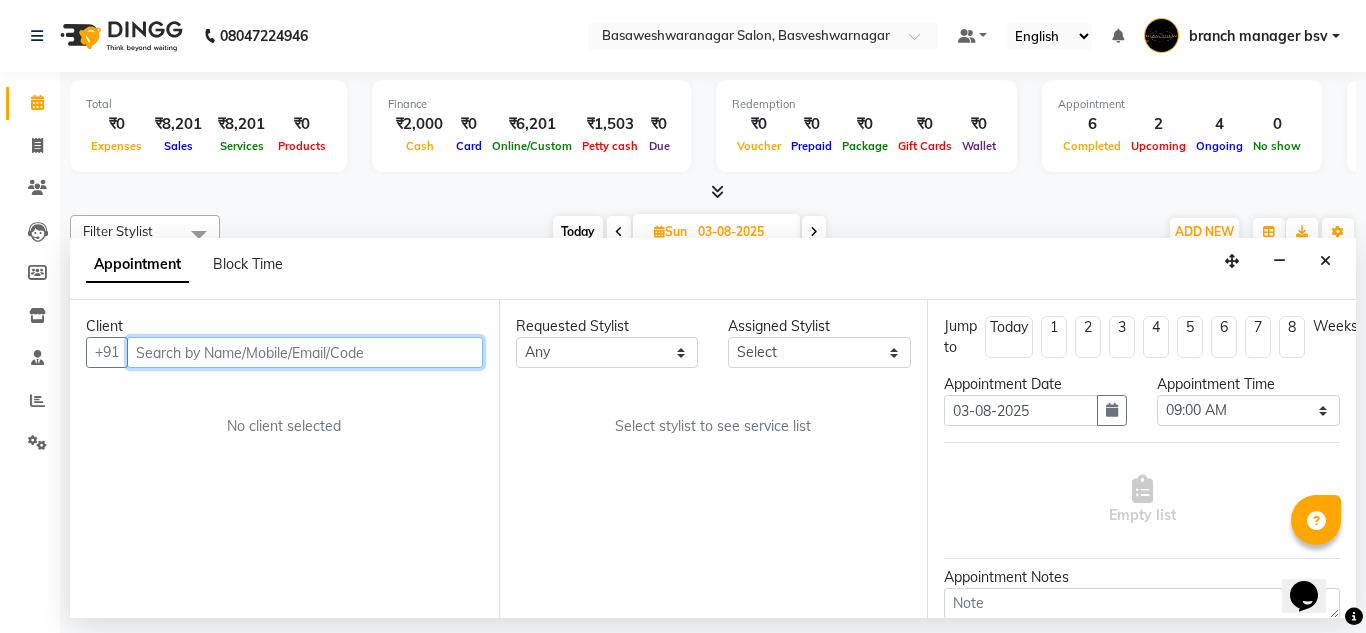 click at bounding box center [305, 352] 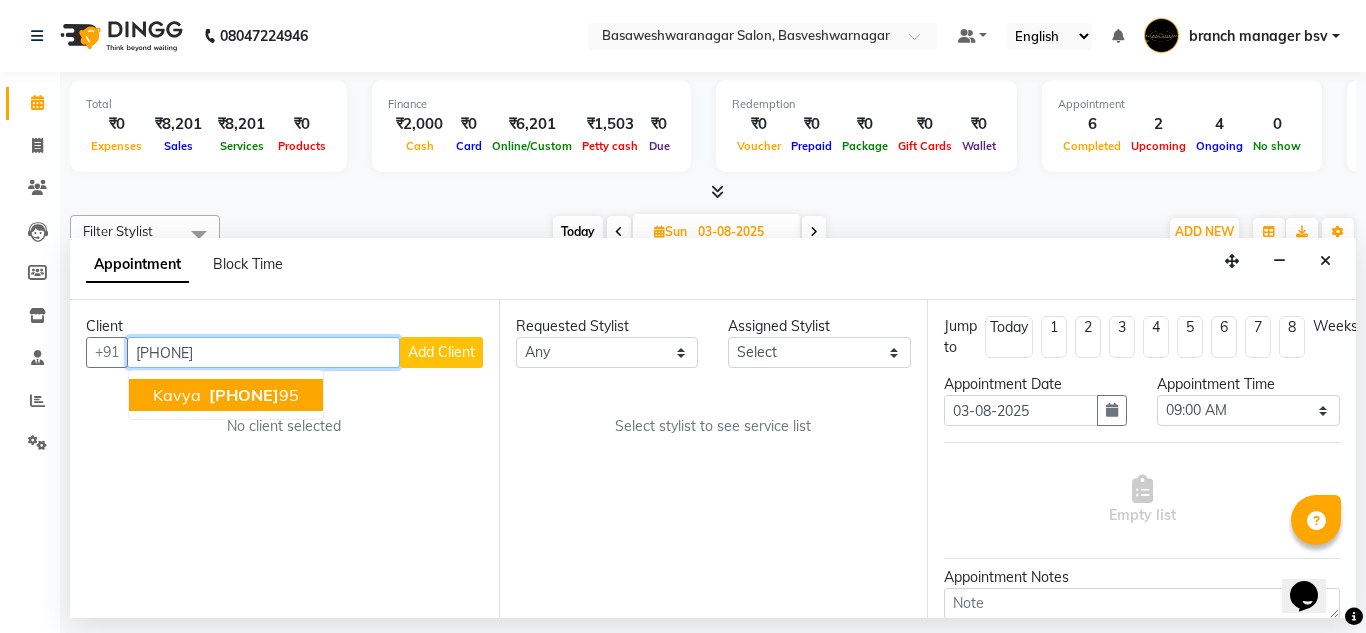 click on "[PHONE]" at bounding box center (252, 395) 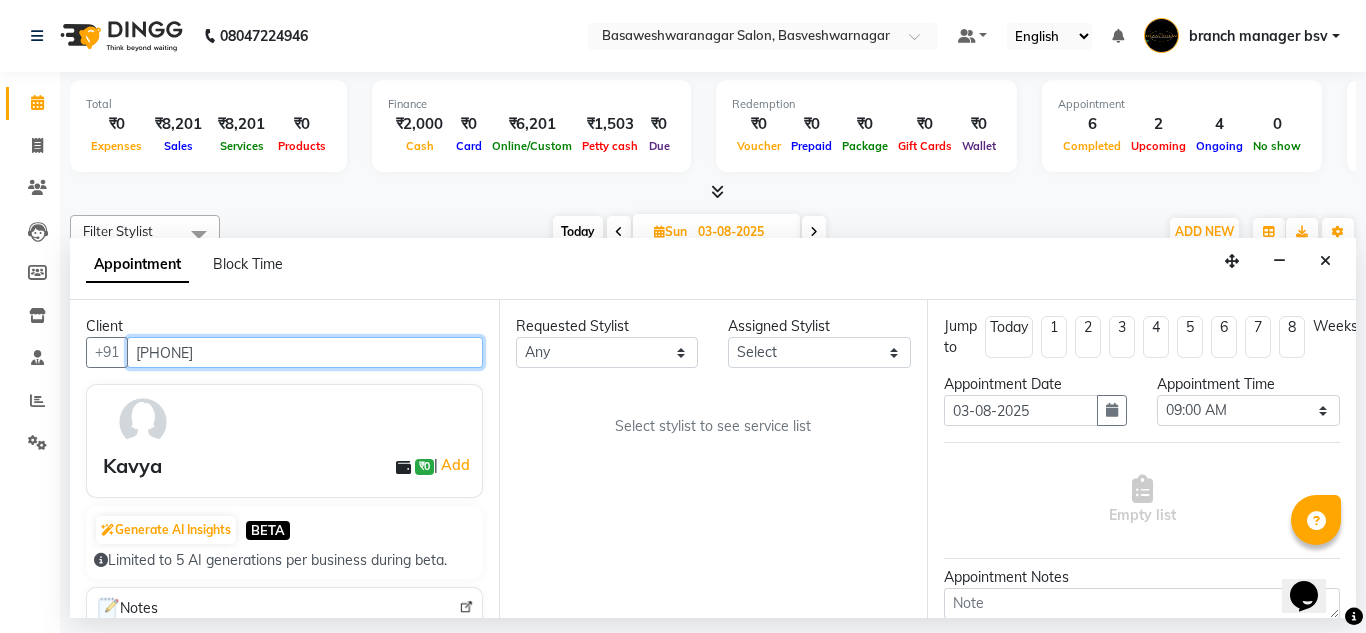 type on "[PHONE]" 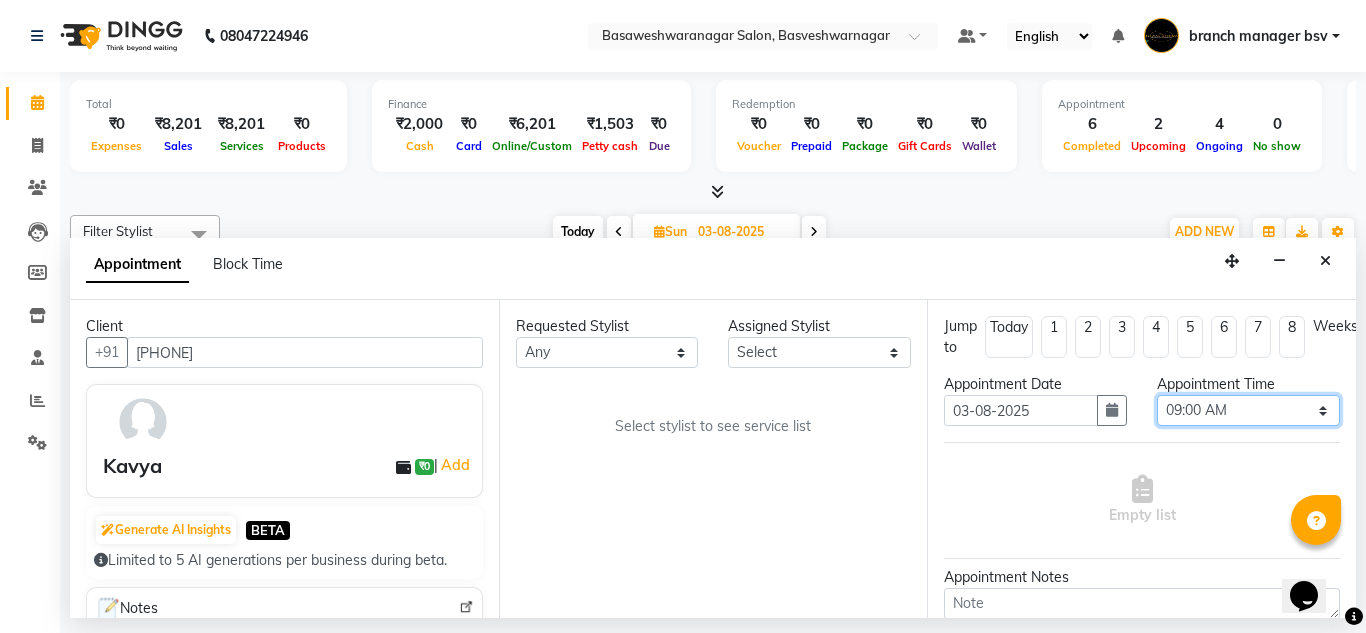 click on "Select 09:00 AM 09:15 AM 09:30 AM 09:45 AM 10:00 AM 10:15 AM 10:30 AM 10:45 AM 11:00 AM 11:15 AM 11:30 AM 11:45 AM 12:00 PM 12:15 PM 12:30 PM 12:45 PM 01:00 PM 01:15 PM 01:30 PM 01:45 PM 02:00 PM 02:15 PM 02:30 PM 02:45 PM 03:00 PM 03:15 PM 03:30 PM 03:45 PM 04:00 PM 04:15 PM 04:30 PM 04:45 PM 05:00 PM 05:15 PM 05:30 PM 05:45 PM 06:00 PM 06:15 PM 06:30 PM 06:45 PM 07:00 PM 07:15 PM 07:30 PM 07:45 PM 08:00 PM" at bounding box center [1248, 410] 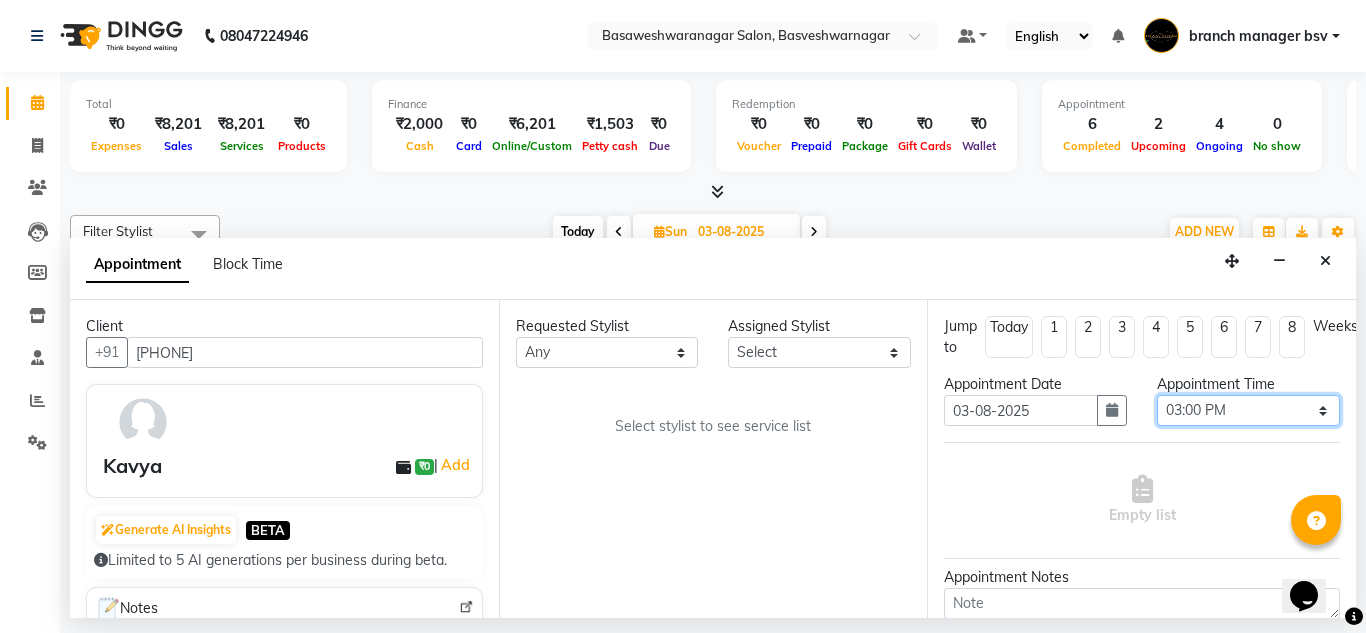 click on "Select 09:00 AM 09:15 AM 09:30 AM 09:45 AM 10:00 AM 10:15 AM 10:30 AM 10:45 AM 11:00 AM 11:15 AM 11:30 AM 11:45 AM 12:00 PM 12:15 PM 12:30 PM 12:45 PM 01:00 PM 01:15 PM 01:30 PM 01:45 PM 02:00 PM 02:15 PM 02:30 PM 02:45 PM 03:00 PM 03:15 PM 03:30 PM 03:45 PM 04:00 PM 04:15 PM 04:30 PM 04:45 PM 05:00 PM 05:15 PM 05:30 PM 05:45 PM 06:00 PM 06:15 PM 06:30 PM 06:45 PM 07:00 PM 07:15 PM 07:30 PM 07:45 PM 08:00 PM" at bounding box center [1248, 410] 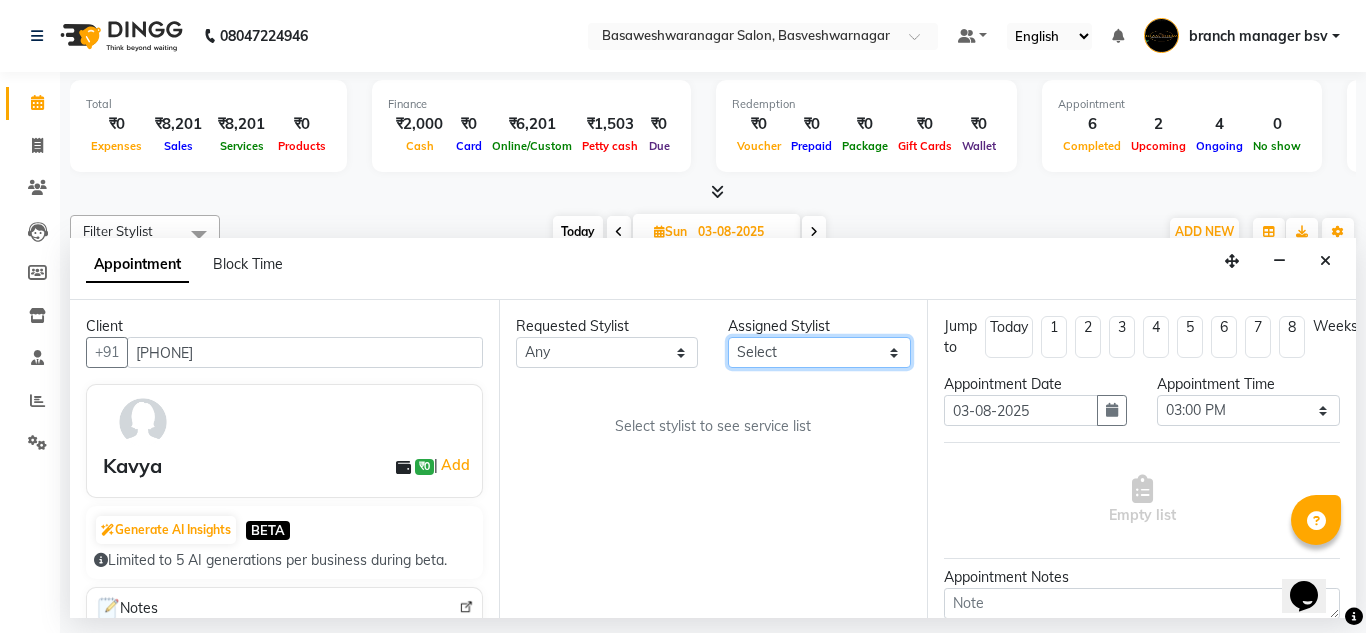 click on "Select ashwini branch manager bsv Dr.Jabin Dr mehzabin GURISH JASSI Jayshree Navya pooja accounts PRATIK RAJEESHA Rasna Sanskruthi shangnimwom SMIRTI SUMITH SUNITHA SUNNY Tanveer  TEZZ The Glam Room theja Trishna urmi" at bounding box center (819, 352) 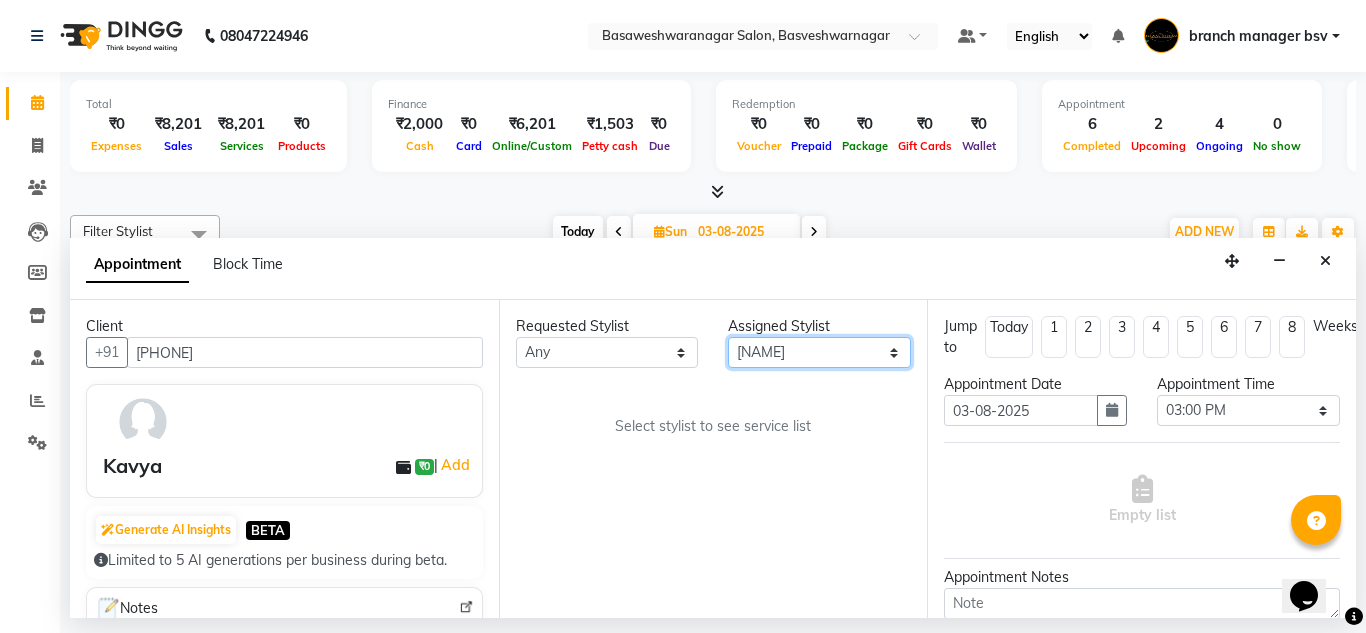click on "Select ashwini branch manager bsv Dr.Jabin Dr mehzabin GURISH JASSI Jayshree Navya pooja accounts PRATIK RAJEESHA Rasna Sanskruthi shangnimwom SMIRTI SUMITH SUNITHA SUNNY Tanveer  TEZZ The Glam Room theja Trishna urmi" at bounding box center (819, 352) 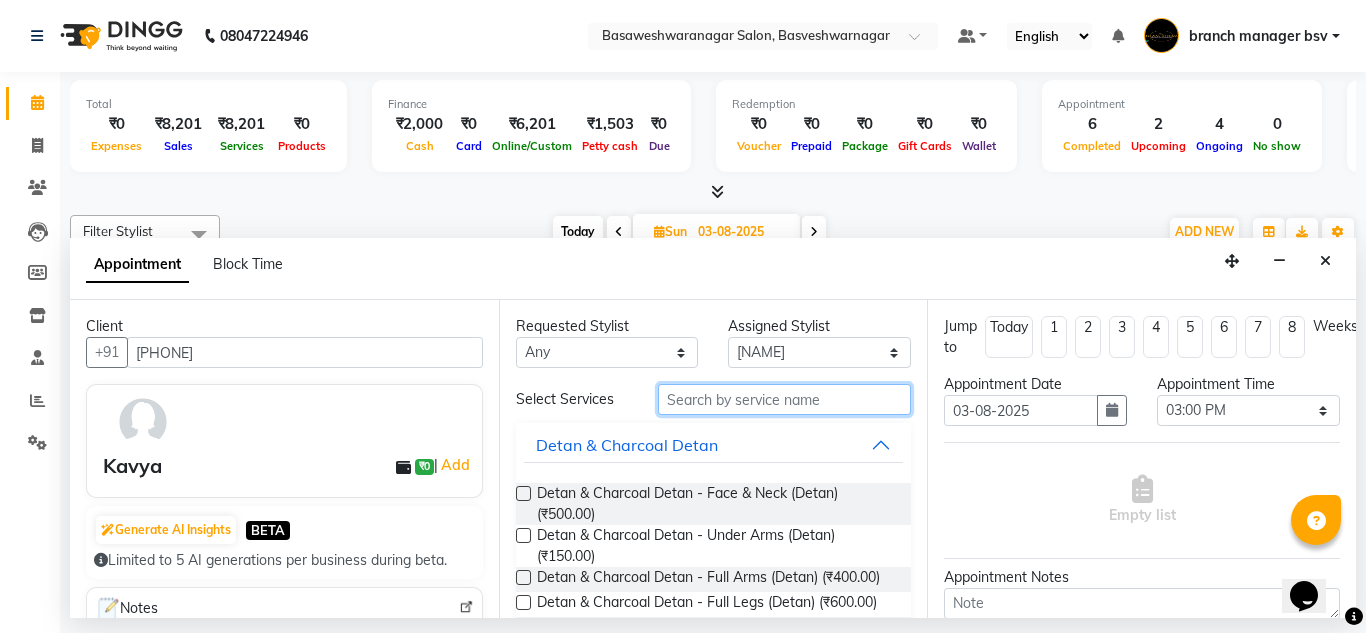 click at bounding box center [785, 399] 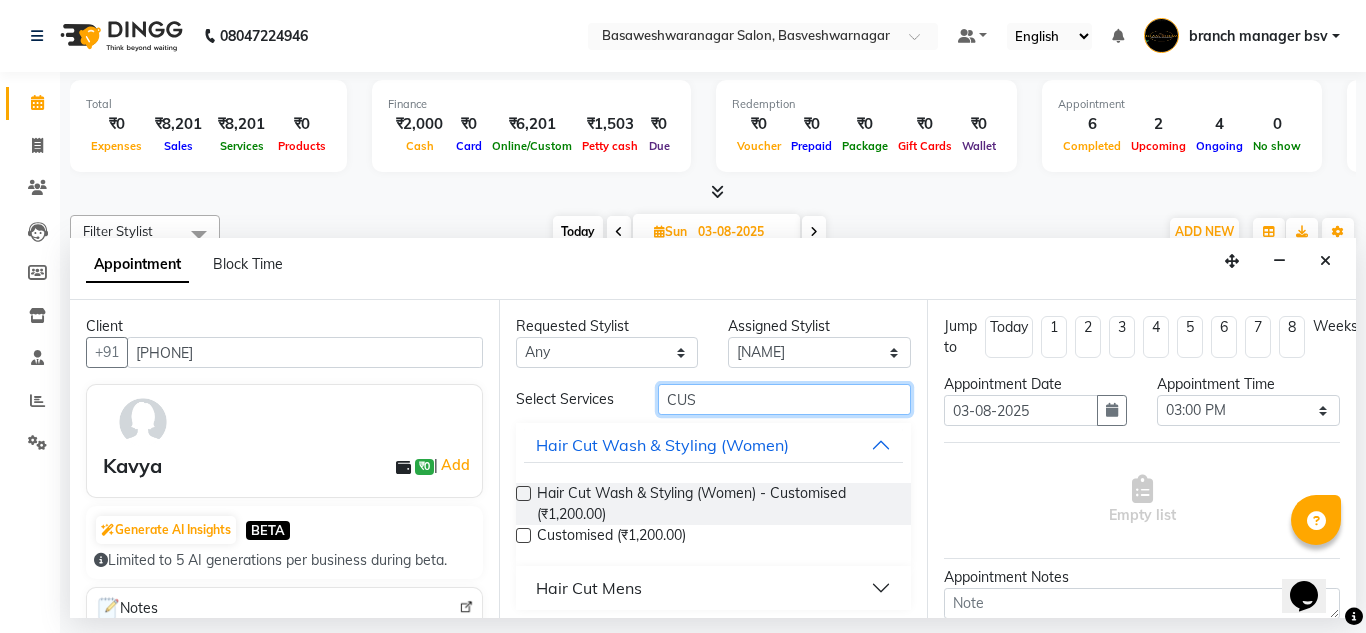 type on "CUS" 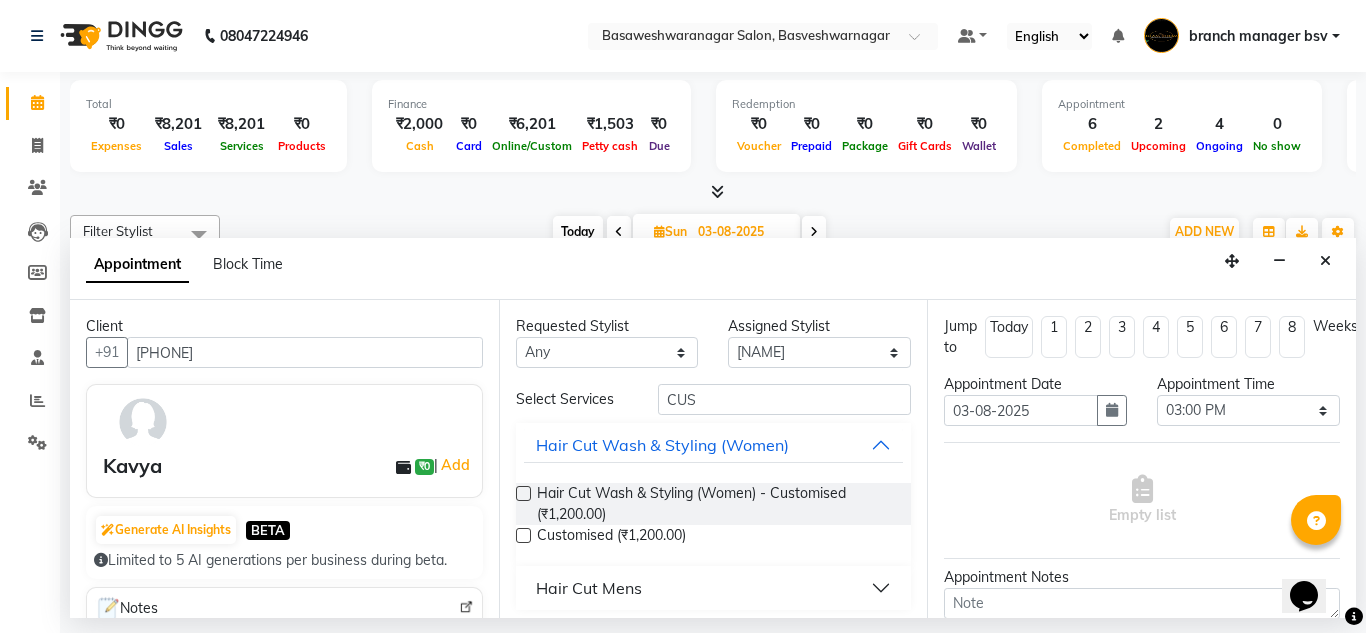 click at bounding box center [523, 493] 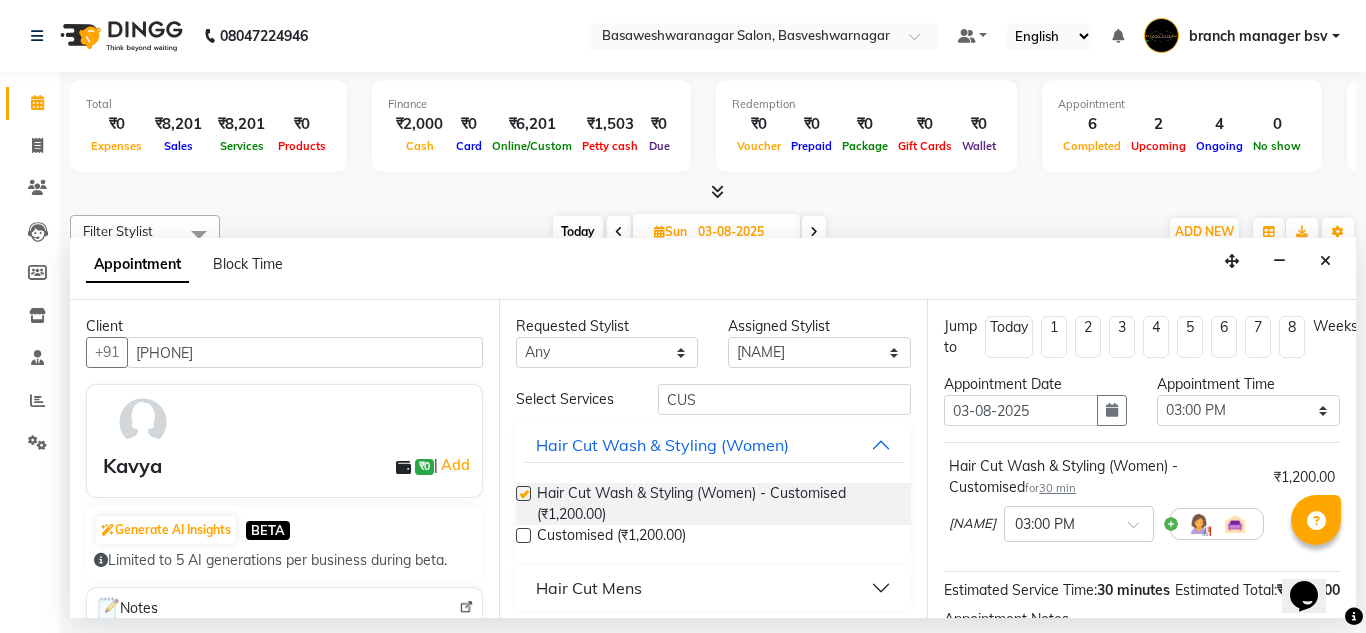 checkbox on "false" 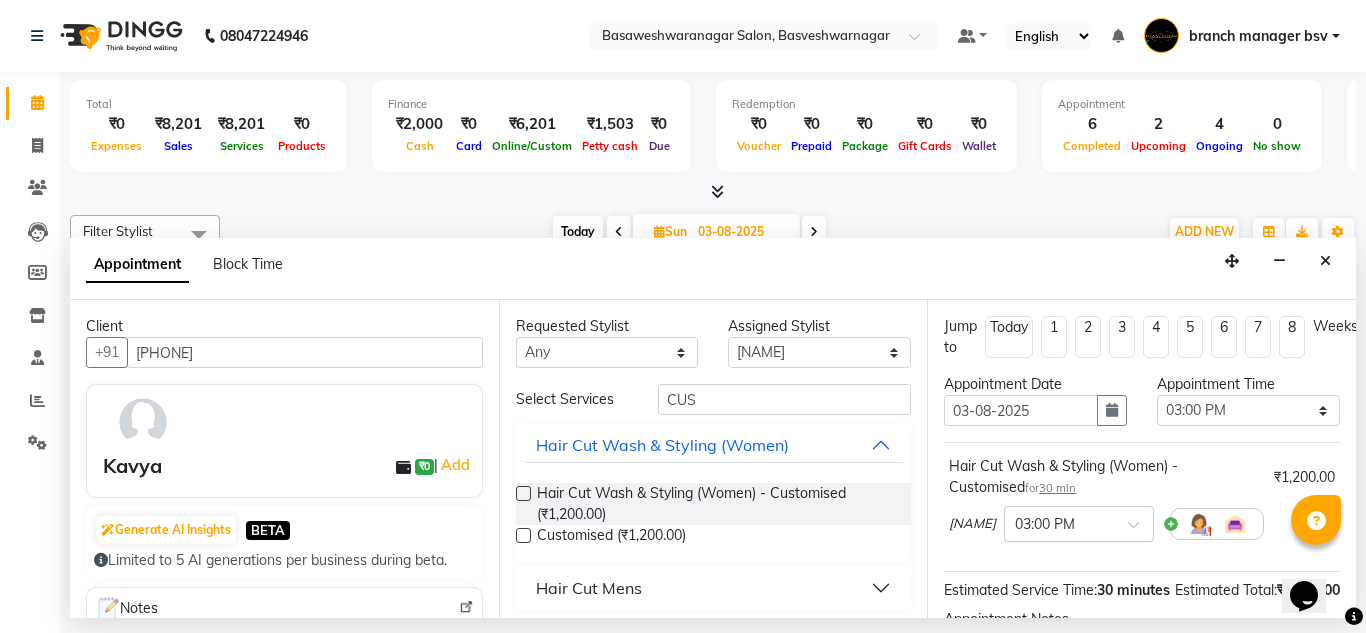 scroll, scrollTop: 265, scrollLeft: 0, axis: vertical 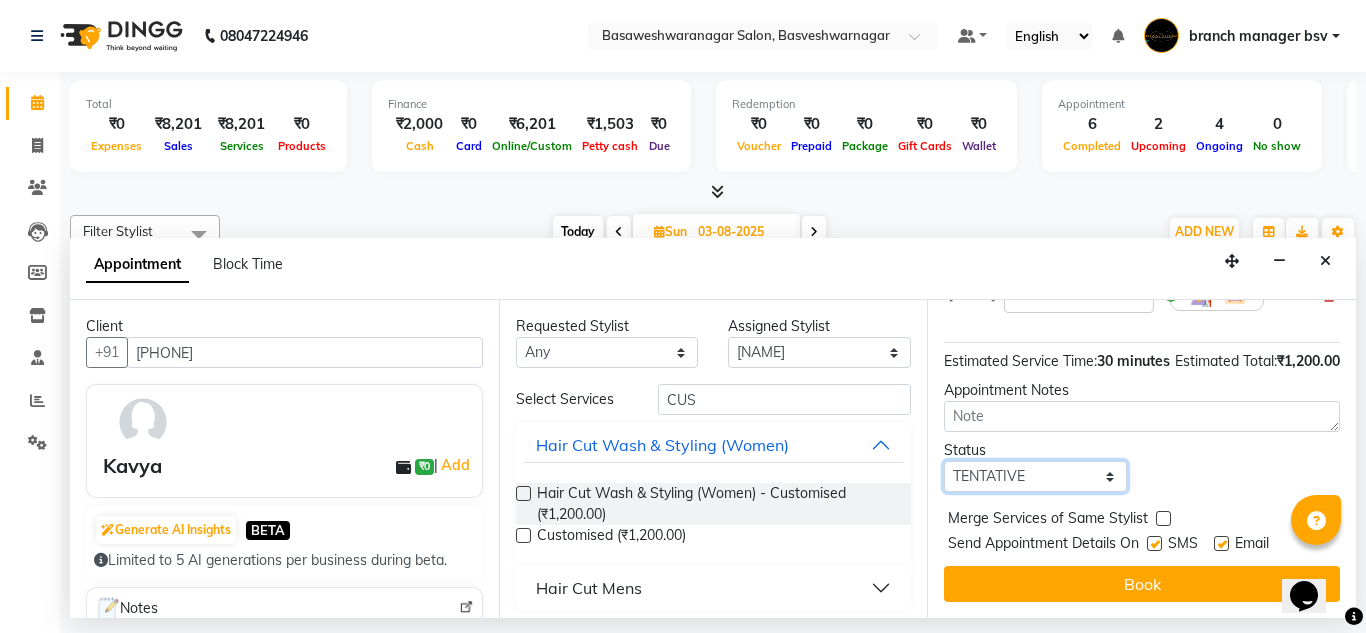 click on "Select TENTATIVE CONFIRM UPCOMING" at bounding box center [1035, 476] 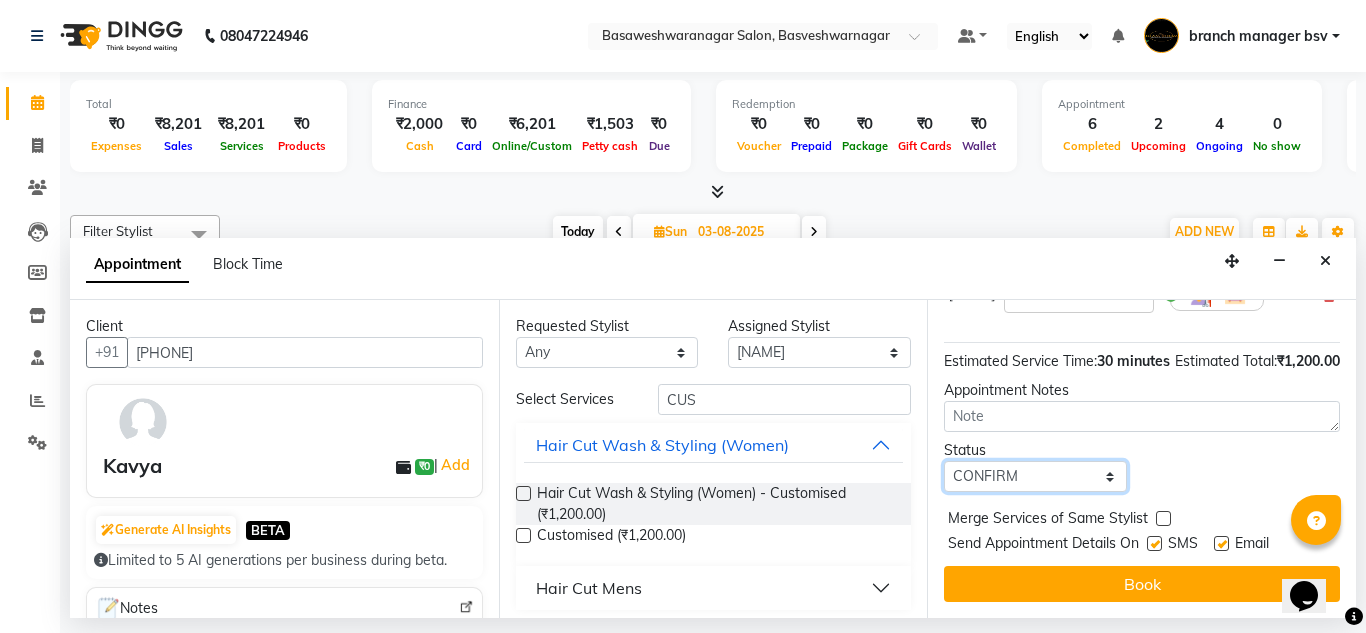 click on "Select TENTATIVE CONFIRM UPCOMING" at bounding box center (1035, 476) 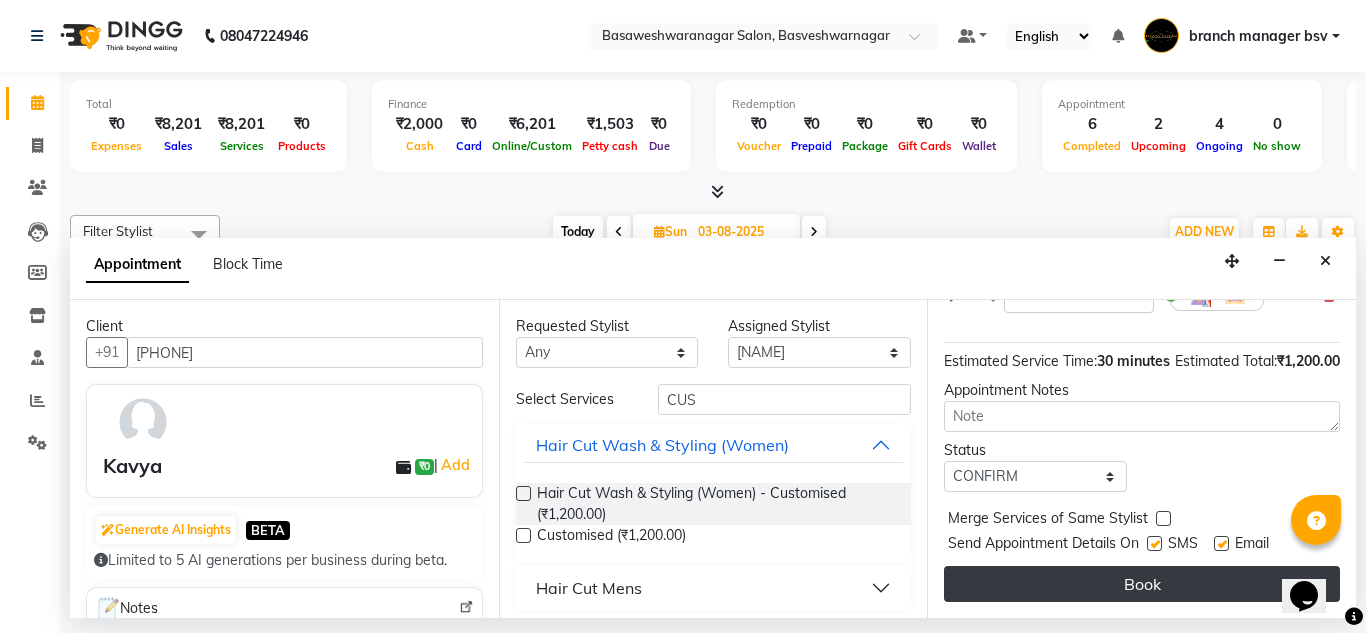click on "Book" at bounding box center [1142, 584] 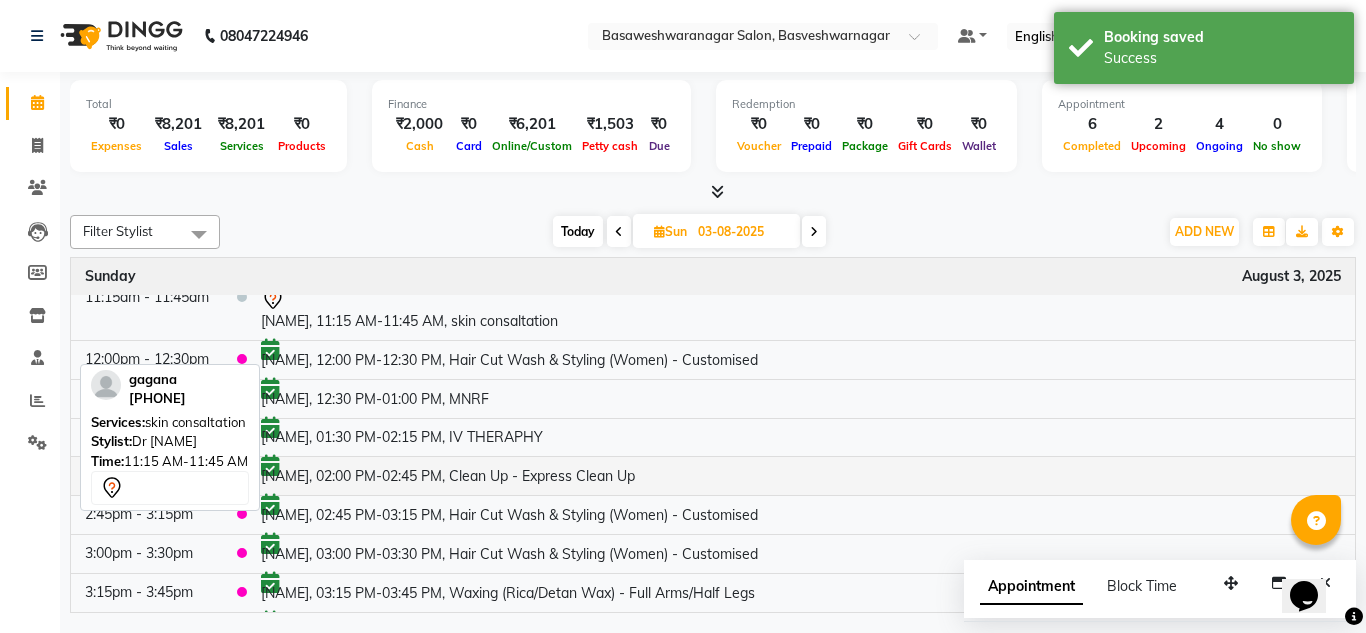 scroll, scrollTop: 0, scrollLeft: 0, axis: both 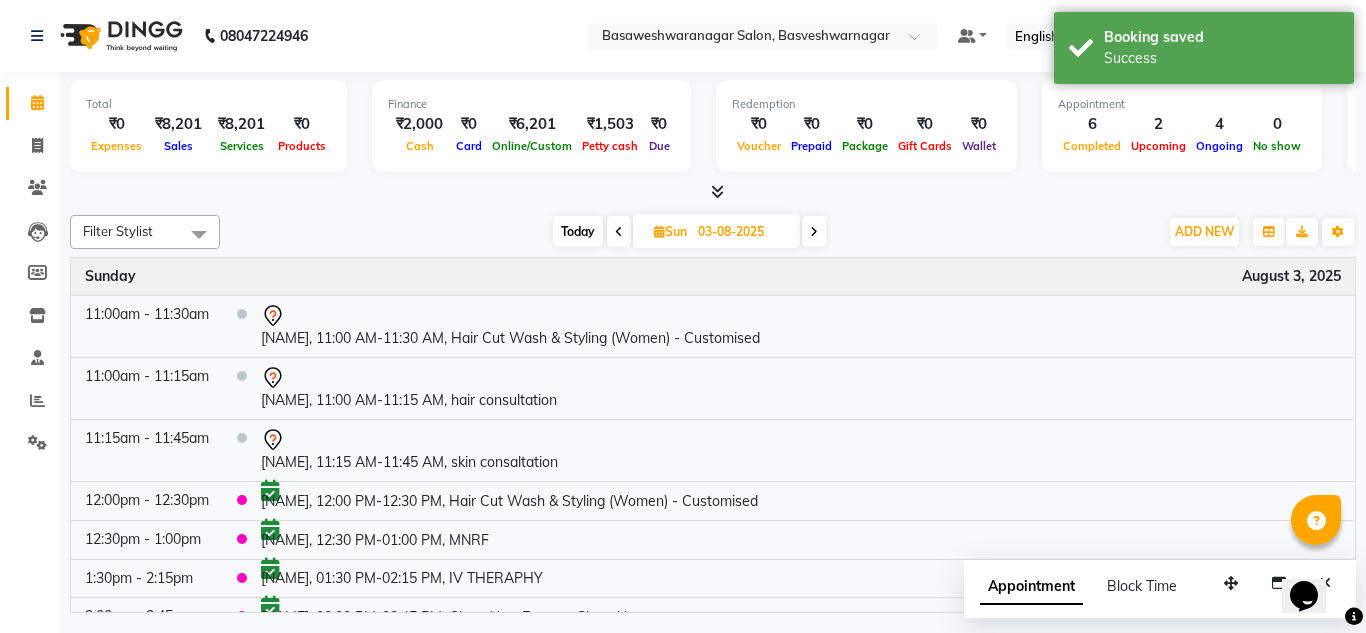 click on "Today" at bounding box center (578, 231) 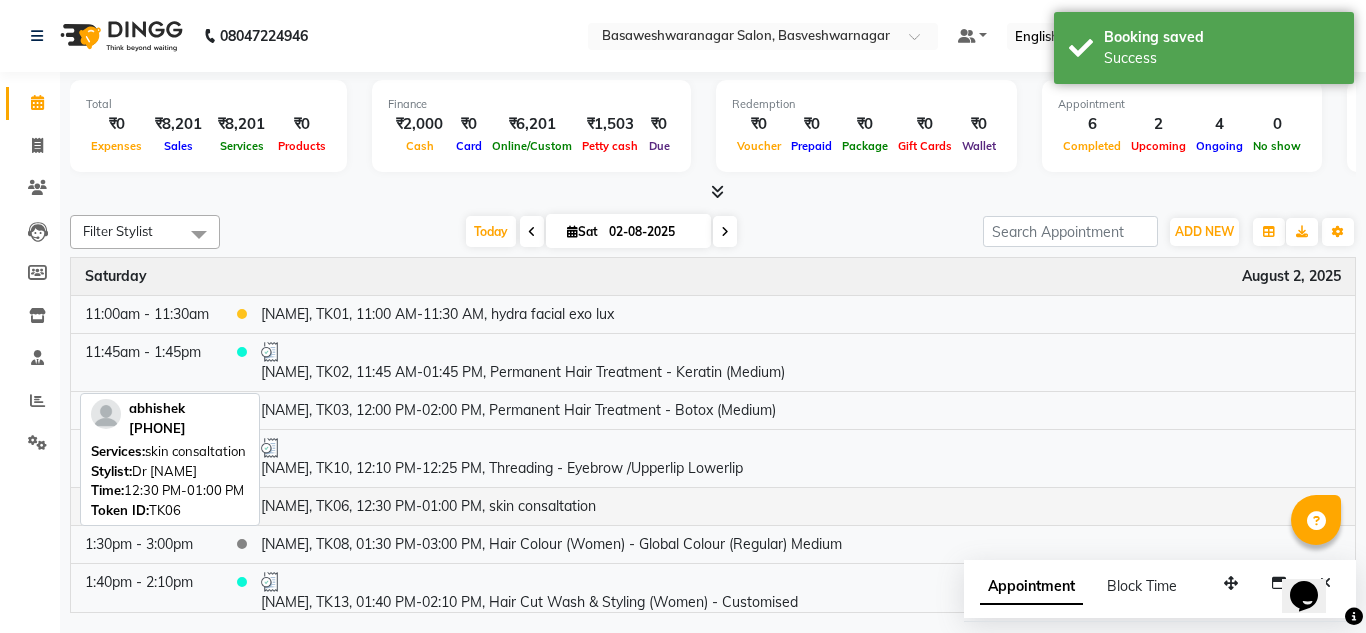 scroll, scrollTop: 298, scrollLeft: 0, axis: vertical 